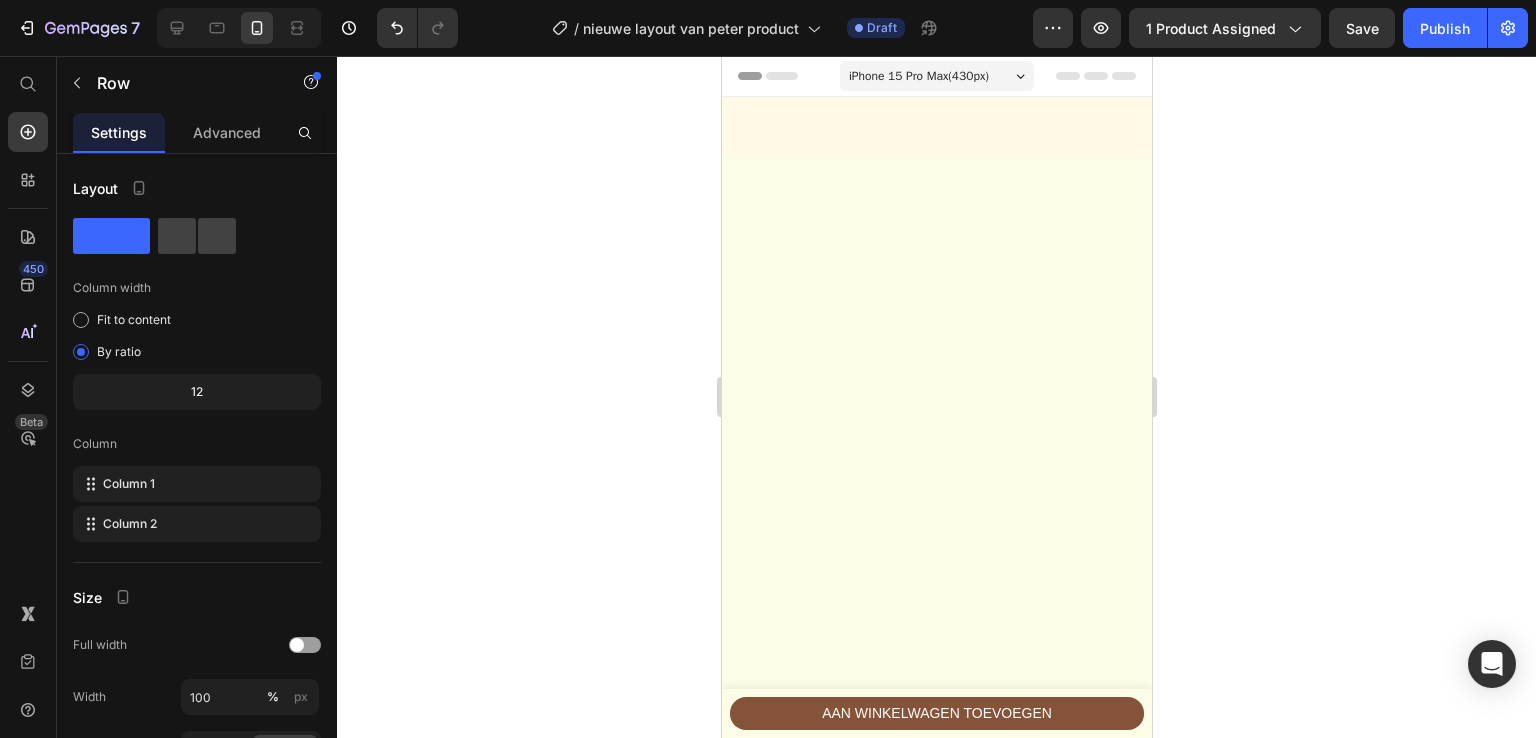 scroll, scrollTop: 6250, scrollLeft: 0, axis: vertical 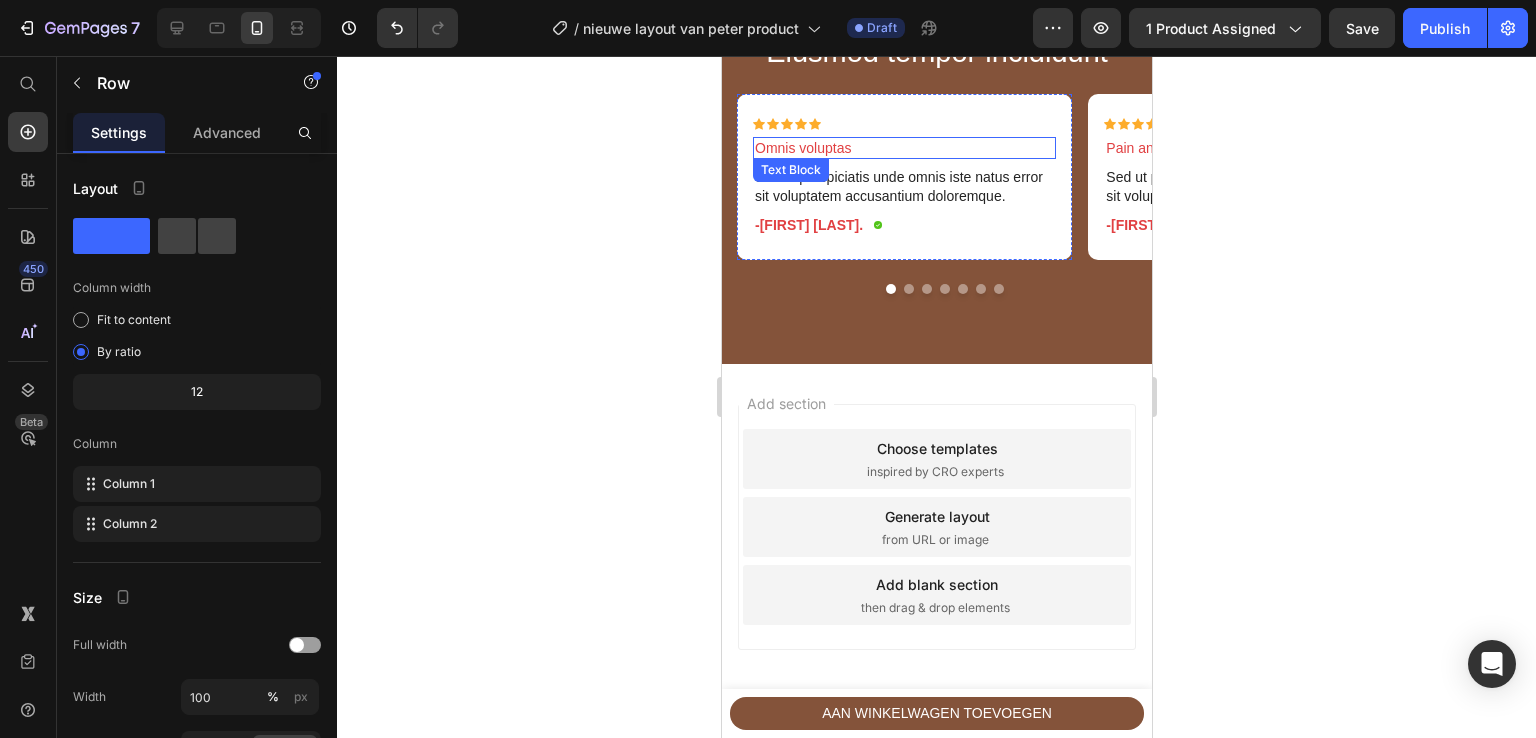 click on "Omnis voluptas" at bounding box center [903, 148] 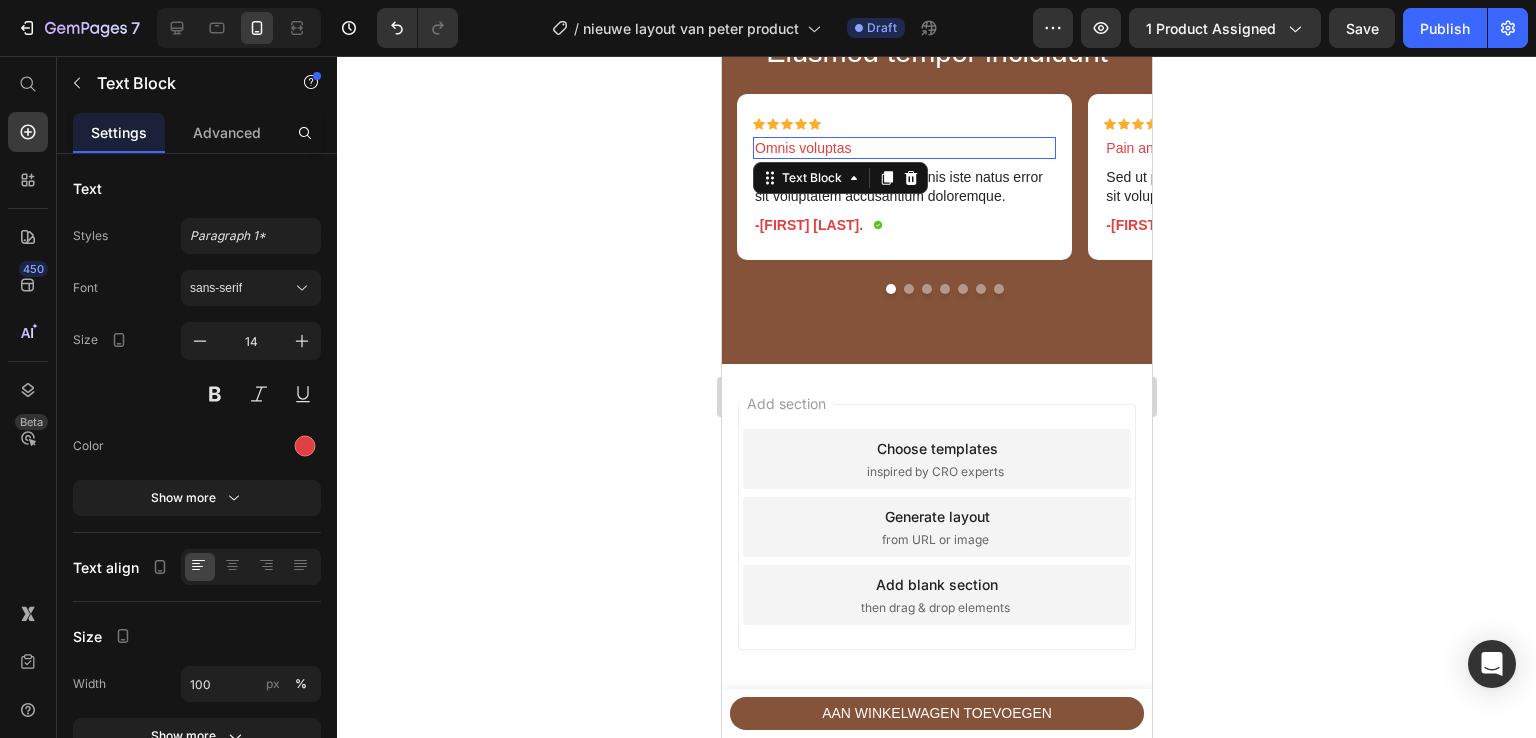 click on "Omnis voluptas" at bounding box center [903, 148] 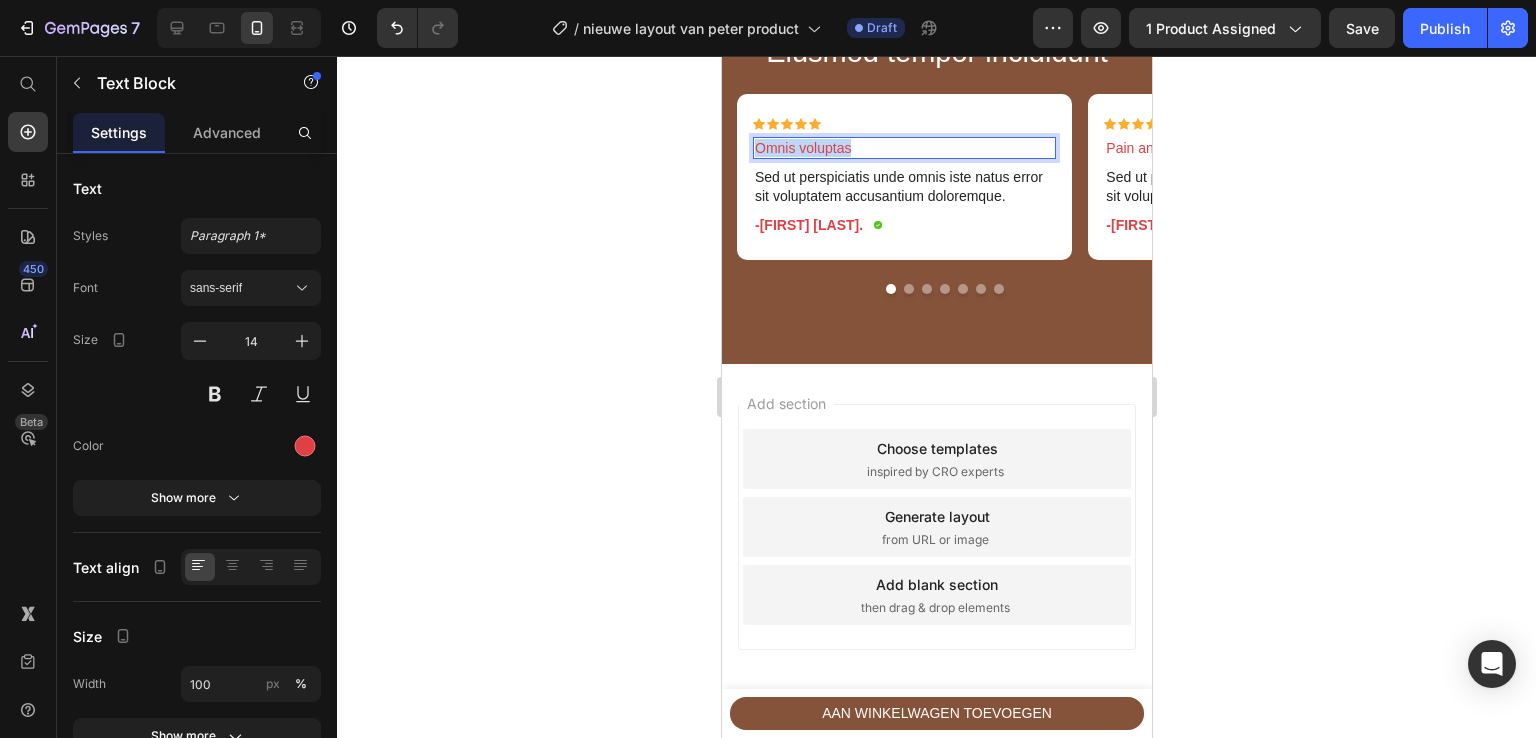 click on "Omnis voluptas" at bounding box center [903, 148] 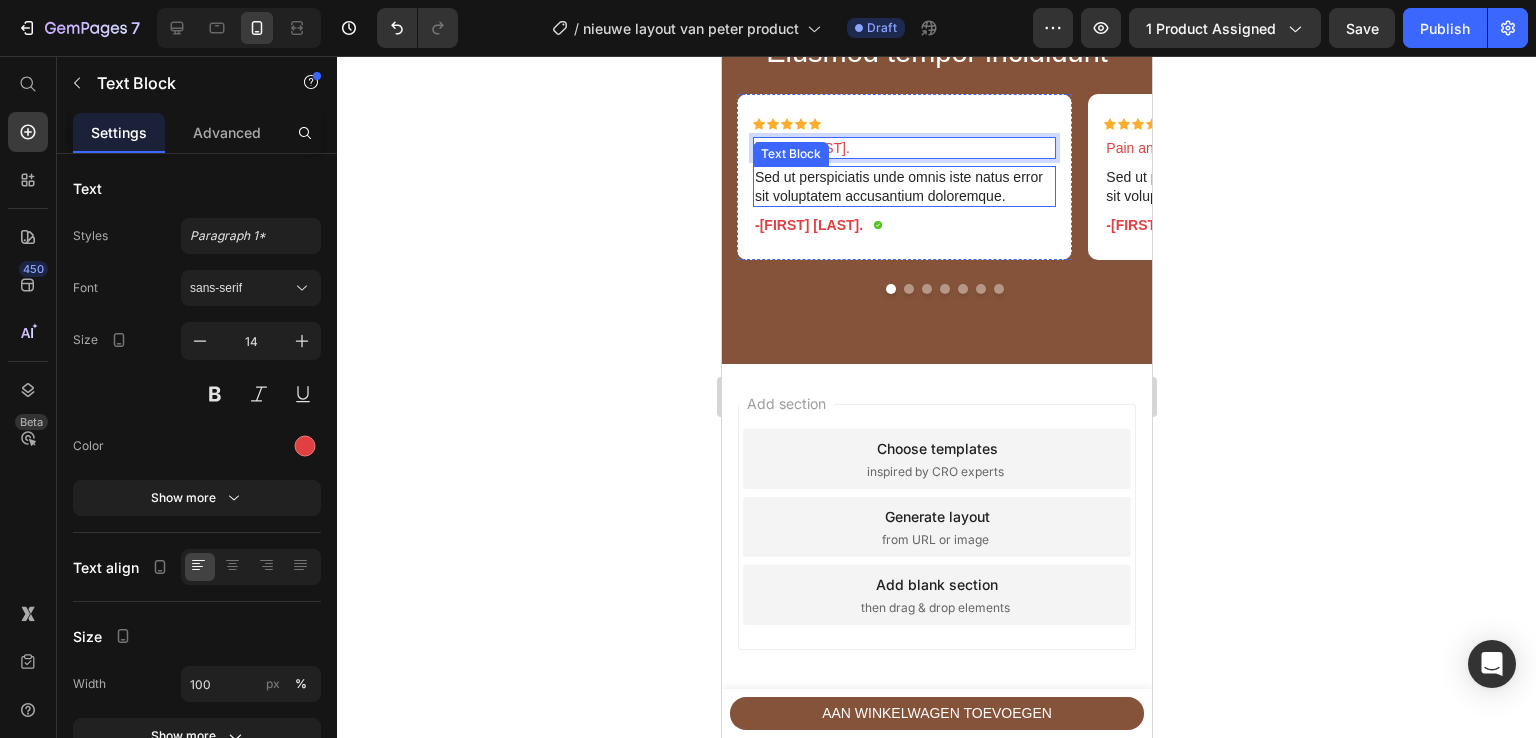 click on "Sed ut perspiciatis unde omnis iste natus error sit voluptatem accusantium doloremque." at bounding box center [903, 186] 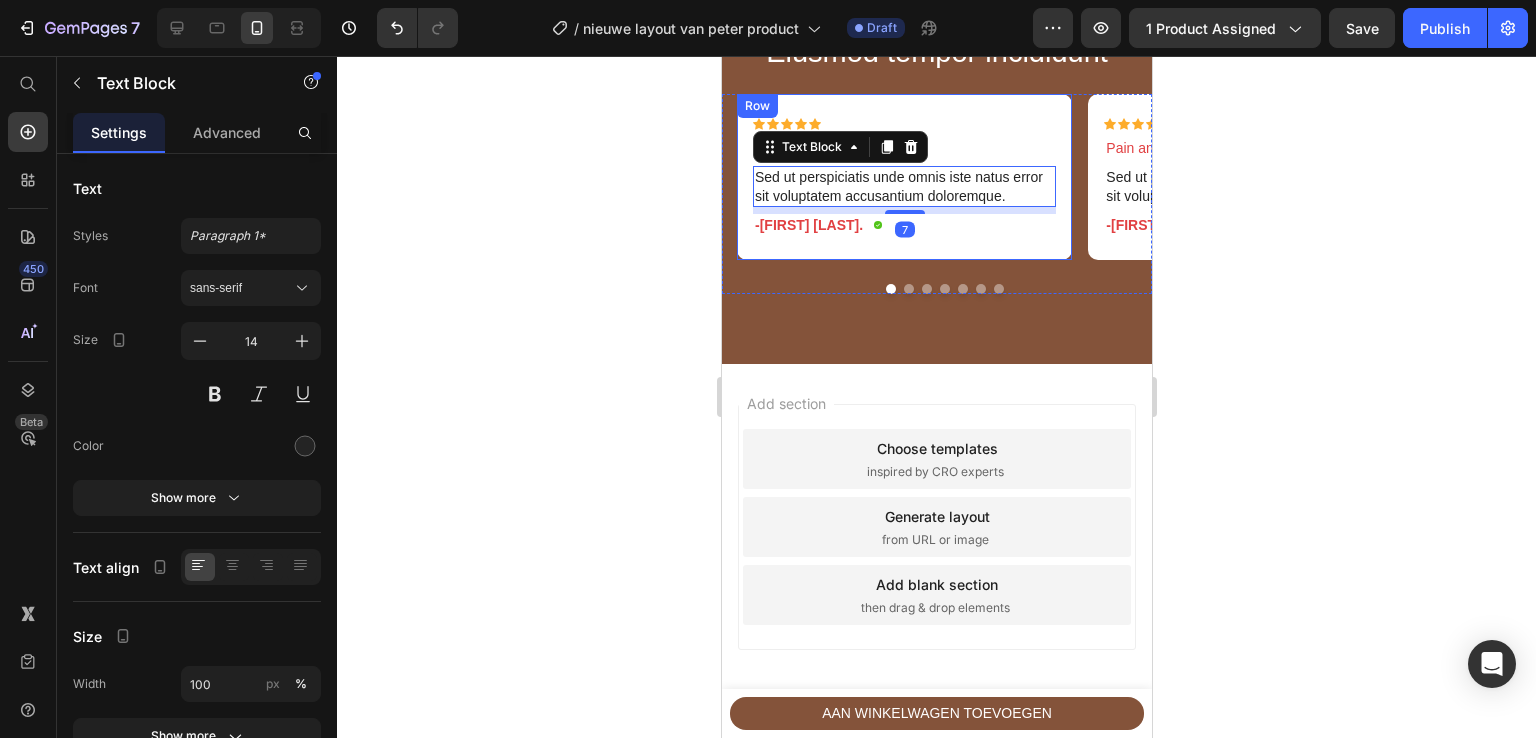 click on "Icon Icon Icon Icon Icon Icon List [FIRST] Text Block Sed ut perspiciatis unde omnis iste natus error sit voluptatem accusantium doloremque. Text Block   7 -[FIRST] [LAST]. Text Block
Icon Row Row" at bounding box center (903, 177) 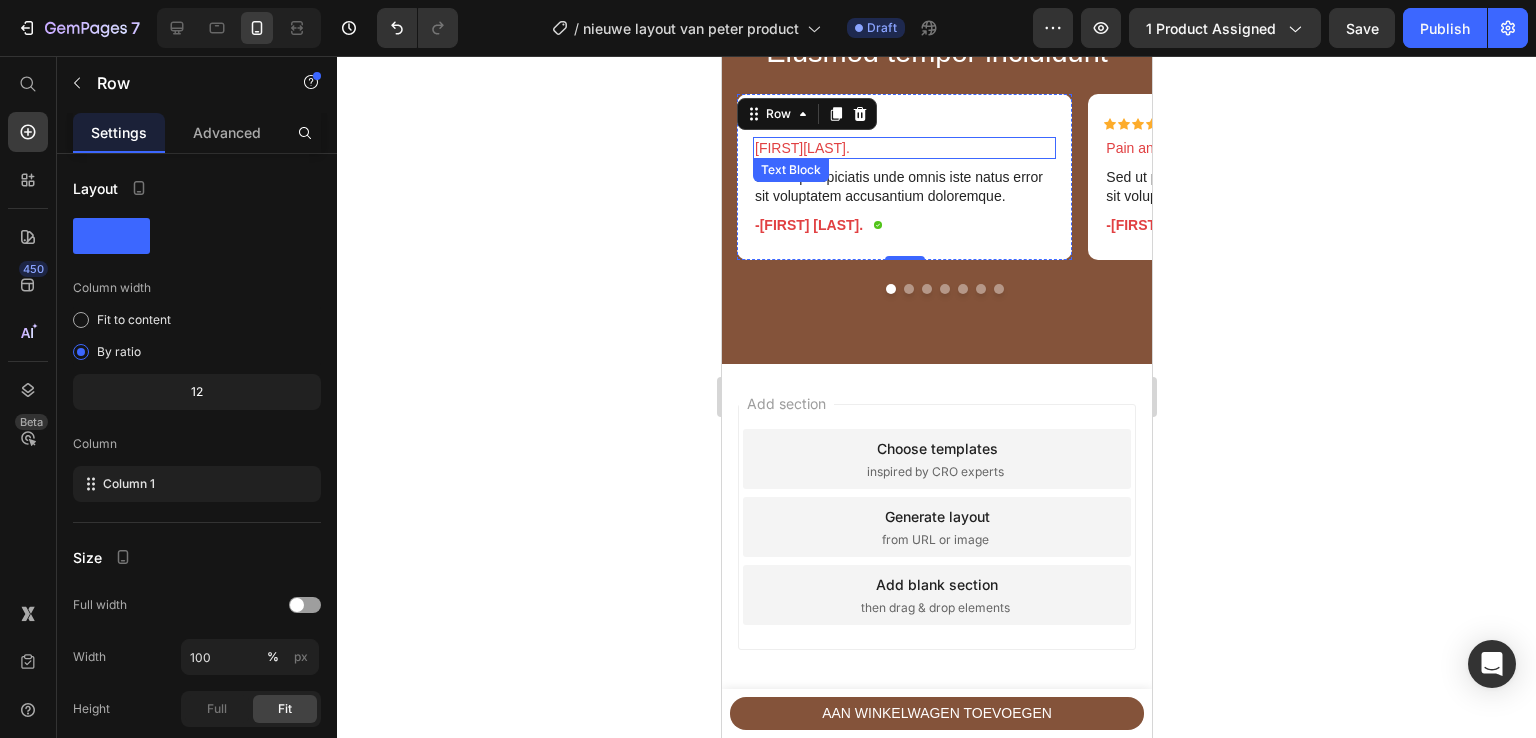 click on "[FIRST][LAST]." at bounding box center [903, 148] 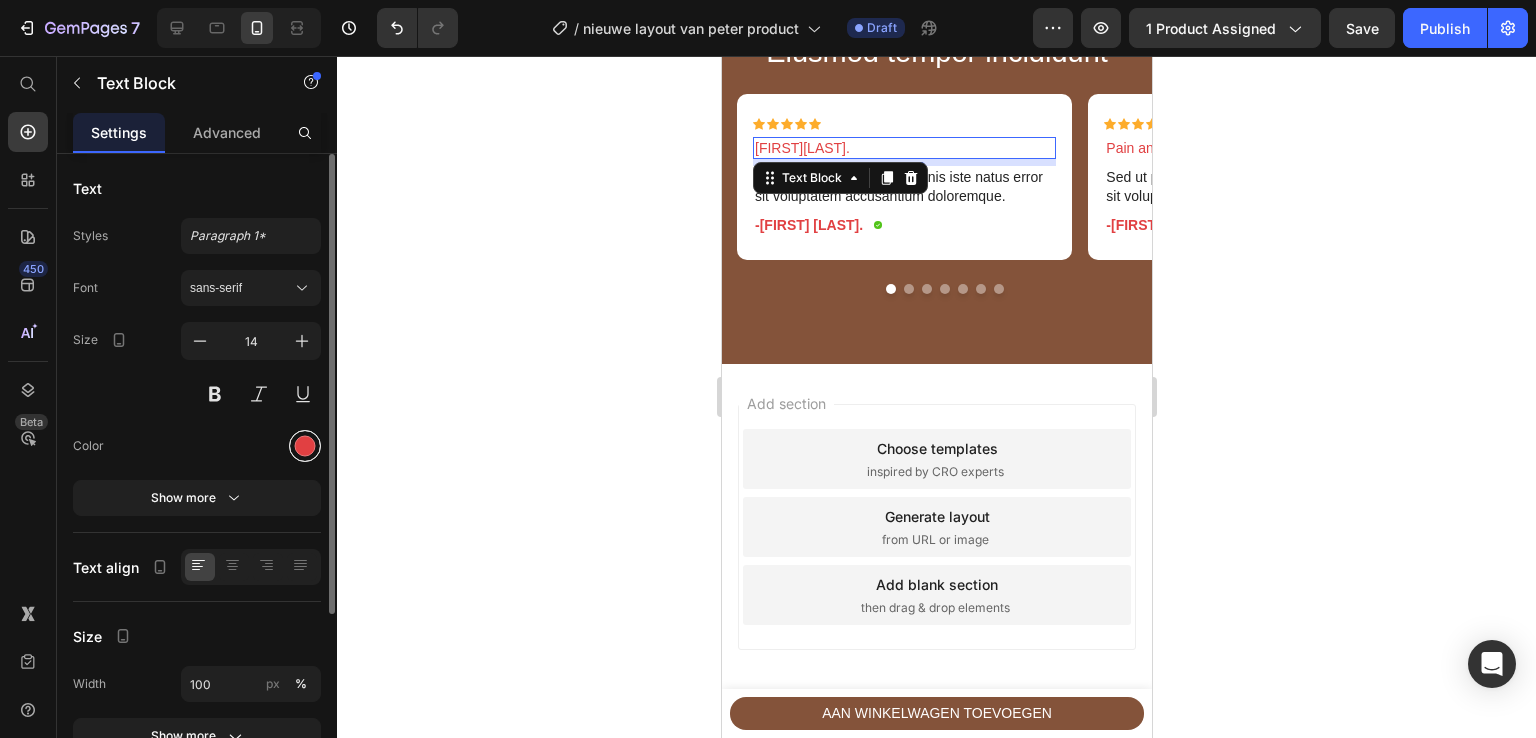 click at bounding box center [305, 446] 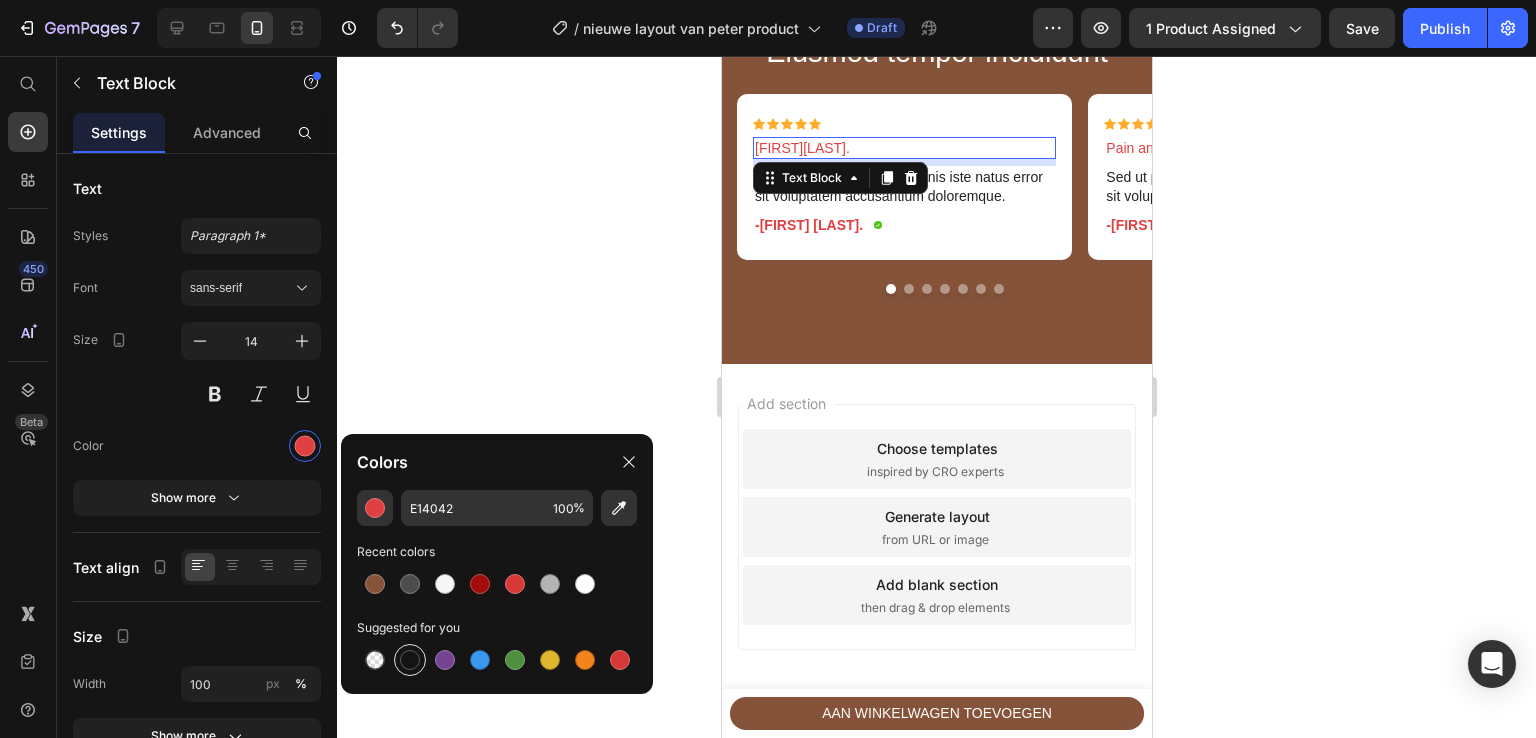 click at bounding box center [410, 660] 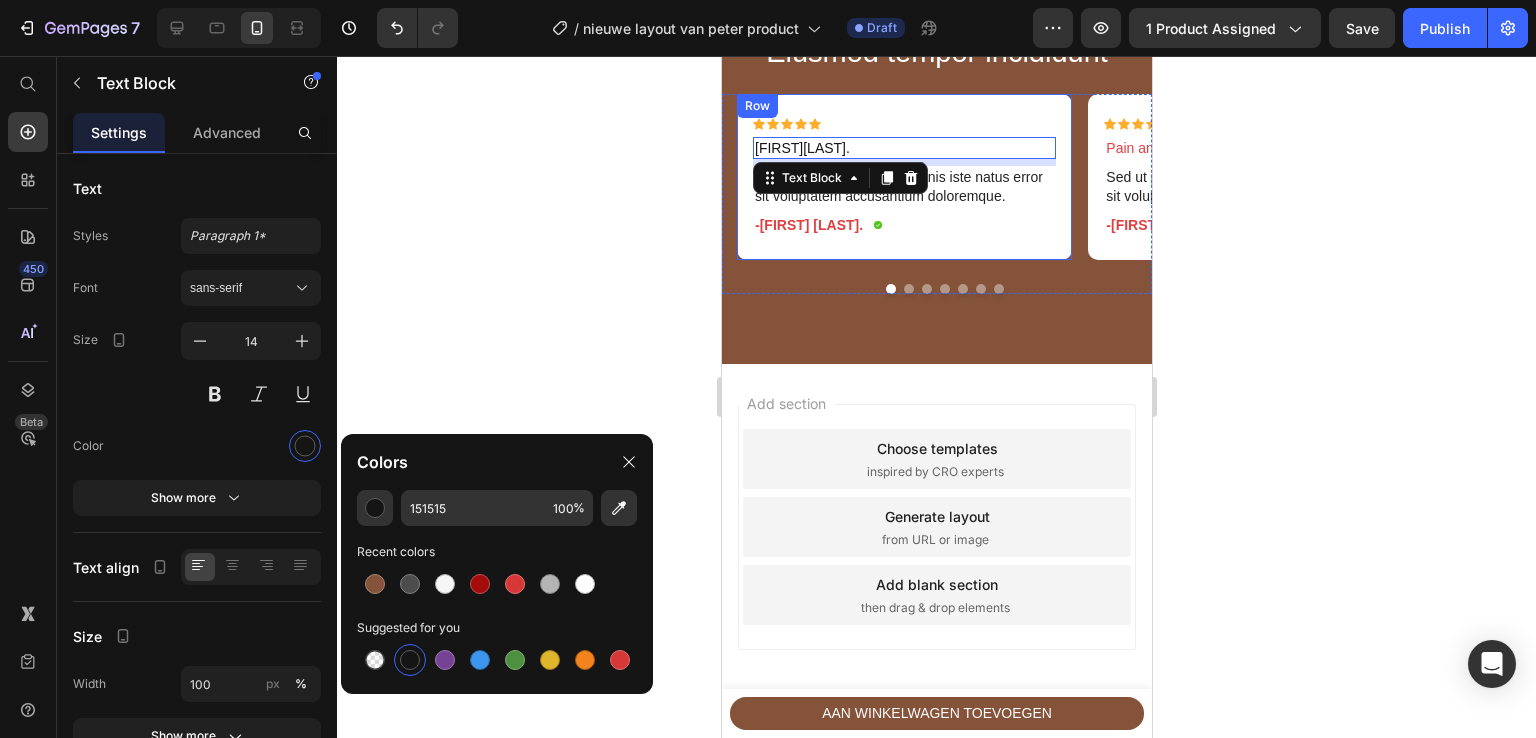 click on "-[FIRST] [LAST]." at bounding box center (808, 225) 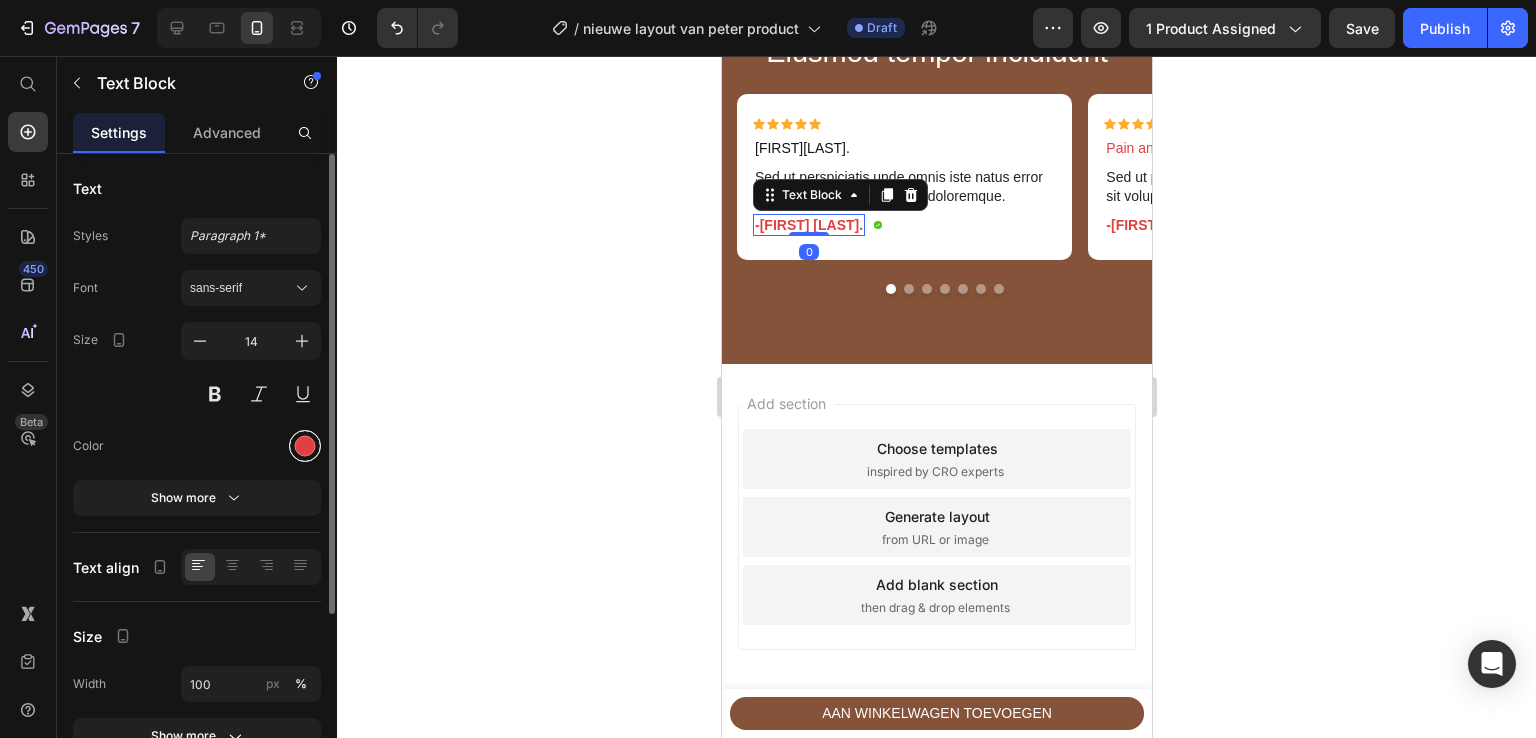 click at bounding box center [305, 446] 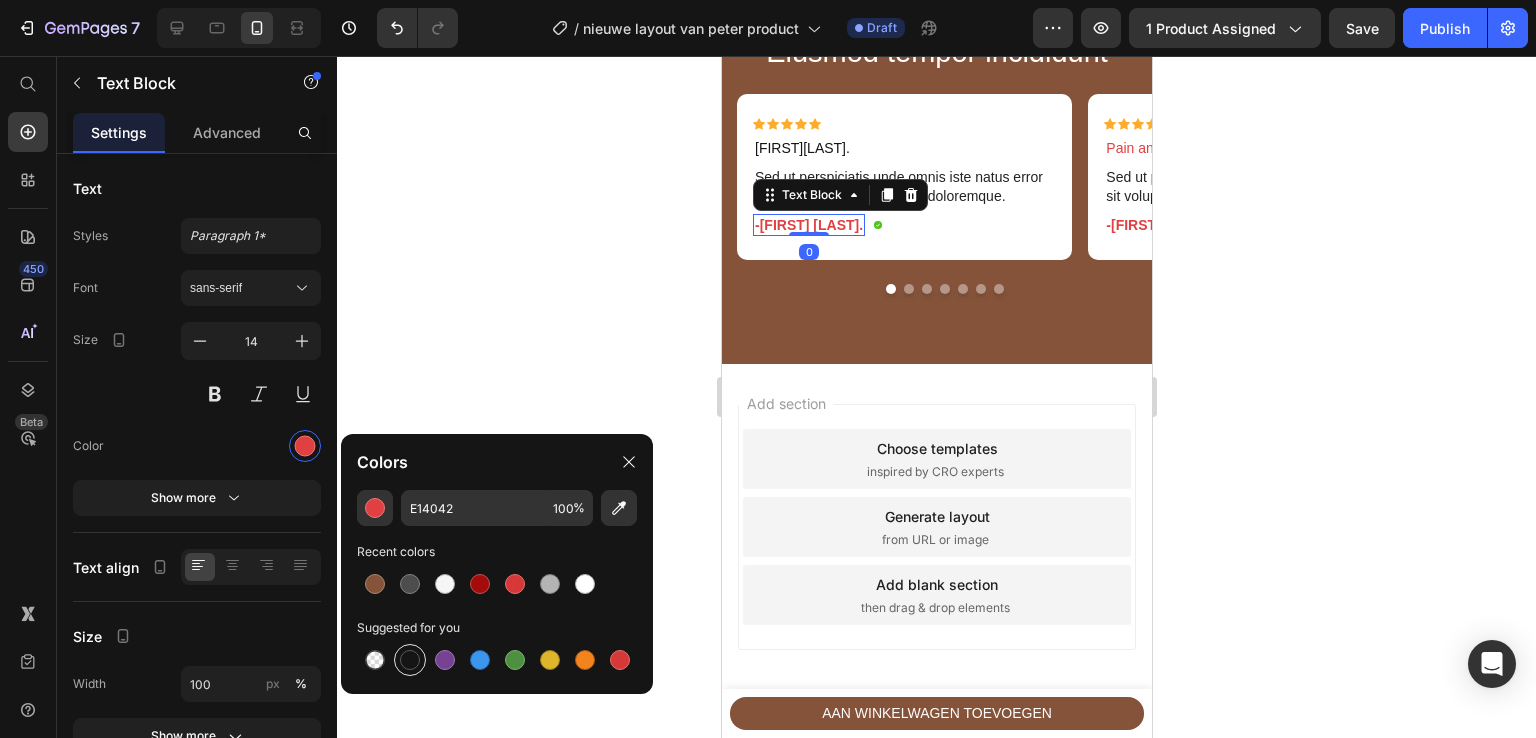 click at bounding box center [410, 660] 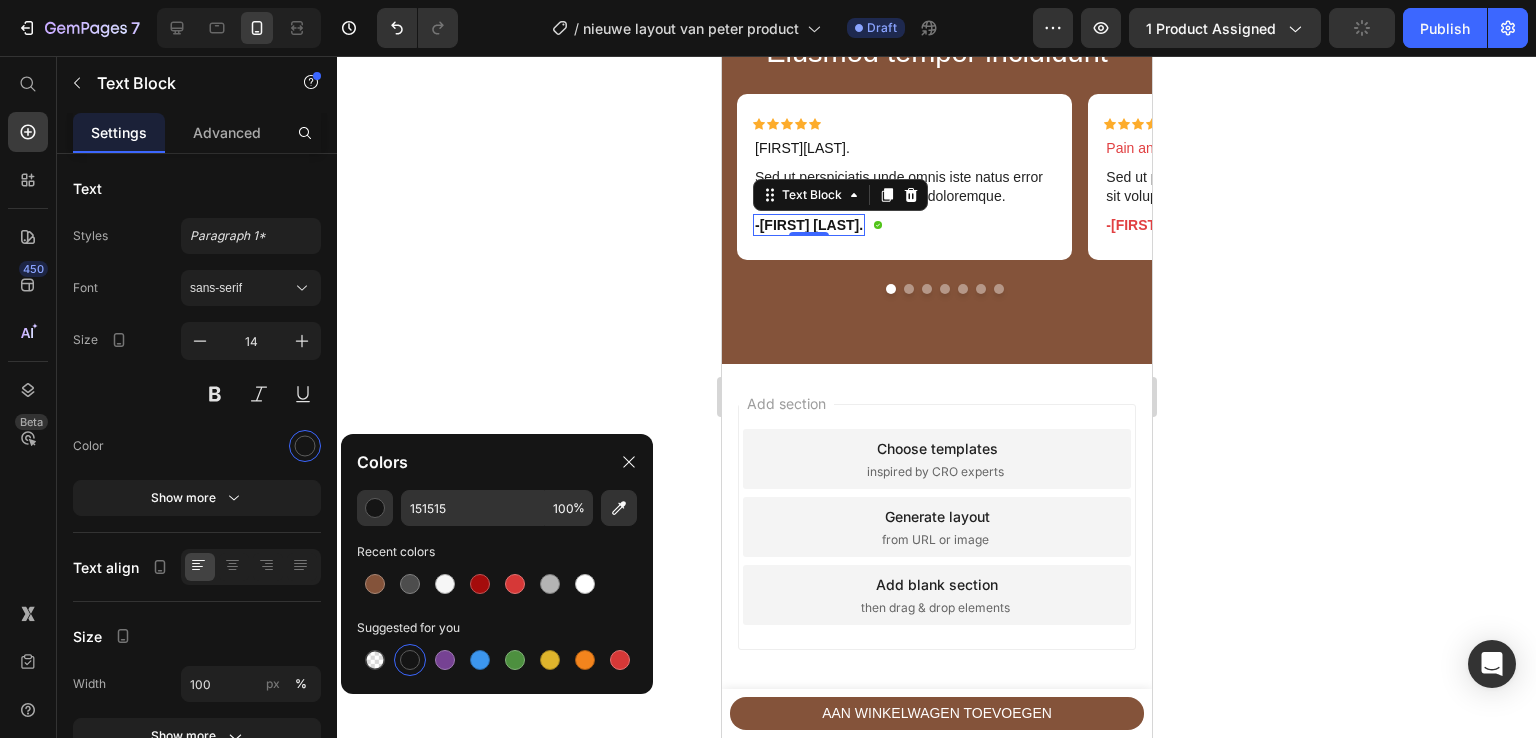 click on "-[FIRST] [LAST]." at bounding box center (808, 225) 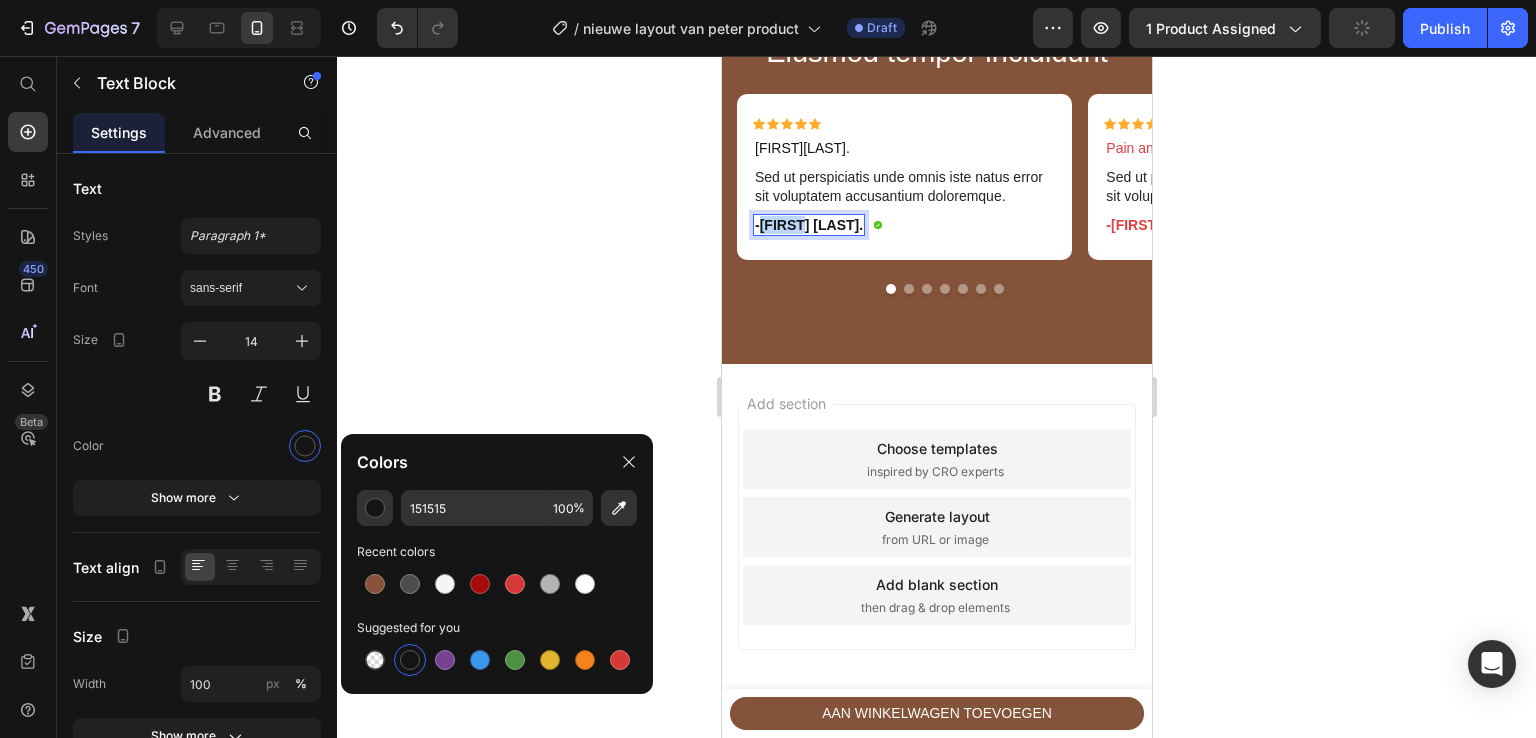 click on "-[FIRST] [LAST]." at bounding box center (808, 225) 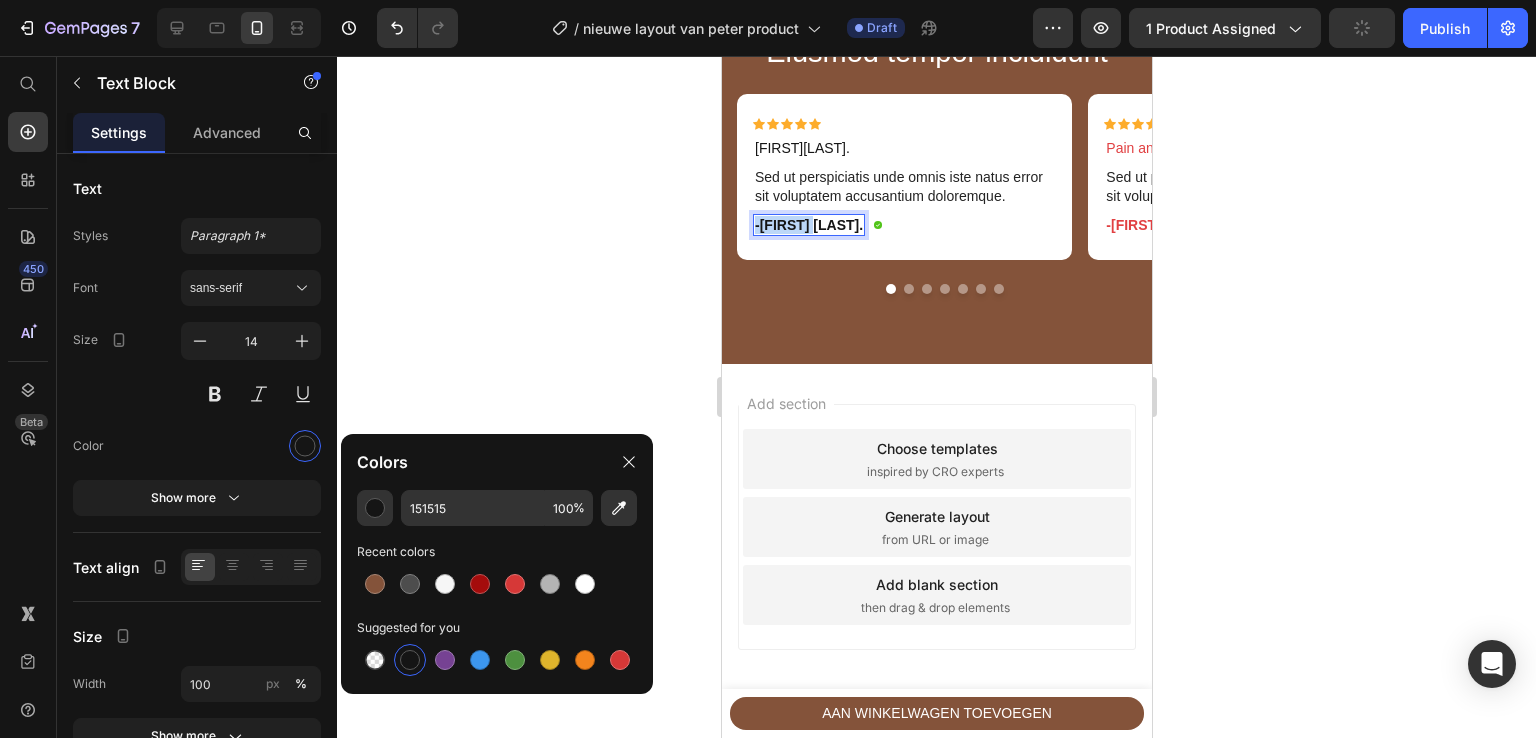 click on "-[FIRST] [LAST]." at bounding box center [808, 225] 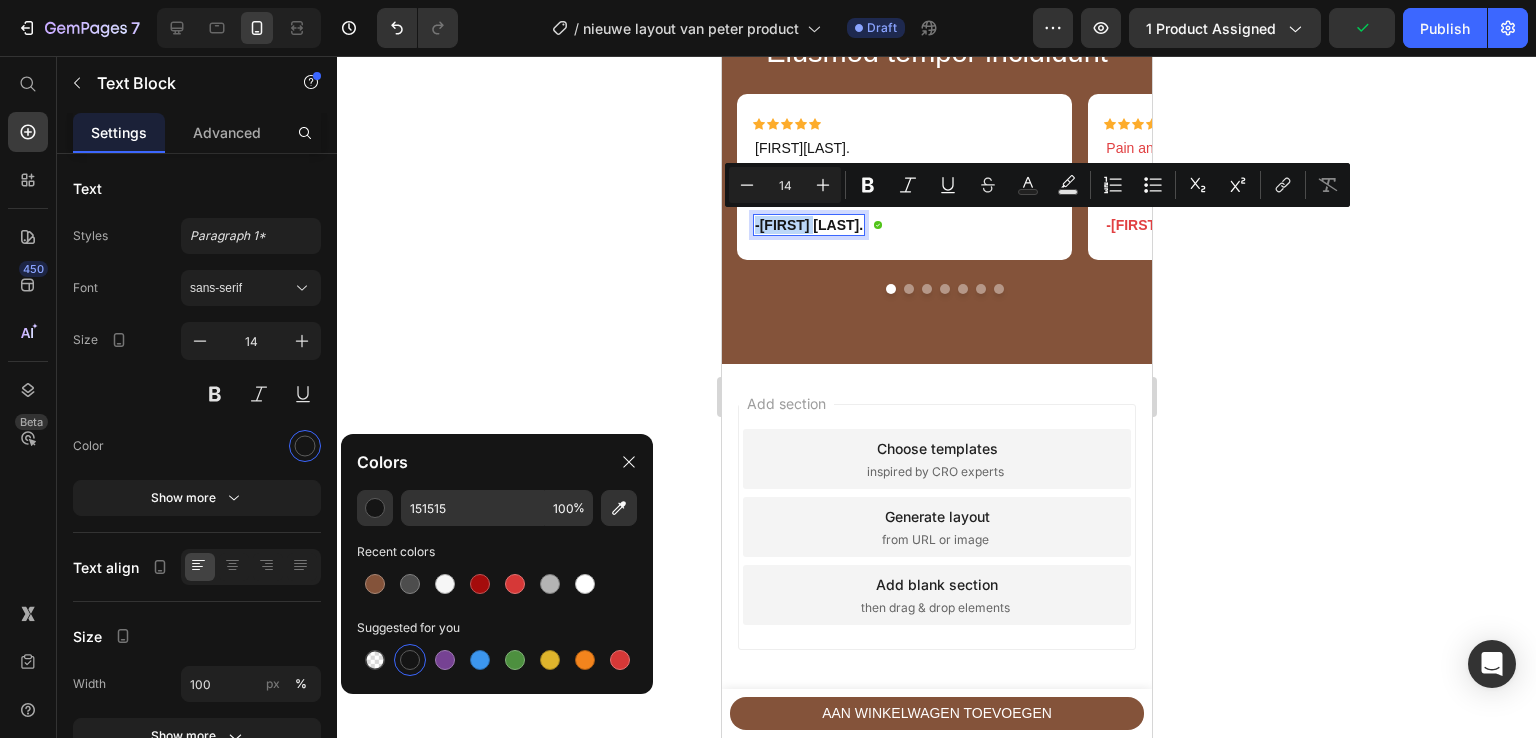 click on "-[FIRST] [LAST]." at bounding box center [808, 225] 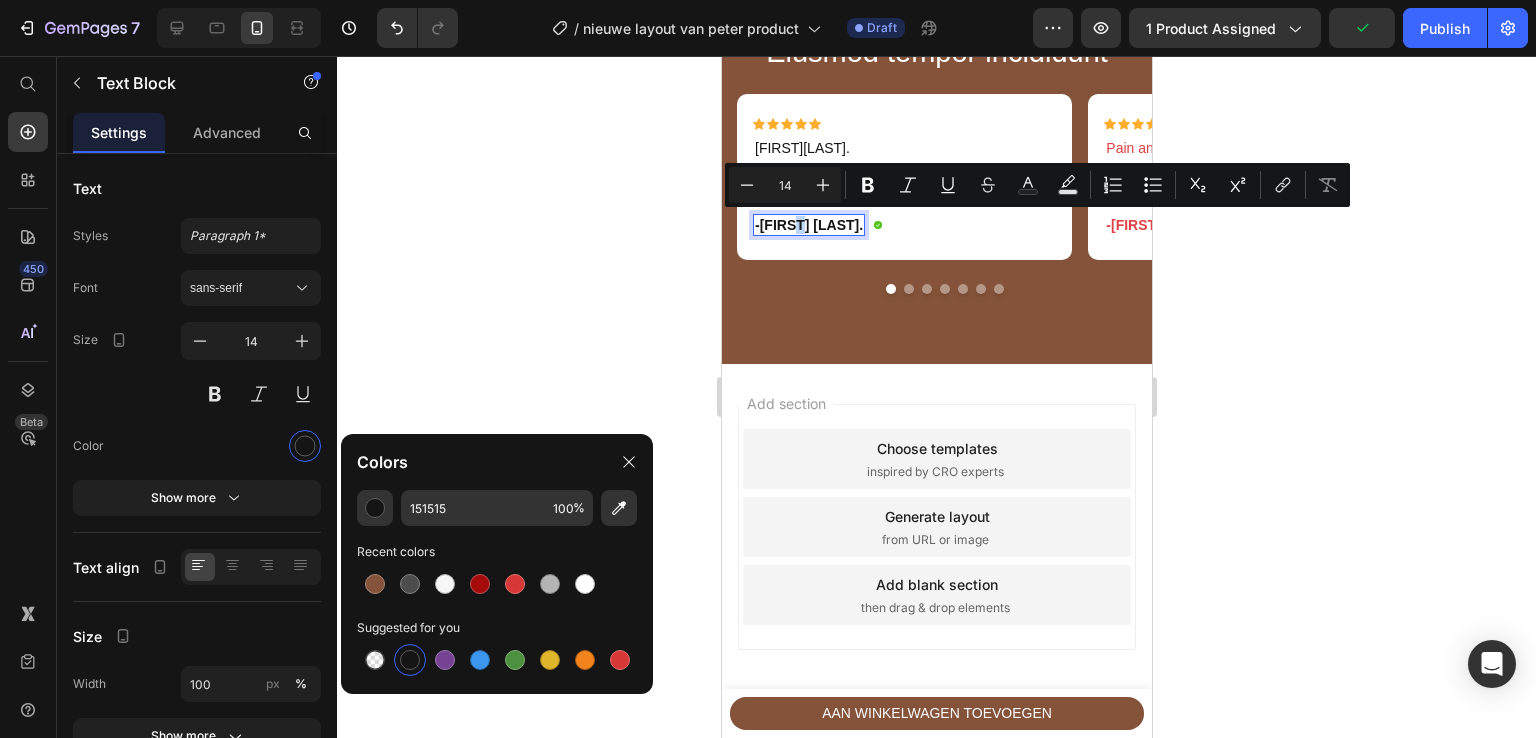 click on "-[FIRST] [LAST]." at bounding box center (808, 225) 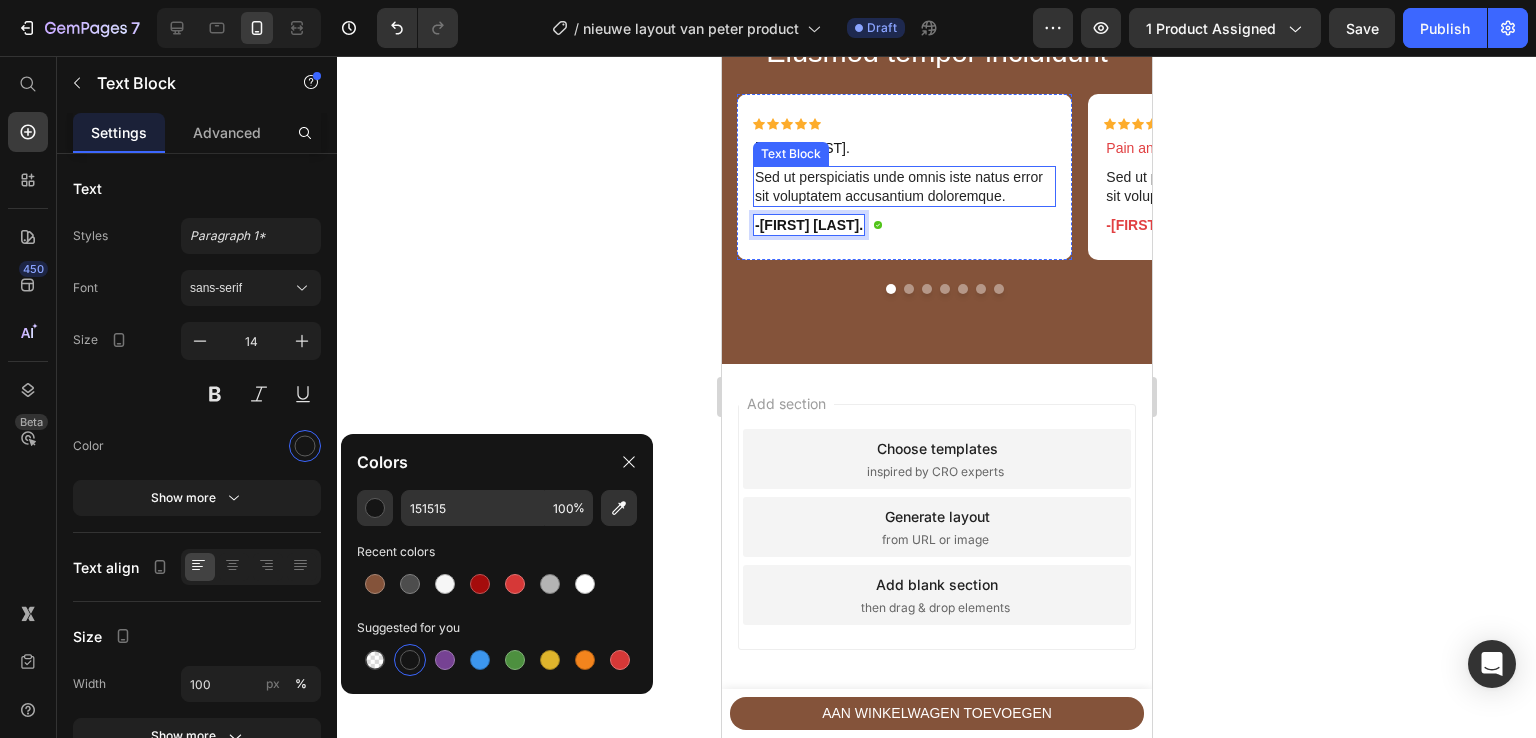 click on "Sed ut perspiciatis unde omnis iste natus error sit voluptatem accusantium doloremque." at bounding box center [903, 186] 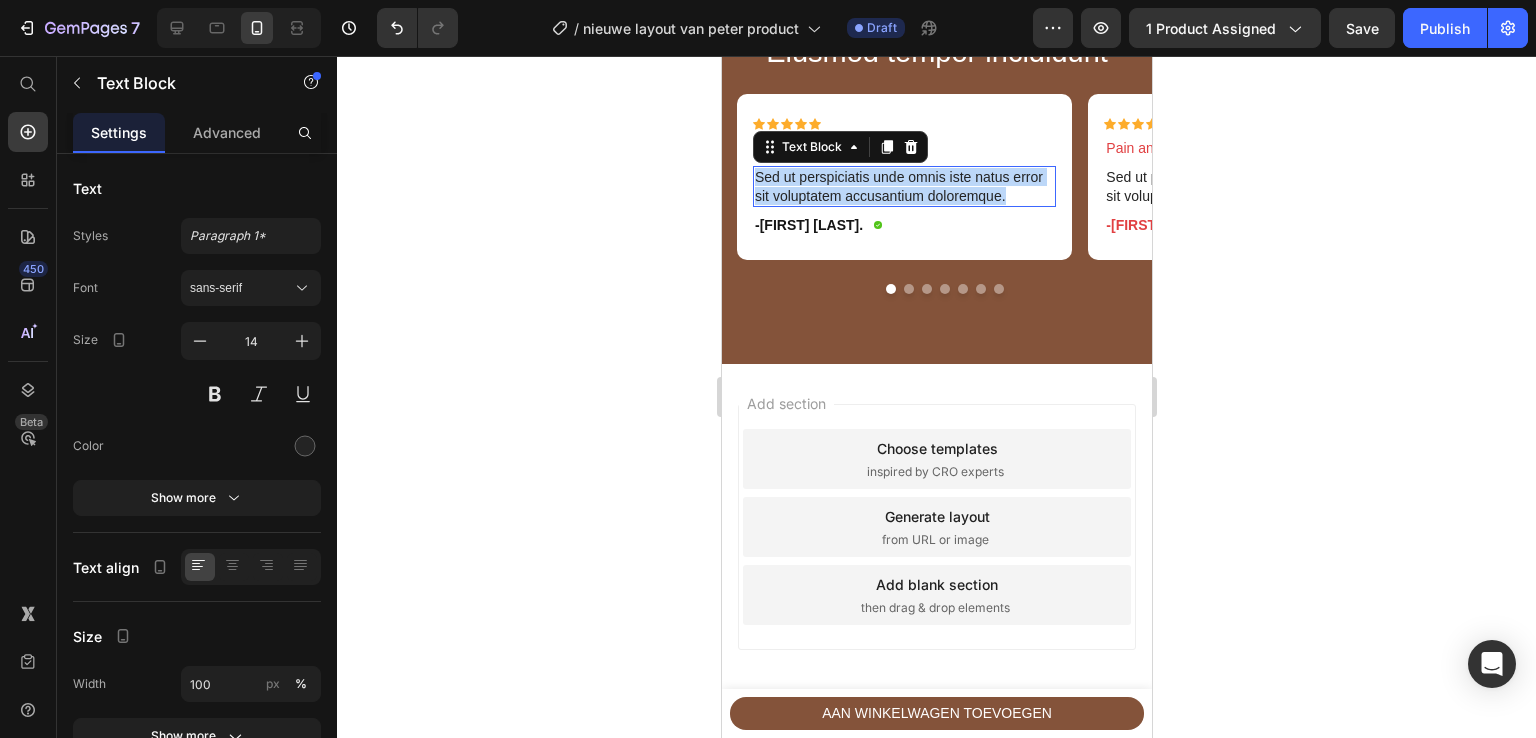 click on "Sed ut perspiciatis unde omnis iste natus error sit voluptatem accusantium doloremque." at bounding box center [903, 186] 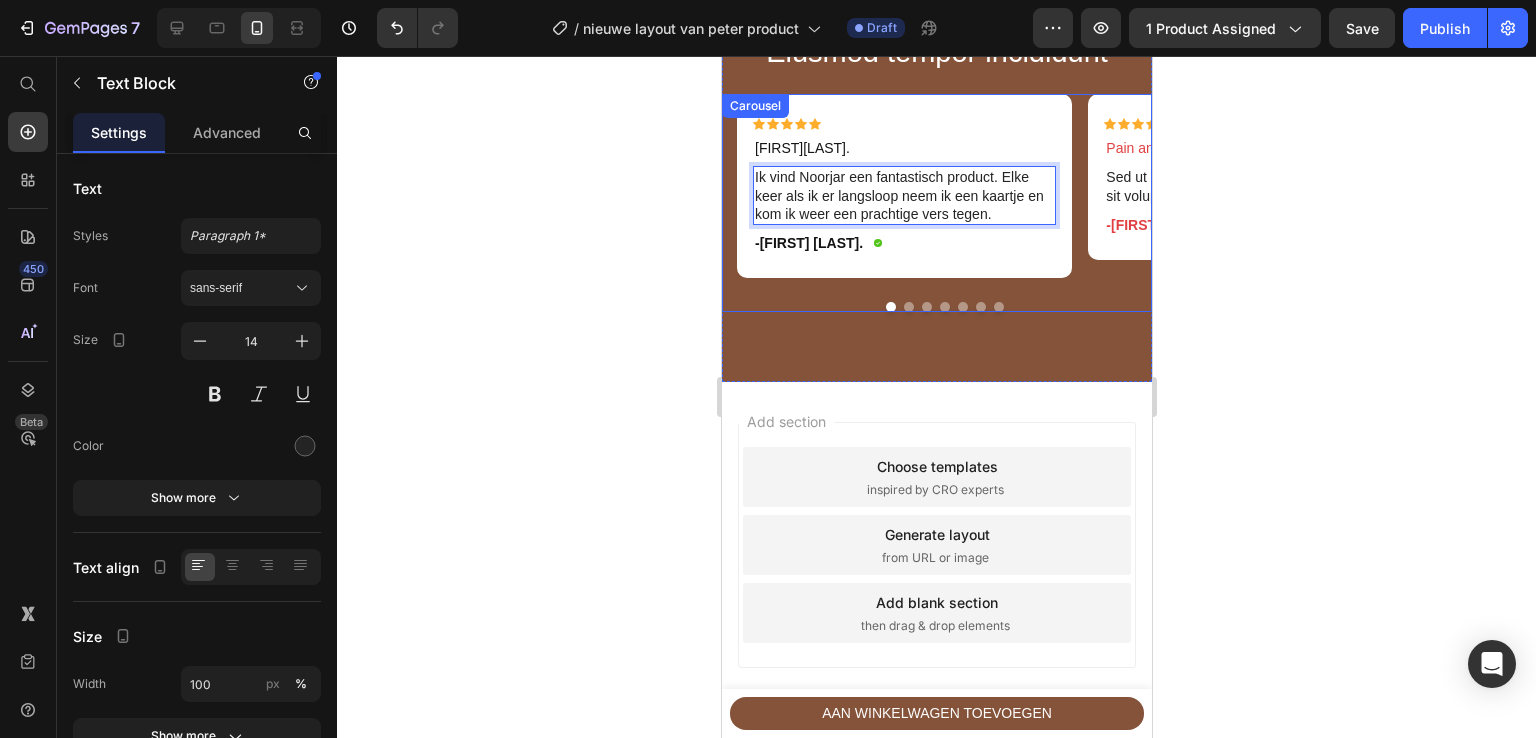 click at bounding box center [908, 307] 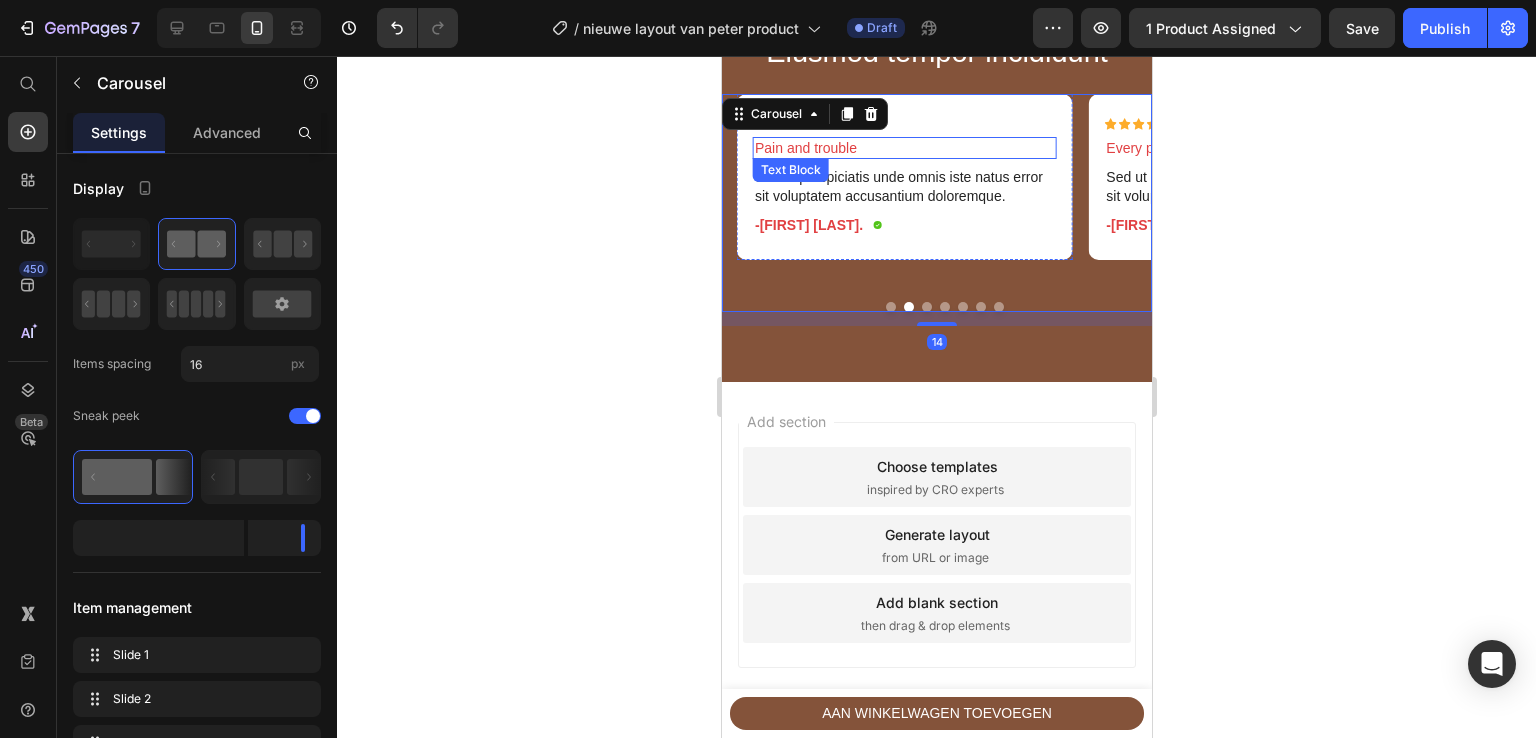 click on "Pain and trouble" at bounding box center [903, 148] 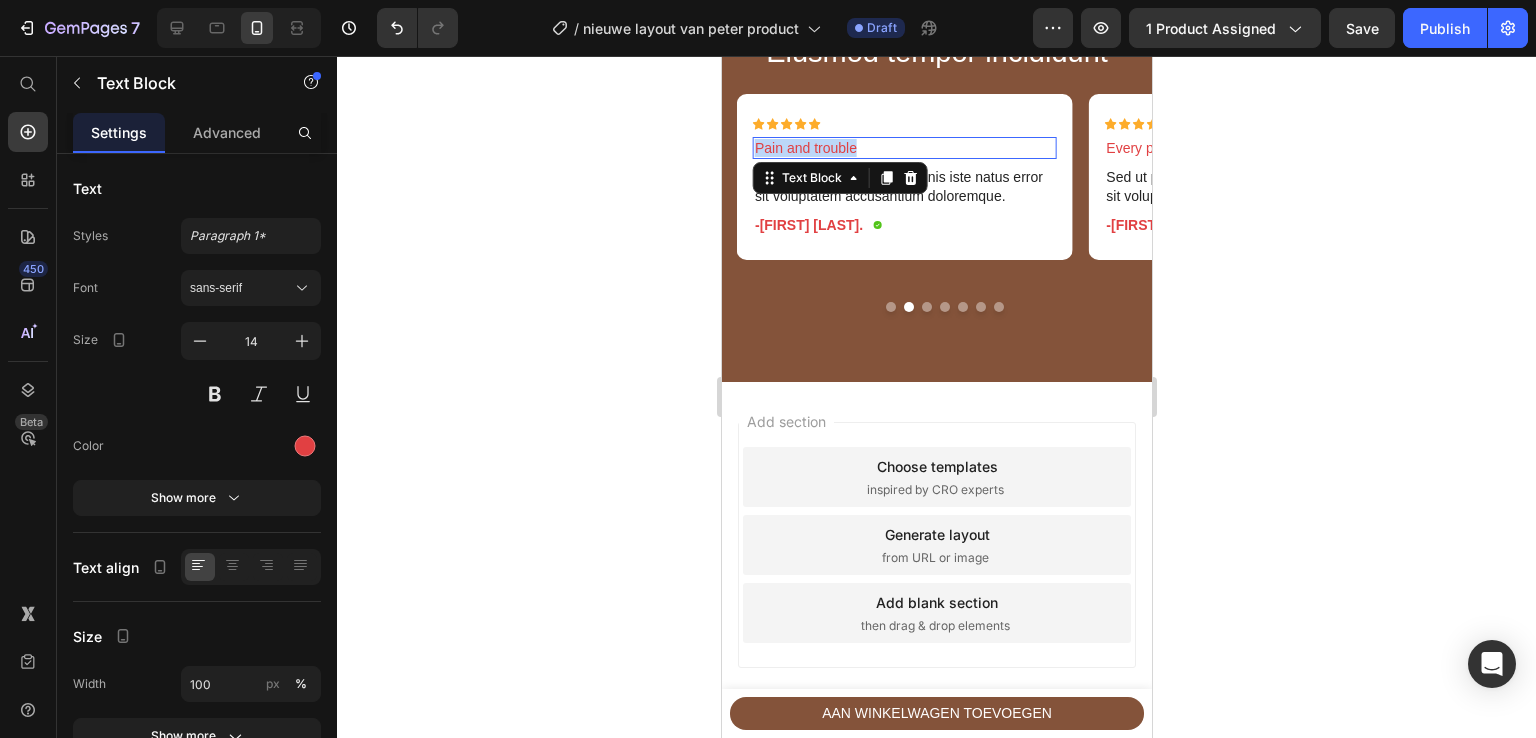 click on "Pain and trouble" at bounding box center [903, 148] 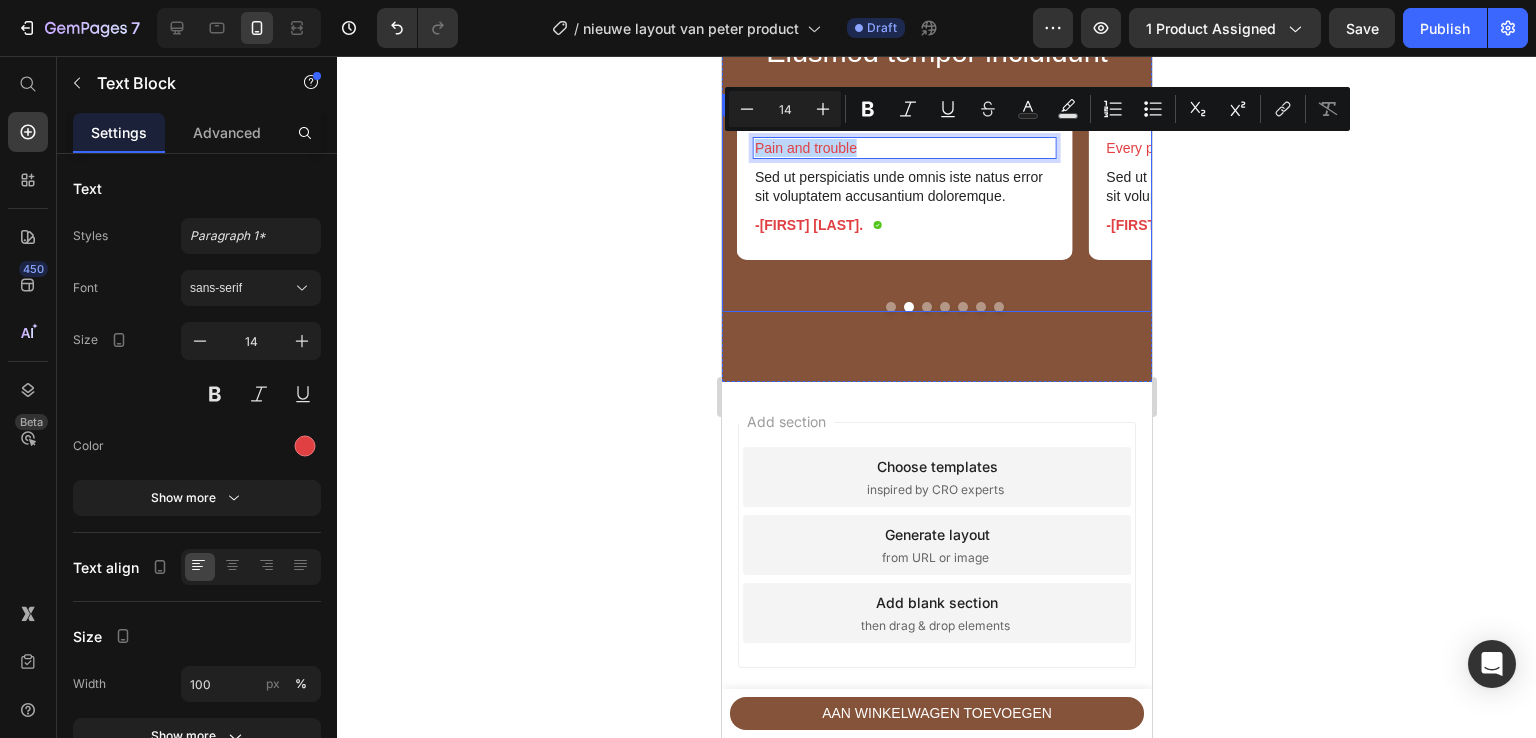 click at bounding box center (890, 307) 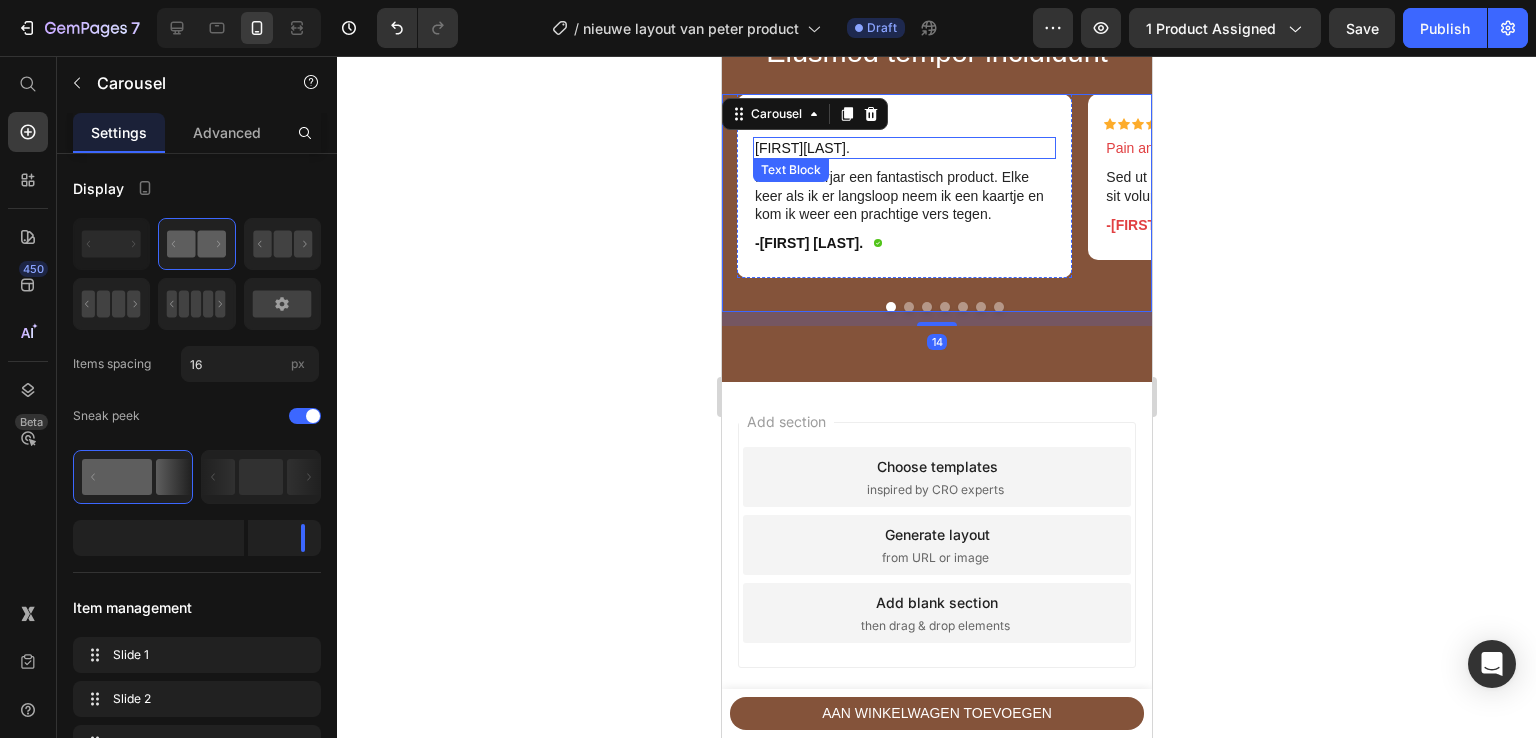click on "[FIRST][LAST]." at bounding box center (903, 148) 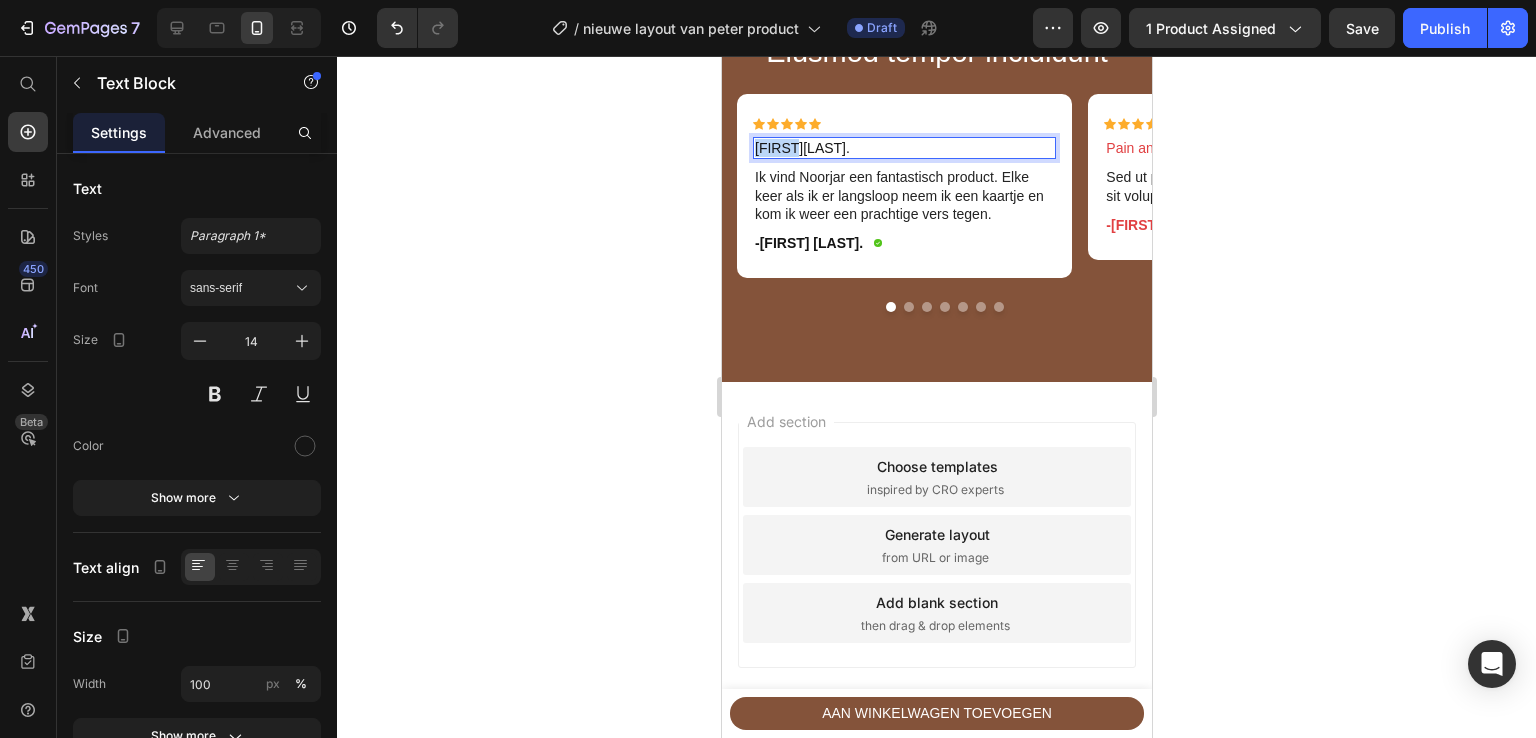 click on "[FIRST][LAST]." at bounding box center (903, 148) 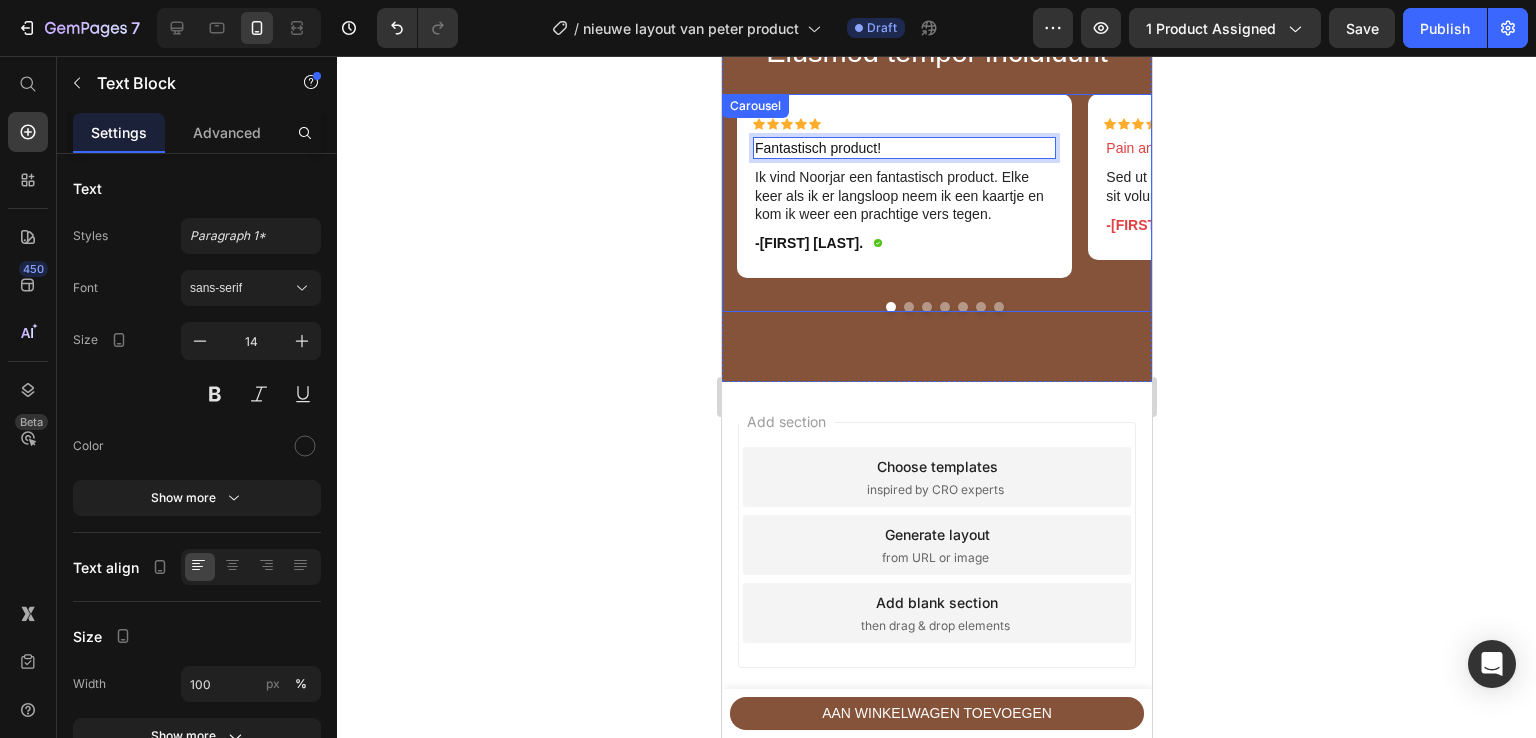 click at bounding box center [908, 307] 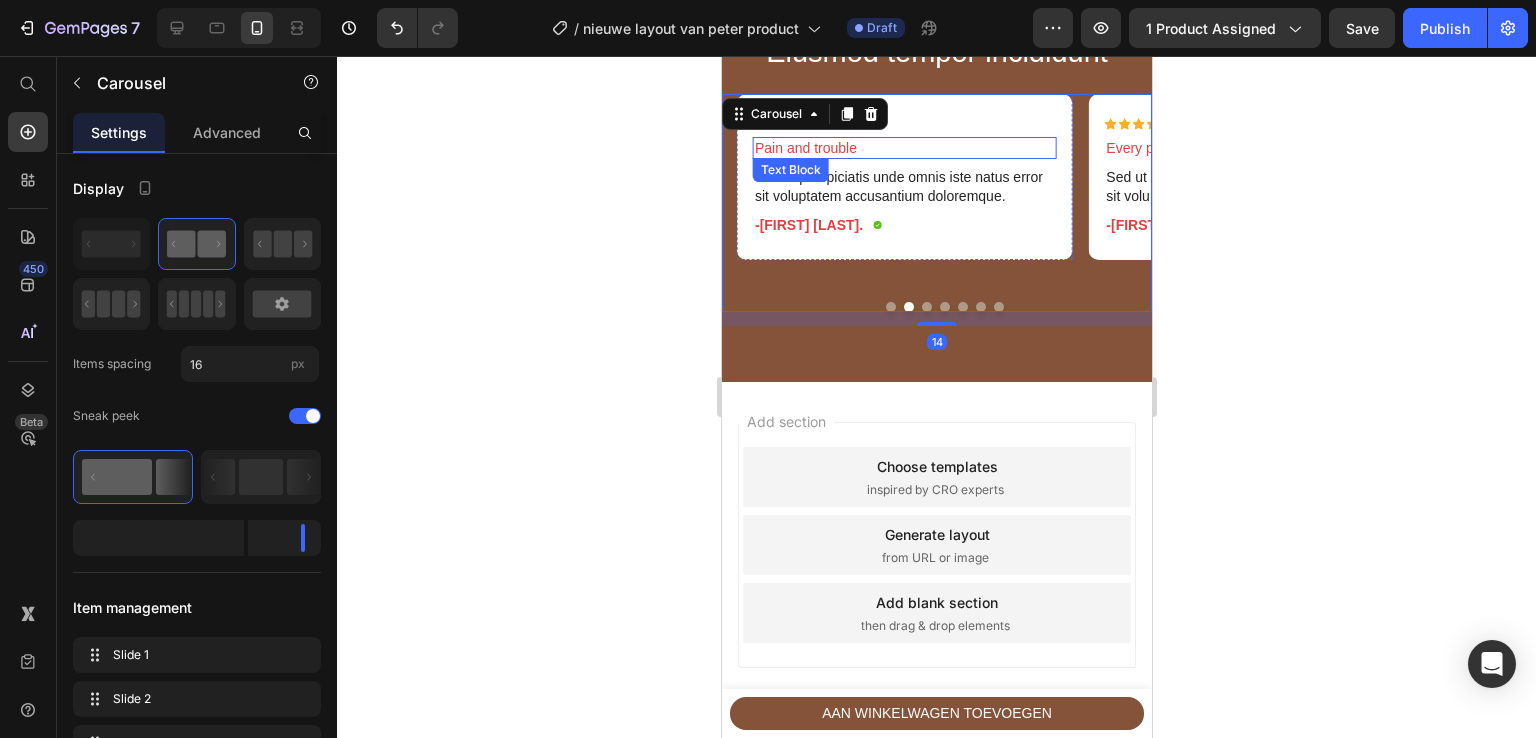 click on "Pain and trouble" at bounding box center (903, 148) 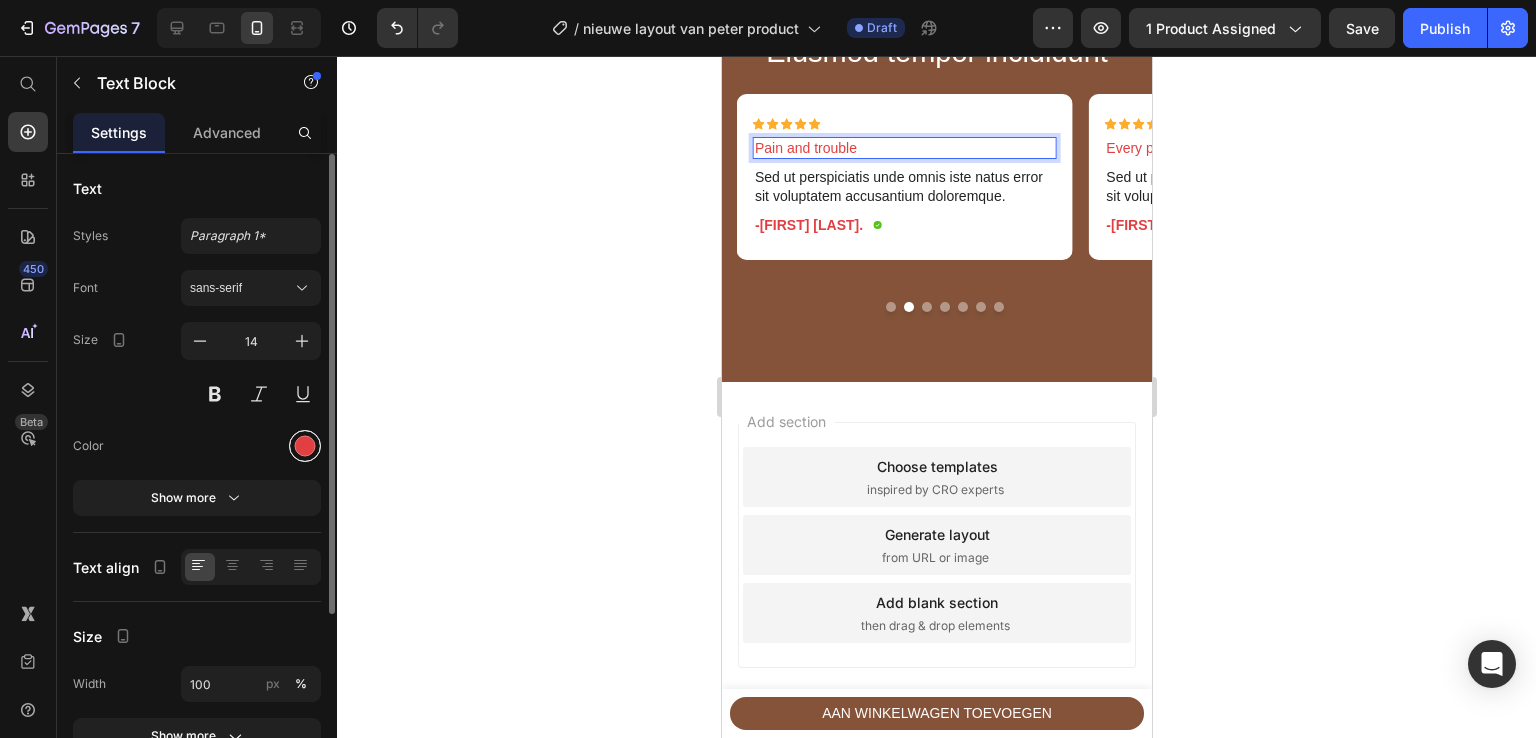 click at bounding box center [305, 446] 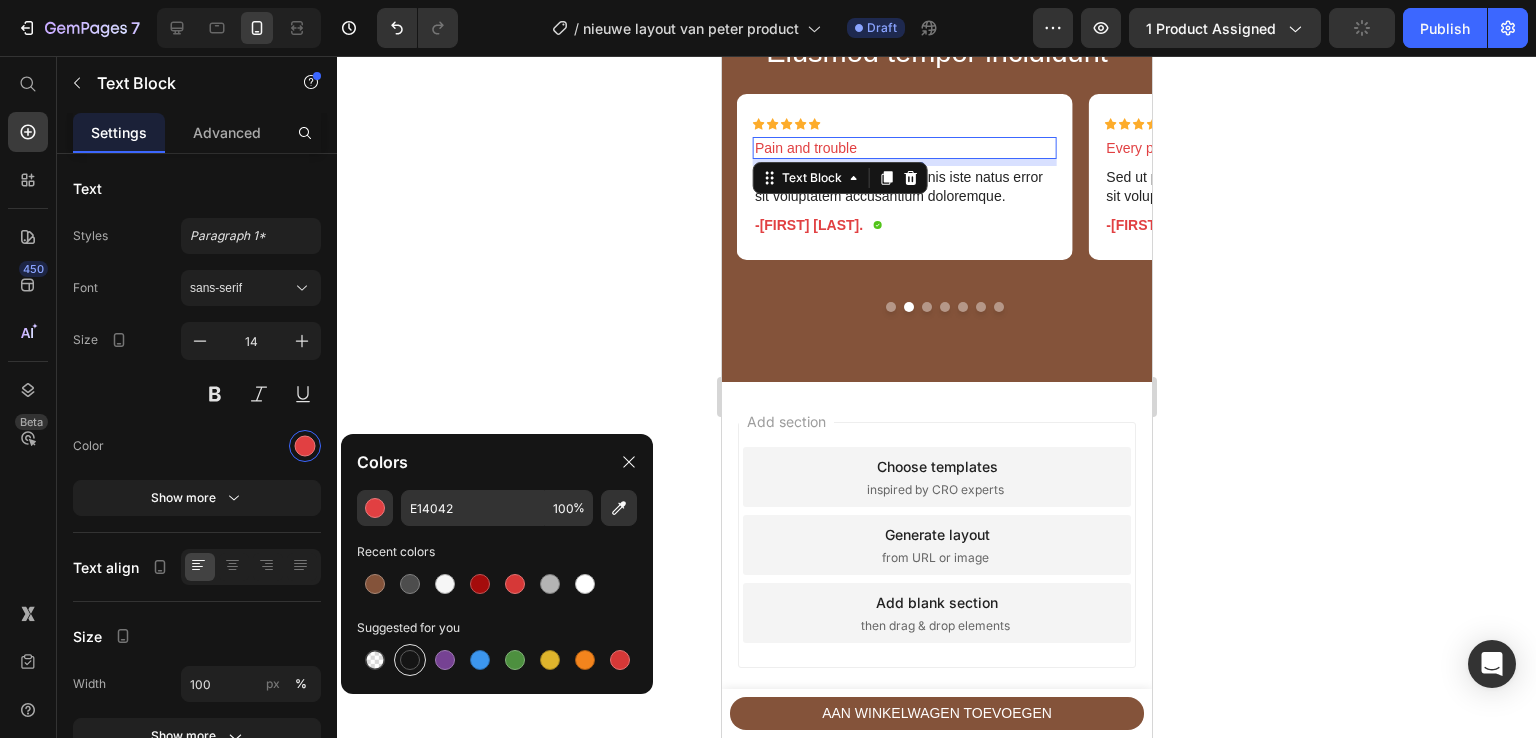 click at bounding box center [410, 660] 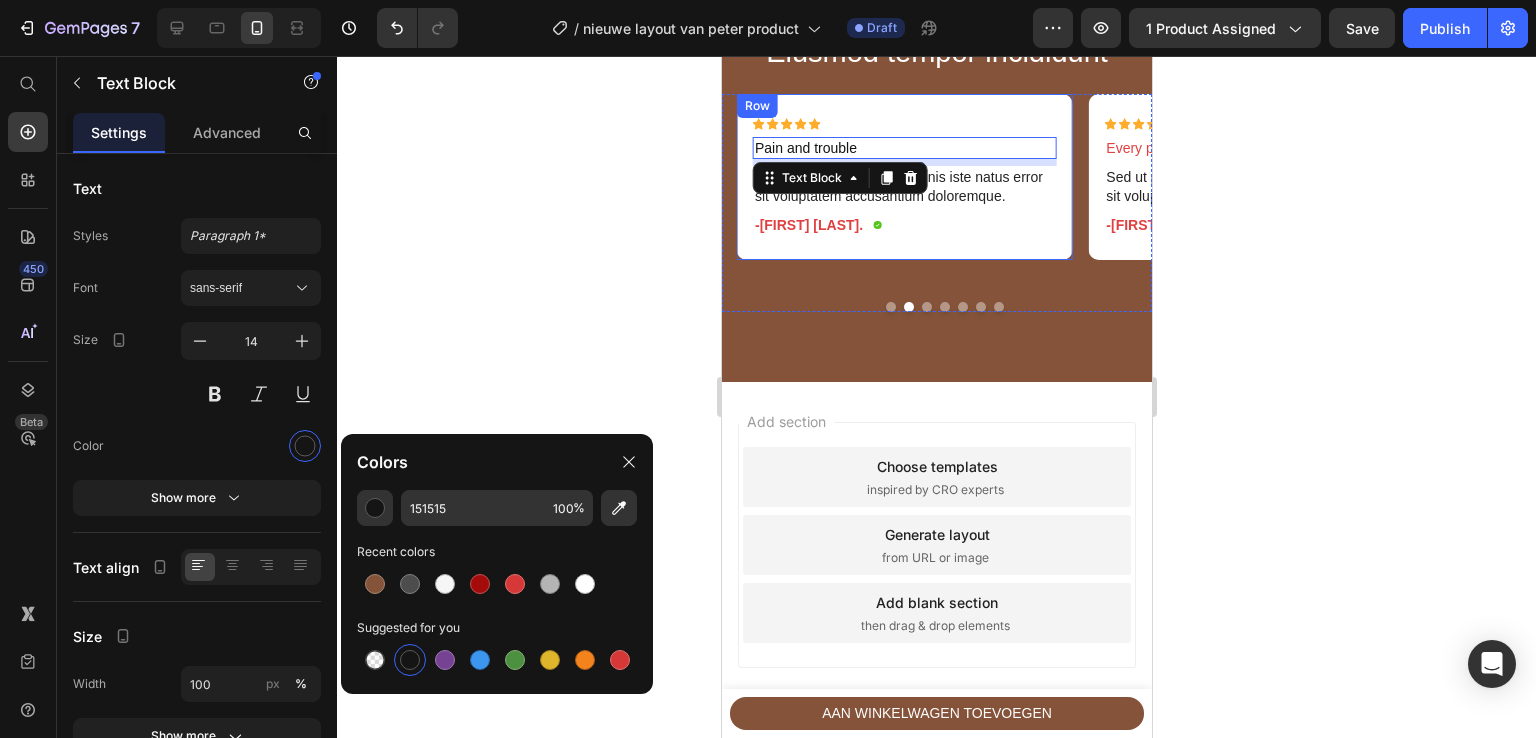 click on "-[FIRST] [LAST]." at bounding box center (808, 225) 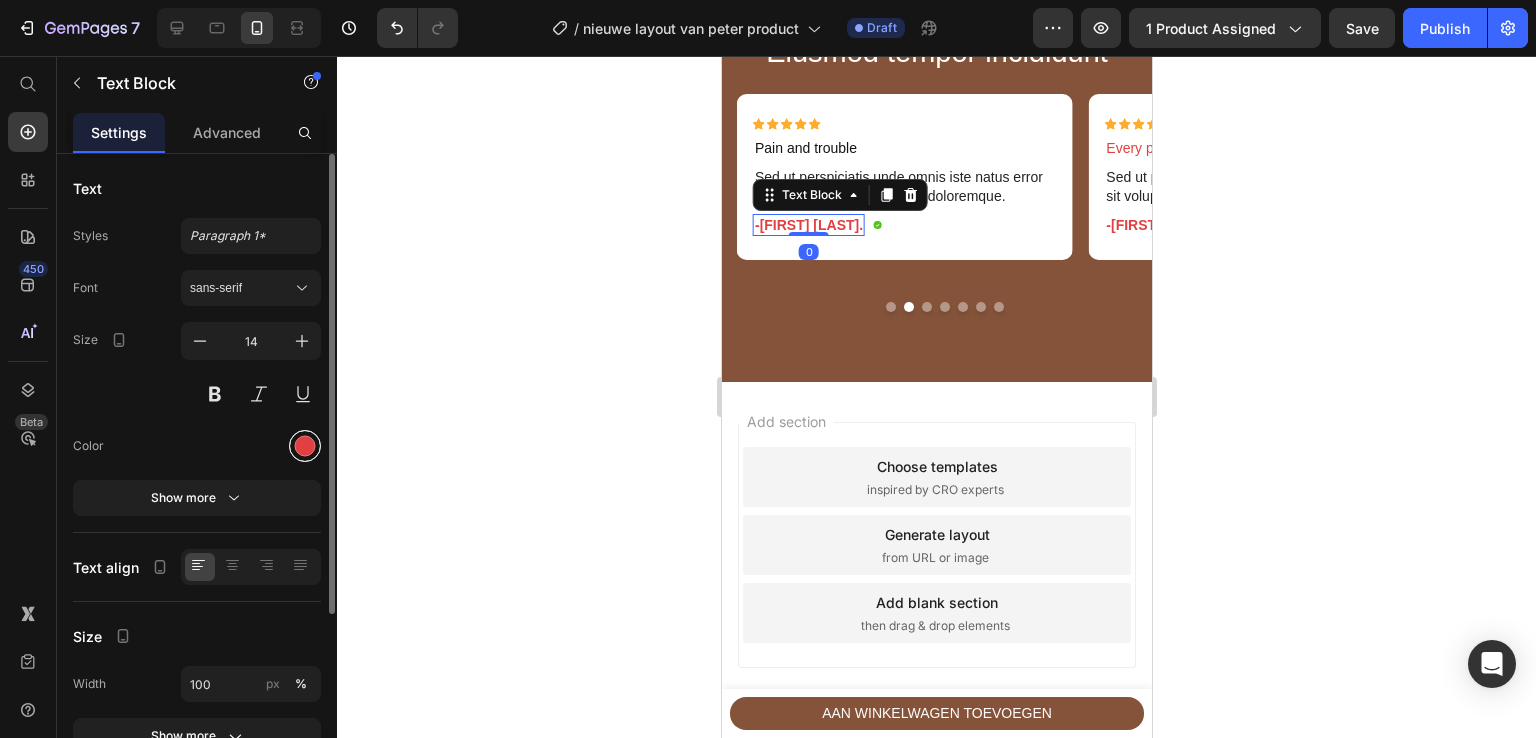 click at bounding box center [305, 446] 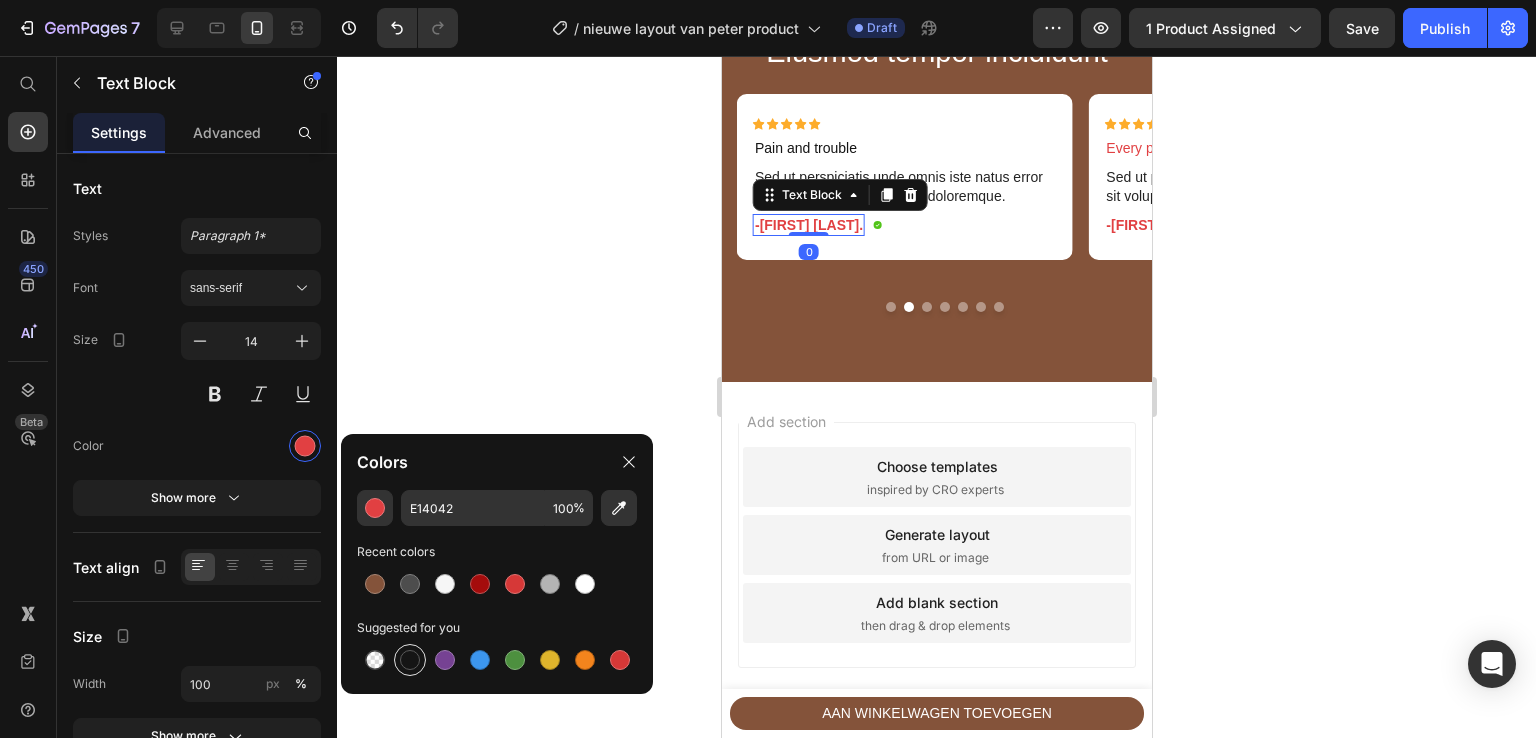 click at bounding box center [410, 660] 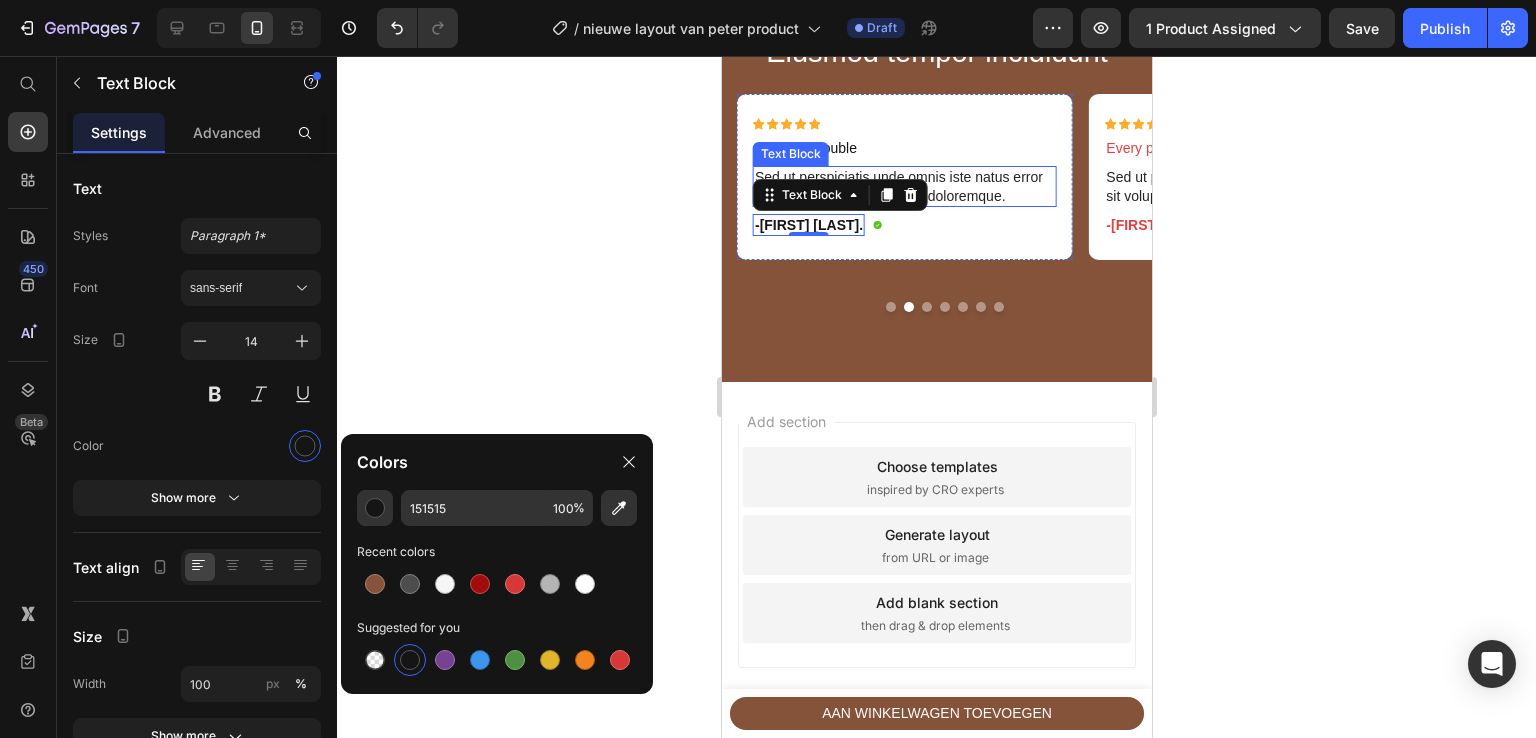 click on "Sed ut perspiciatis unde omnis iste natus error sit voluptatem accusantium doloremque." at bounding box center (903, 186) 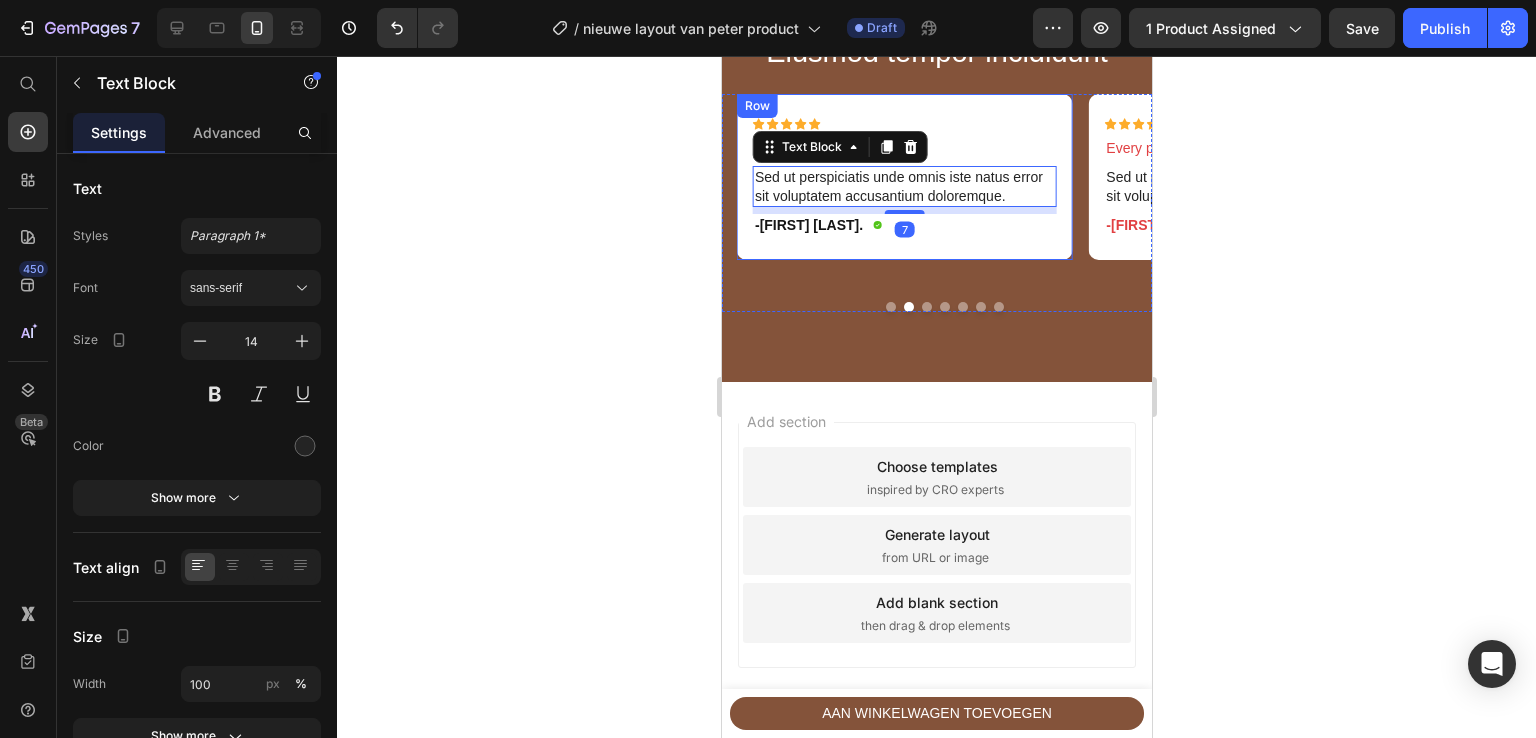 click on "Pain and trouble" at bounding box center [903, 148] 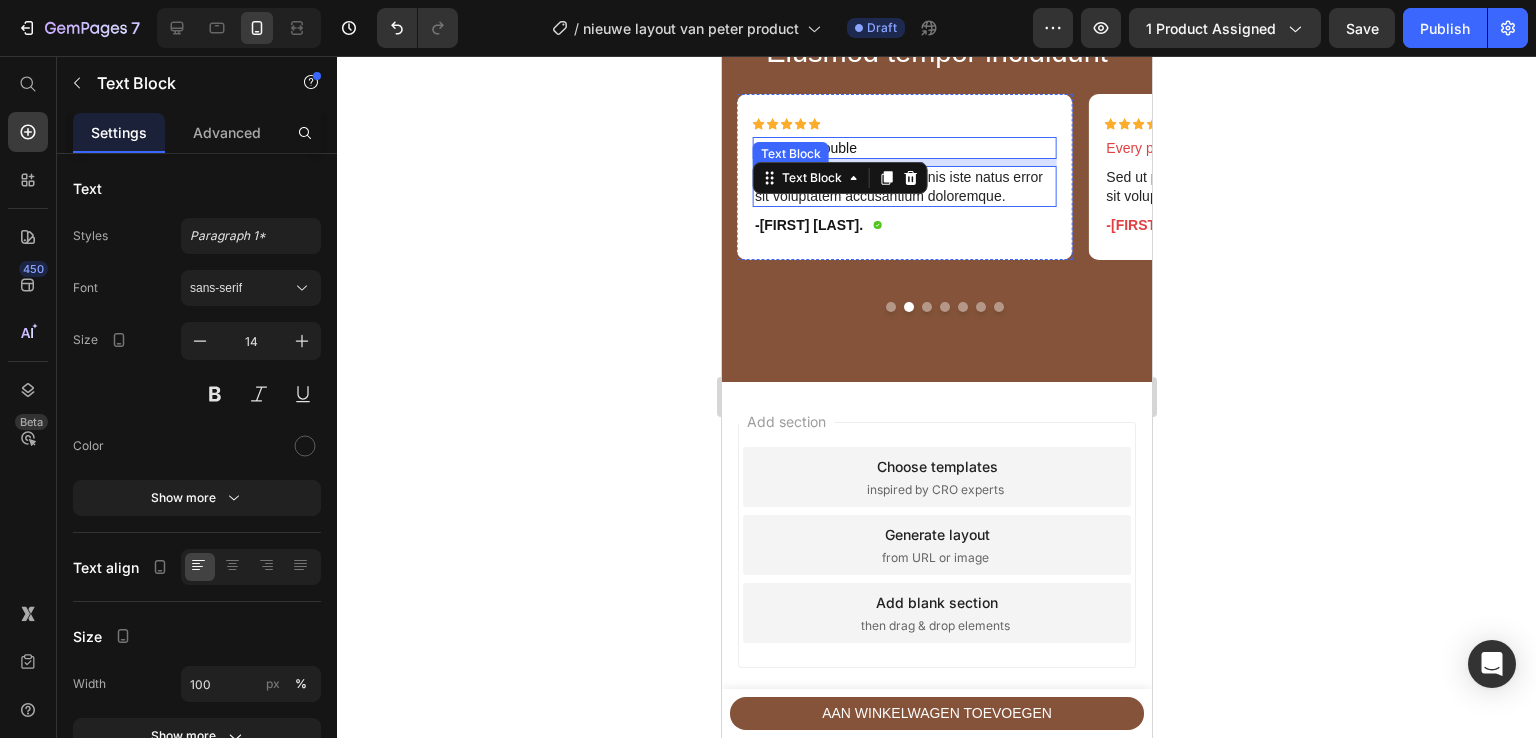 click on "Sed ut perspiciatis unde omnis iste natus error sit voluptatem accusantium doloremque." at bounding box center (903, 186) 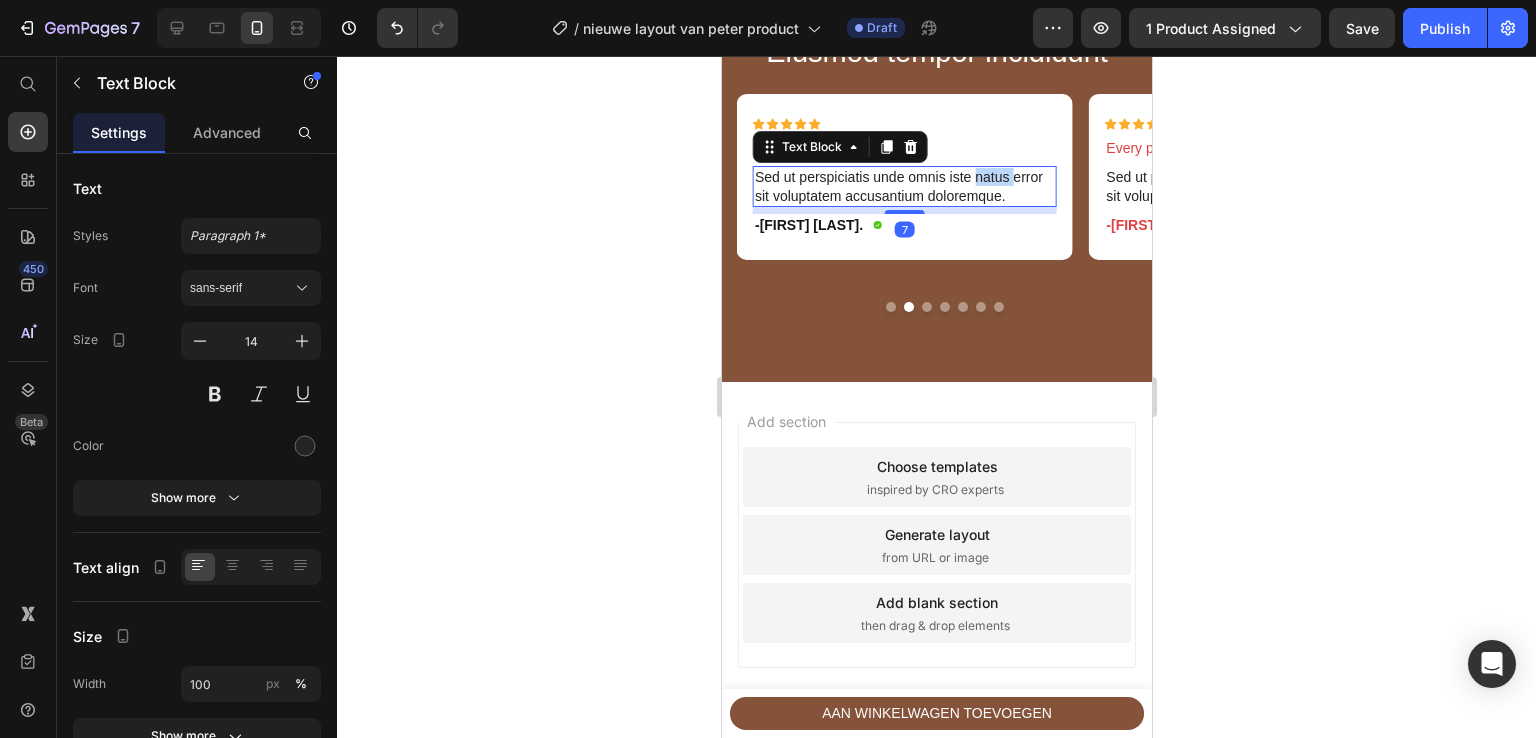 click on "Sed ut perspiciatis unde omnis iste natus error sit voluptatem accusantium doloremque." at bounding box center (903, 186) 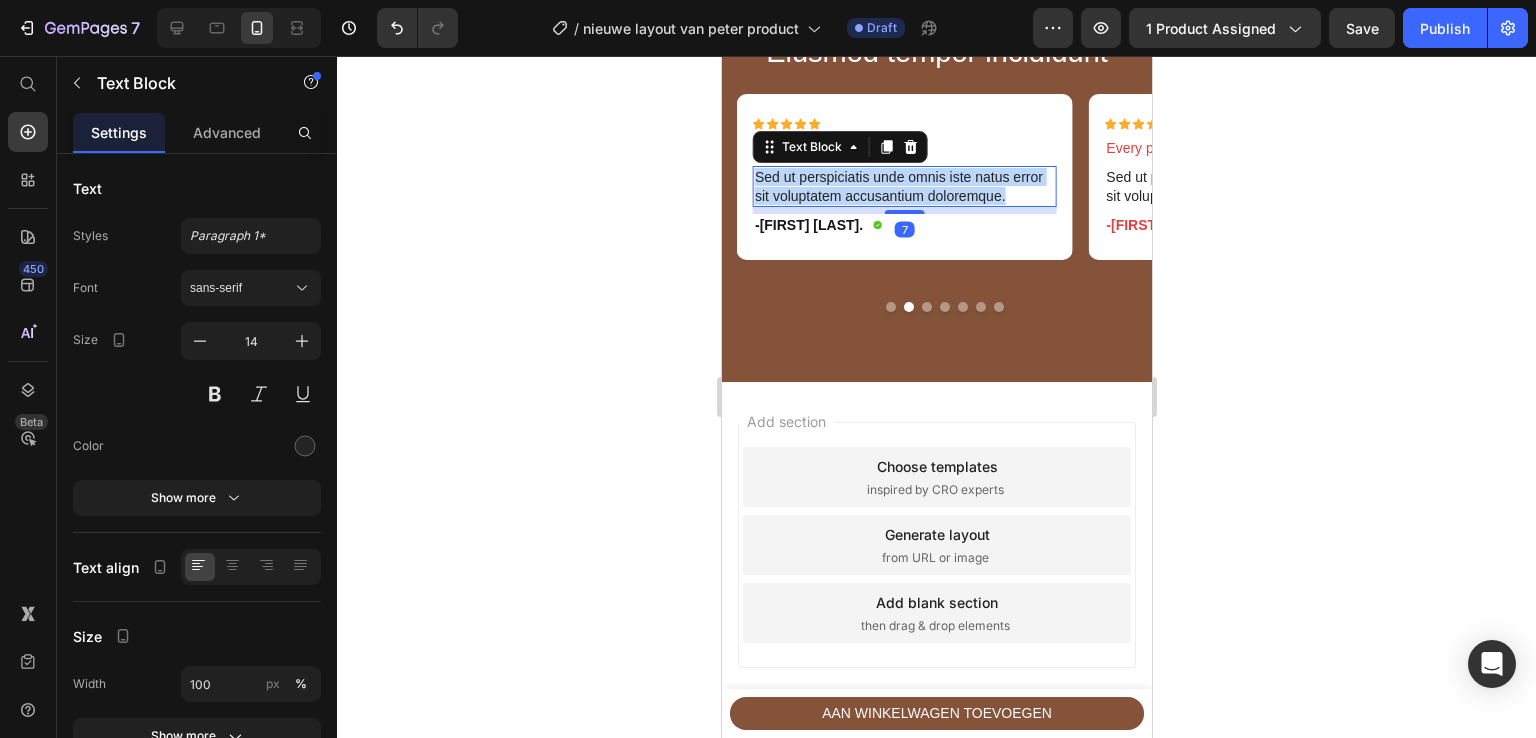 click on "Sed ut perspiciatis unde omnis iste natus error sit voluptatem accusantium doloremque." at bounding box center [903, 186] 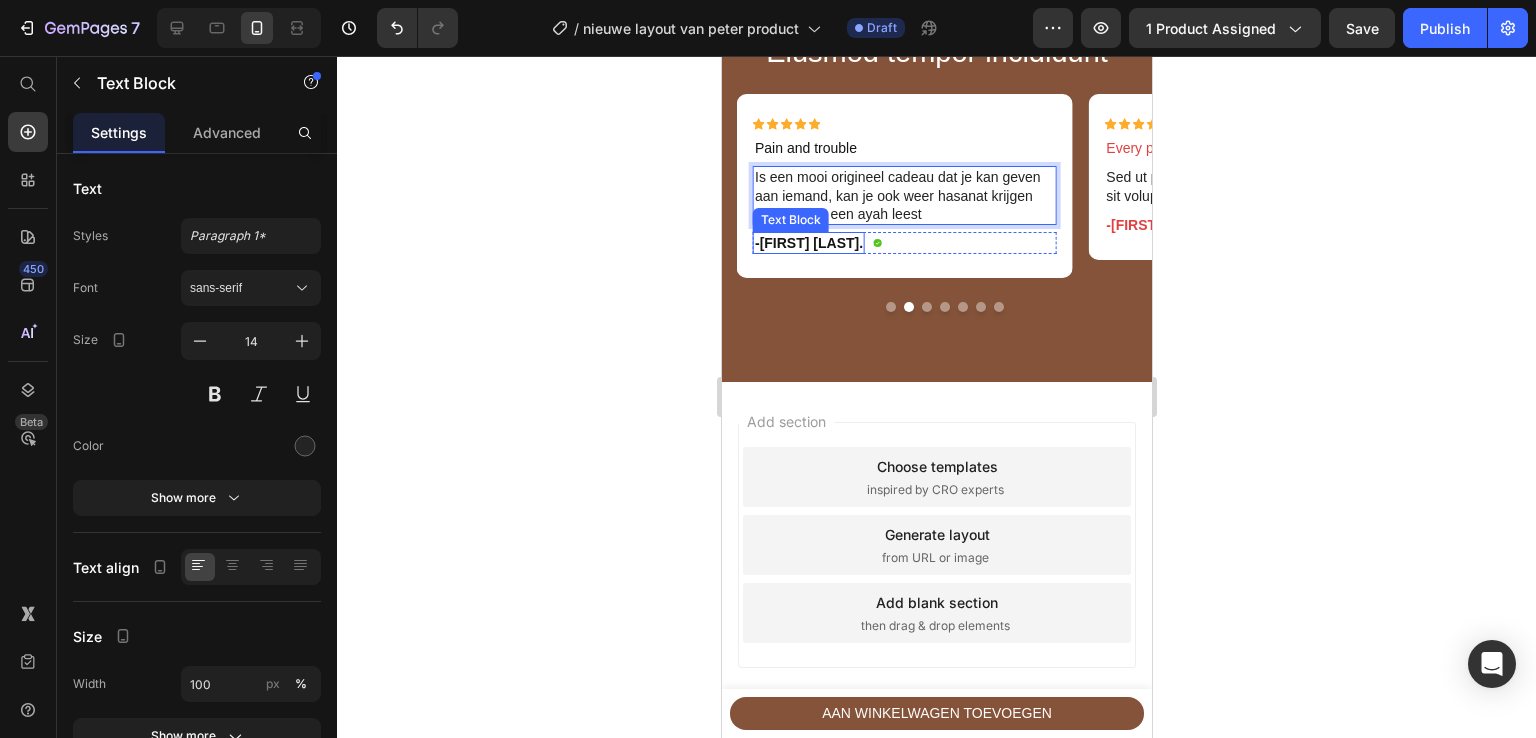 click on "-[FIRST] [LAST]." at bounding box center (808, 243) 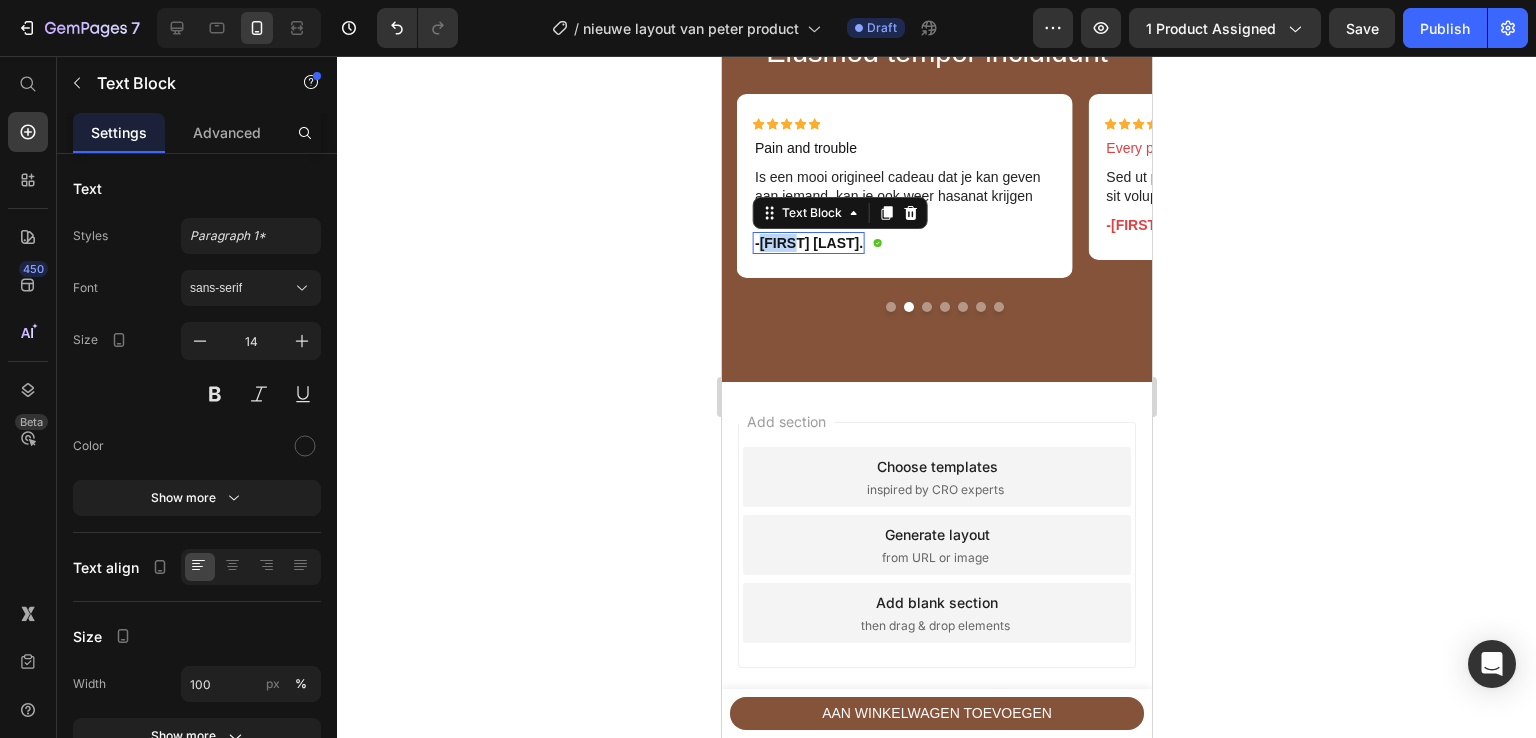 click on "-[FIRST] [LAST]." at bounding box center (808, 243) 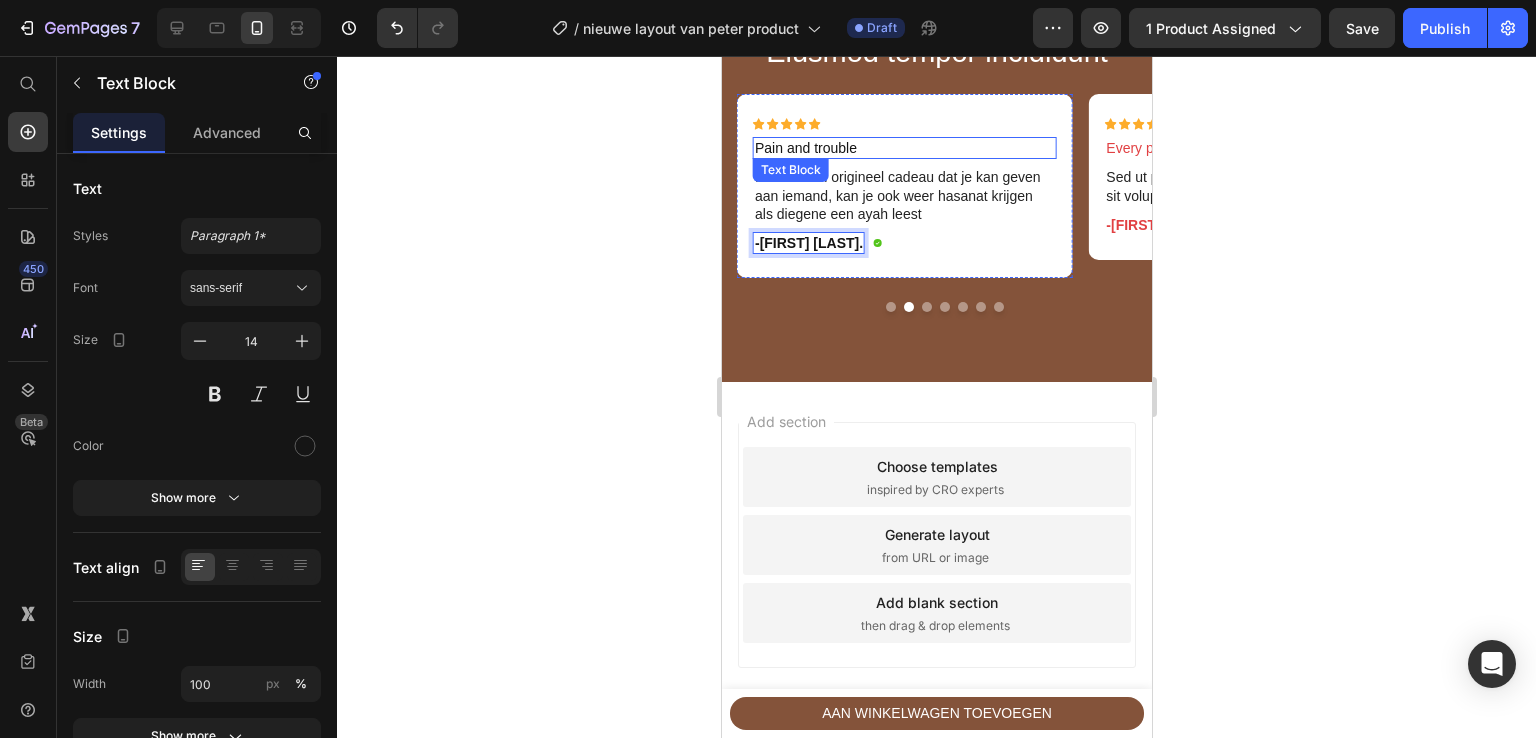 click on "Pain and trouble" at bounding box center [903, 148] 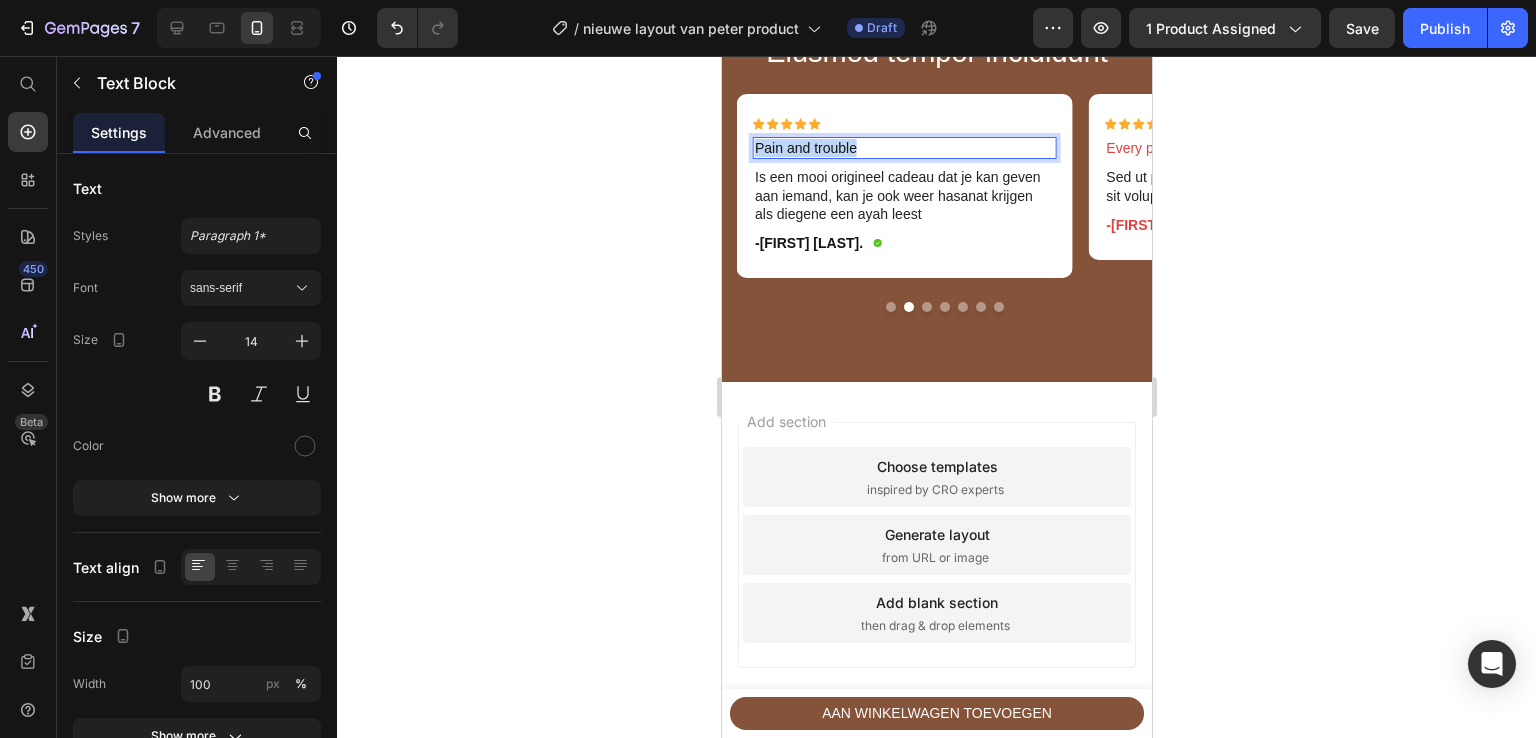 click on "Pain and trouble" at bounding box center [903, 148] 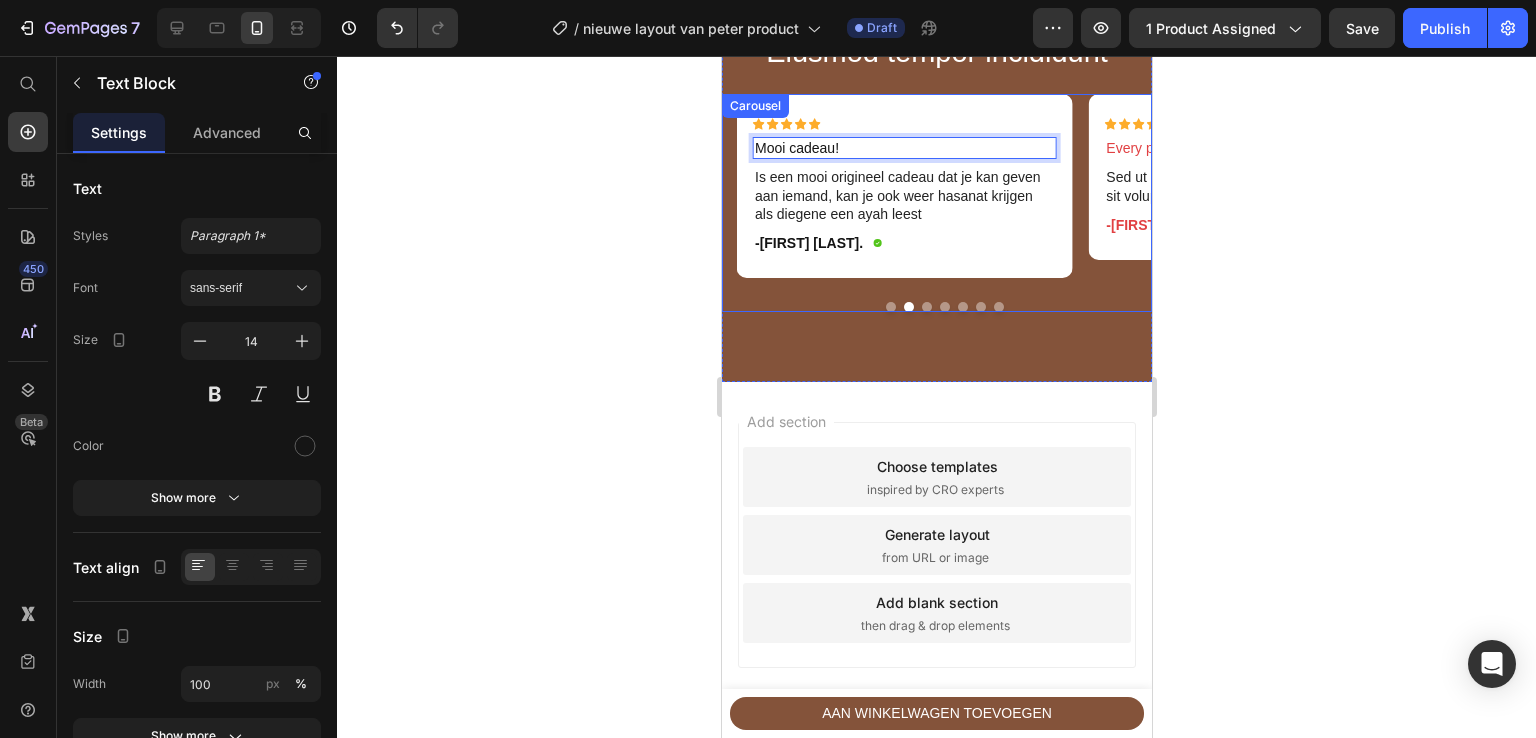 click at bounding box center [926, 307] 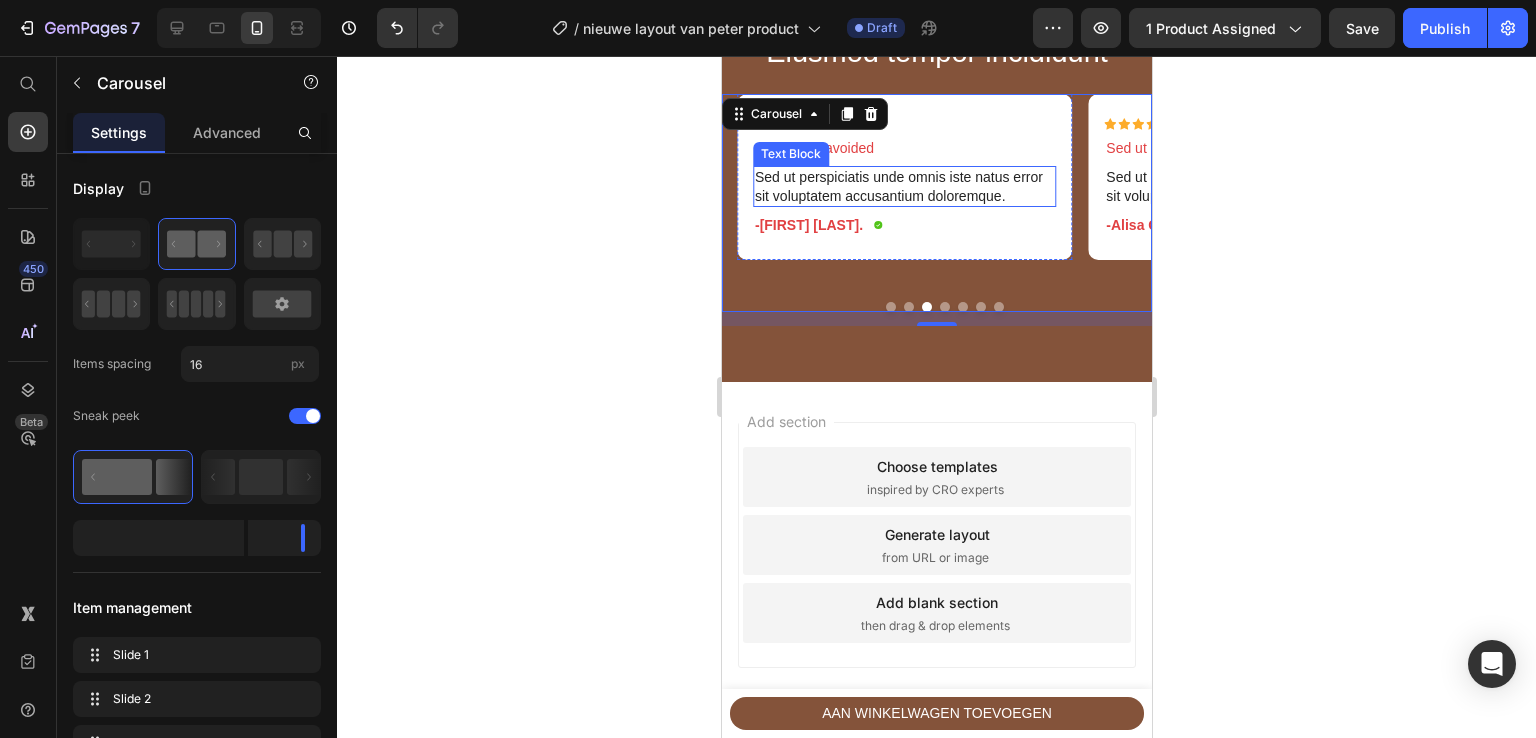 click on "Sed ut perspiciatis unde omnis iste natus error sit voluptatem accusantium doloremque." at bounding box center [903, 186] 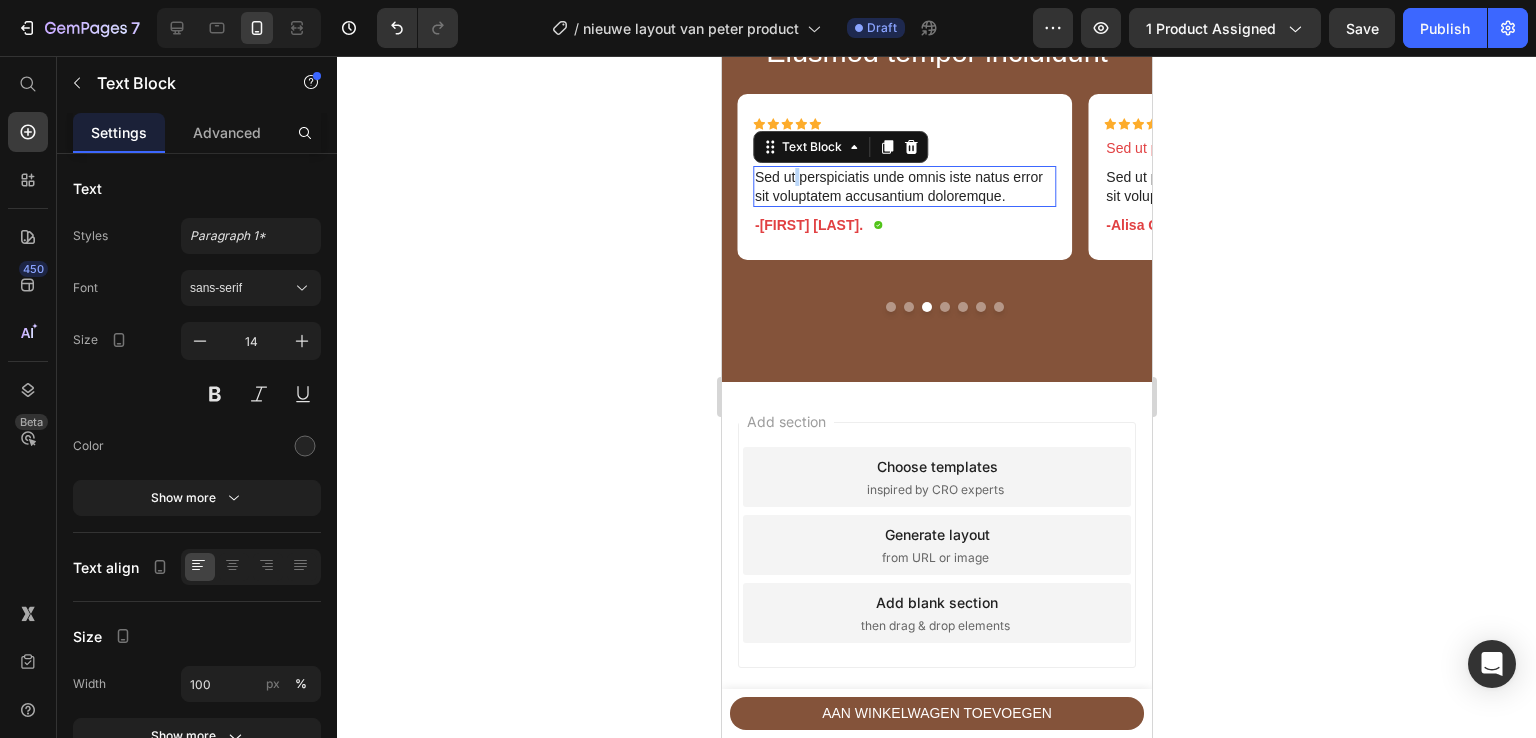 click on "Sed ut perspiciatis unde omnis iste natus error sit voluptatem accusantium doloremque." at bounding box center (903, 186) 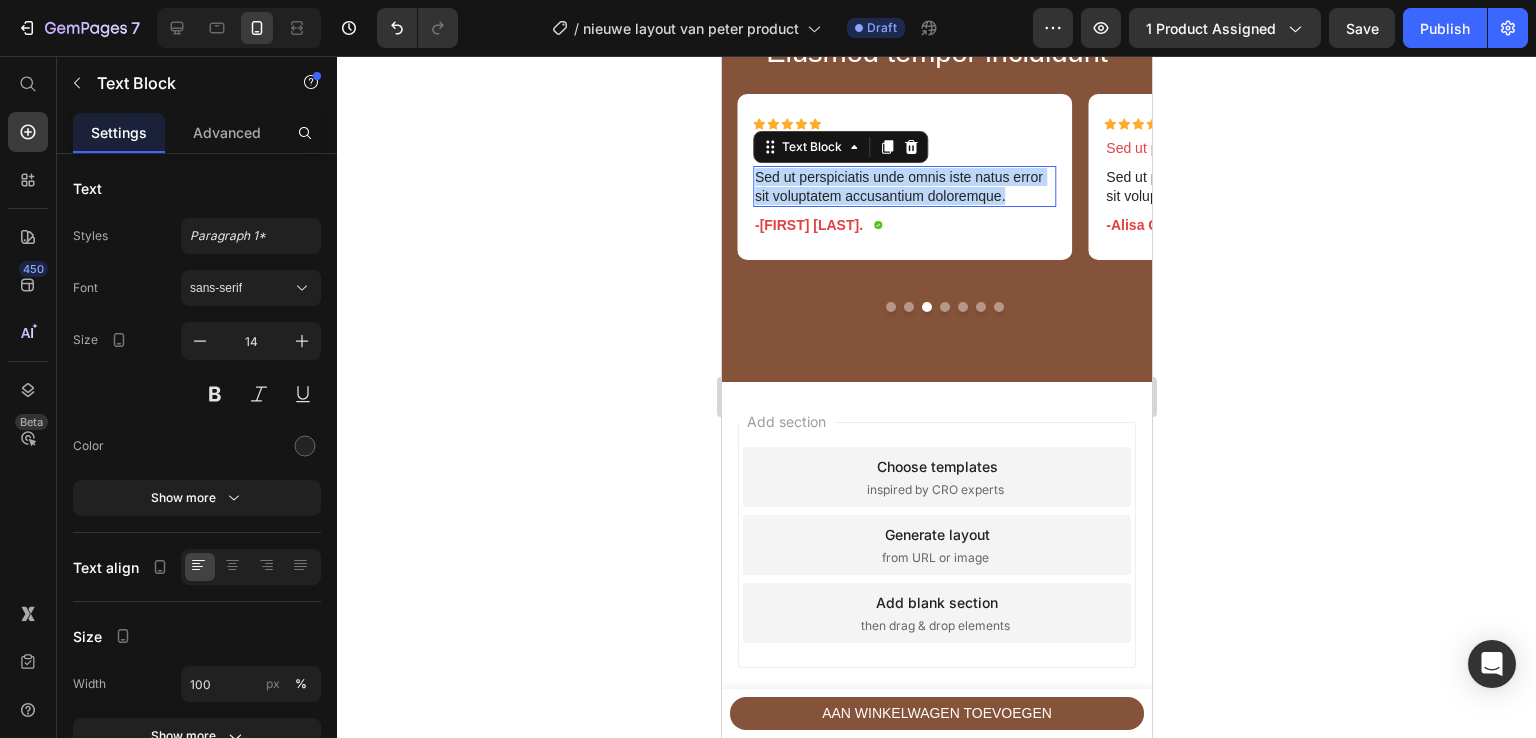 click on "Sed ut perspiciatis unde omnis iste natus error sit voluptatem accusantium doloremque." at bounding box center (903, 186) 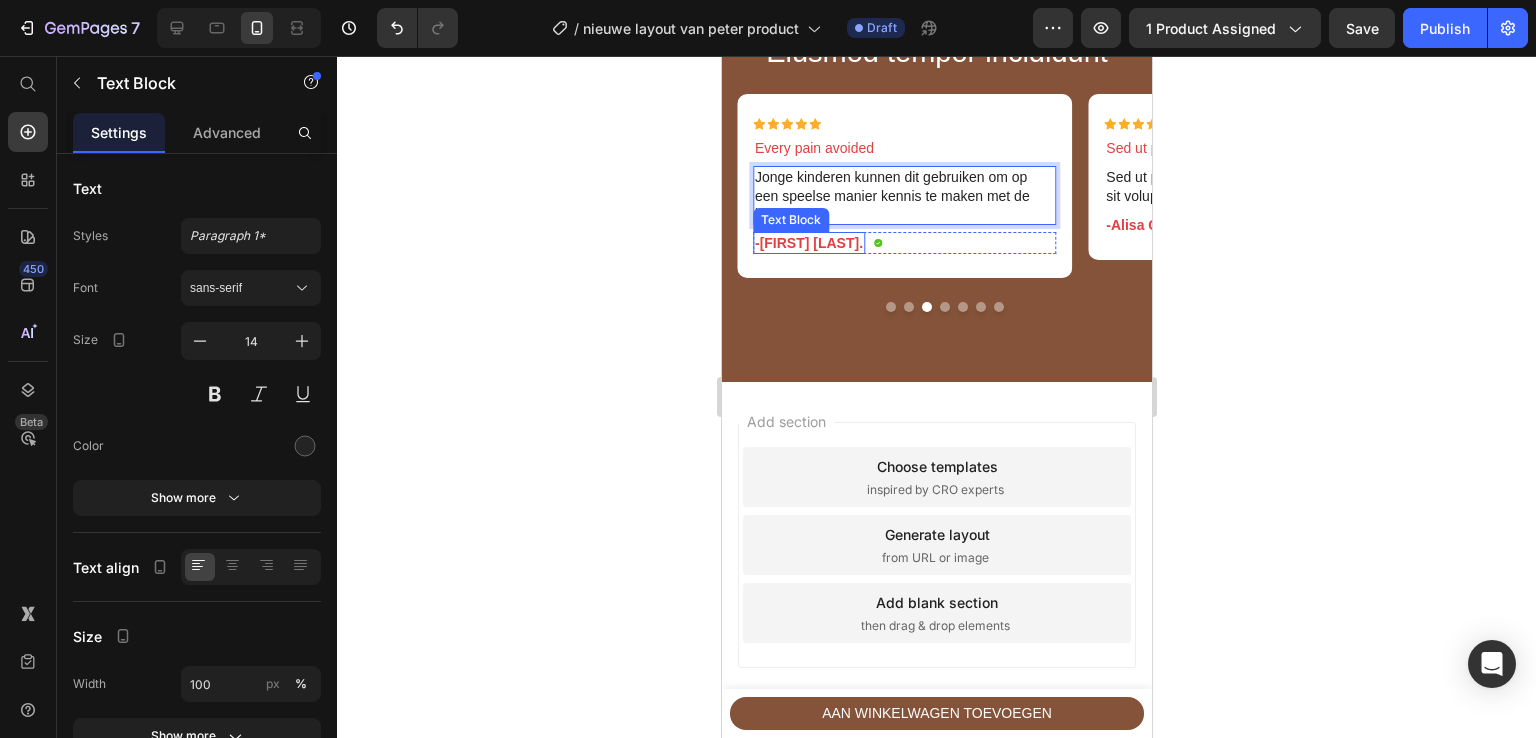 click on "-[FIRST] [LAST]." at bounding box center [808, 243] 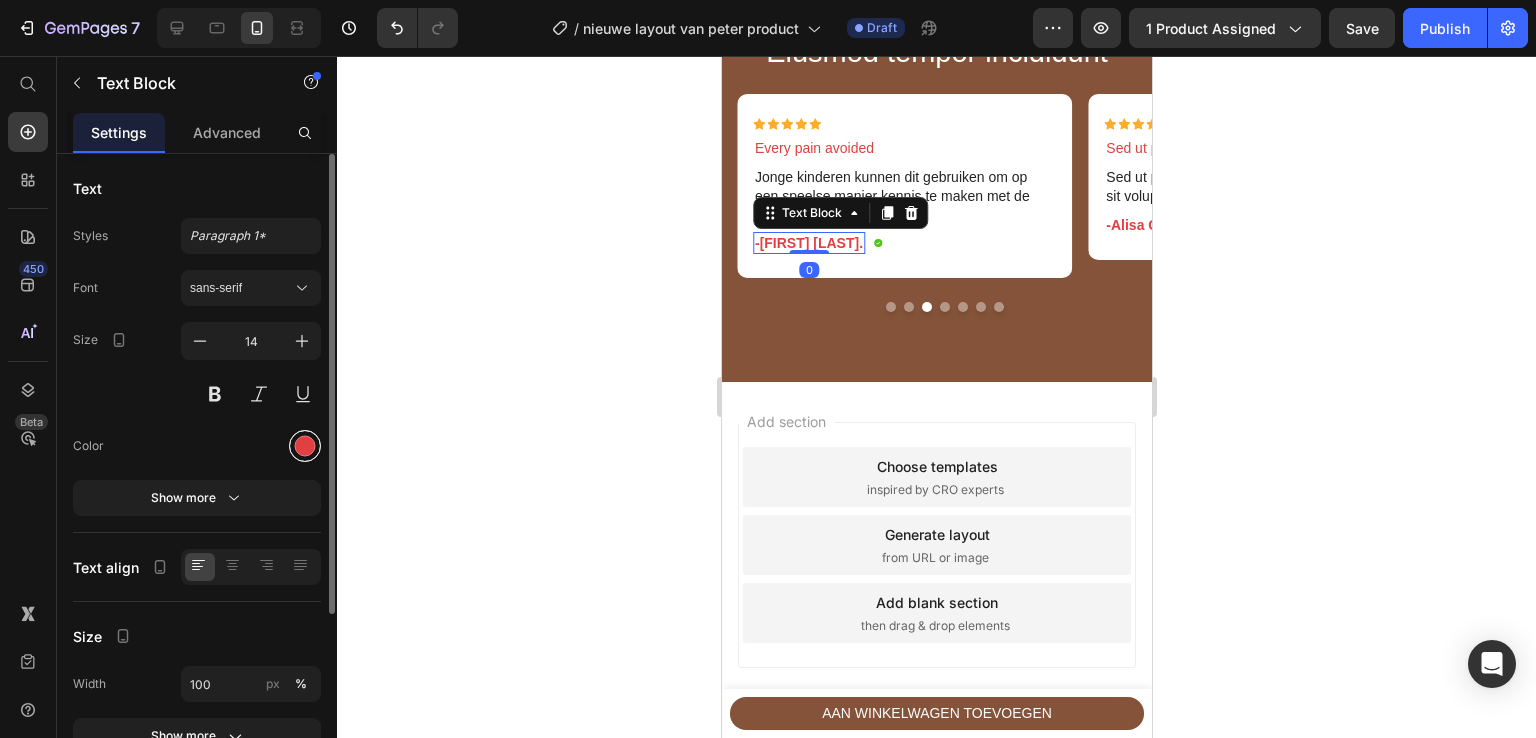 click at bounding box center [305, 446] 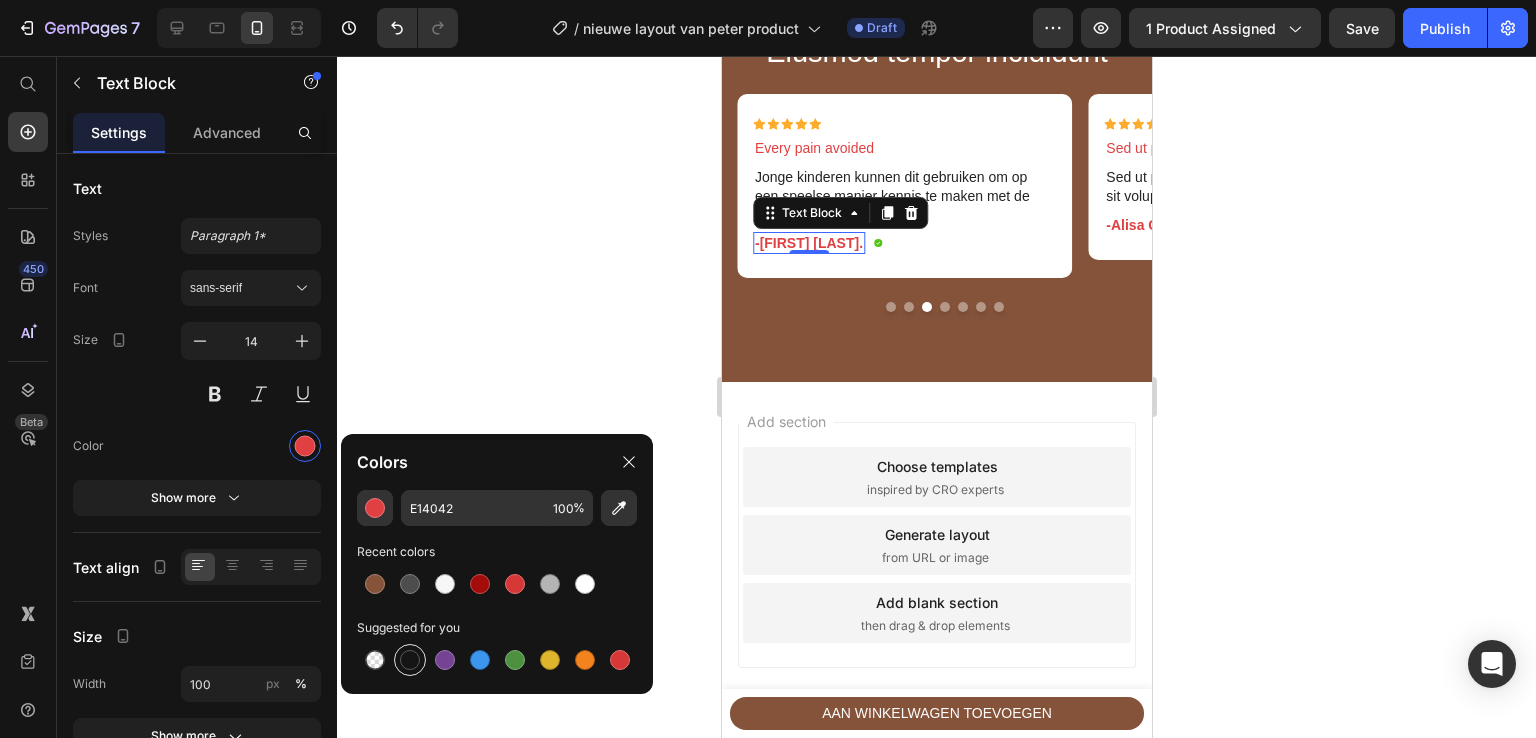 click at bounding box center (410, 660) 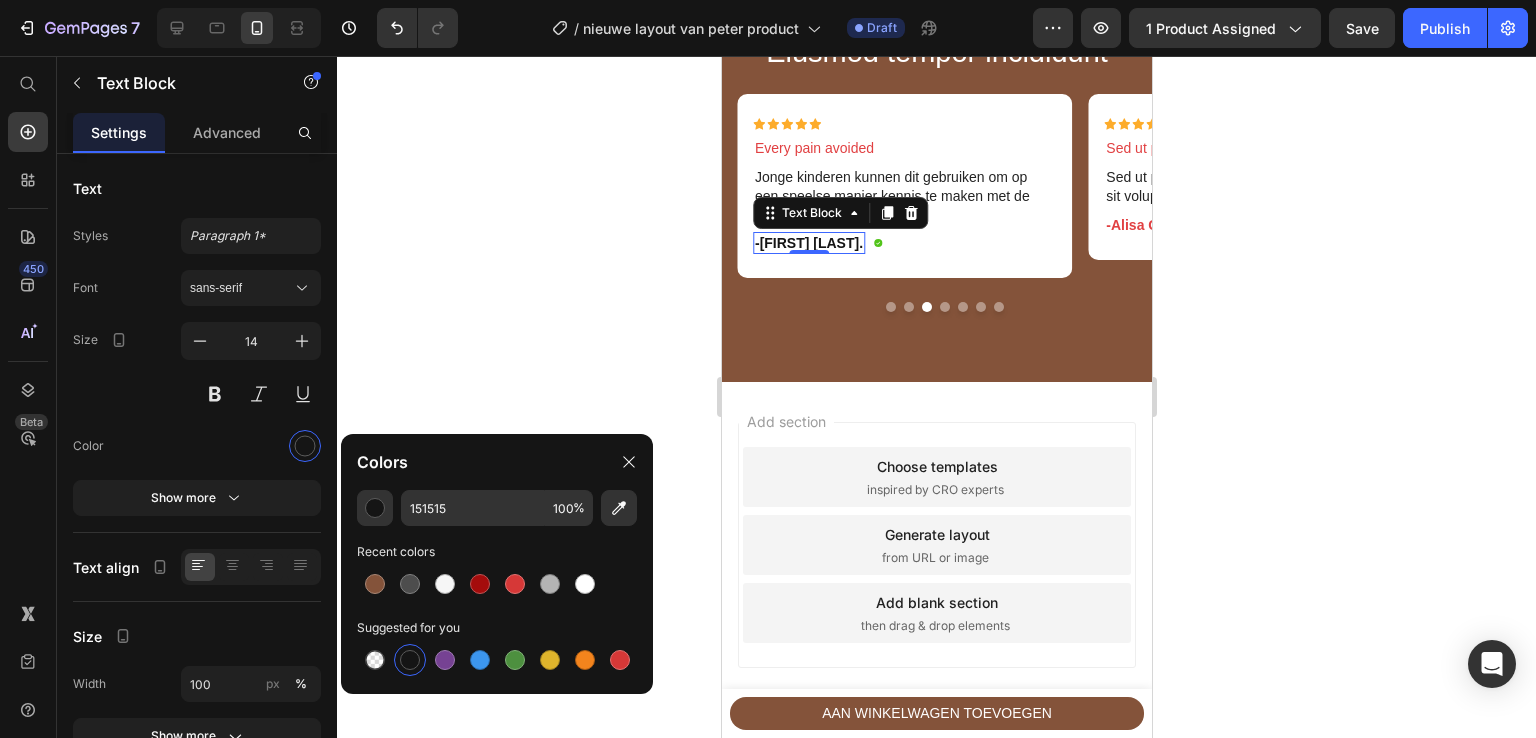 click on "-[FIRST] [LAST]." at bounding box center [808, 243] 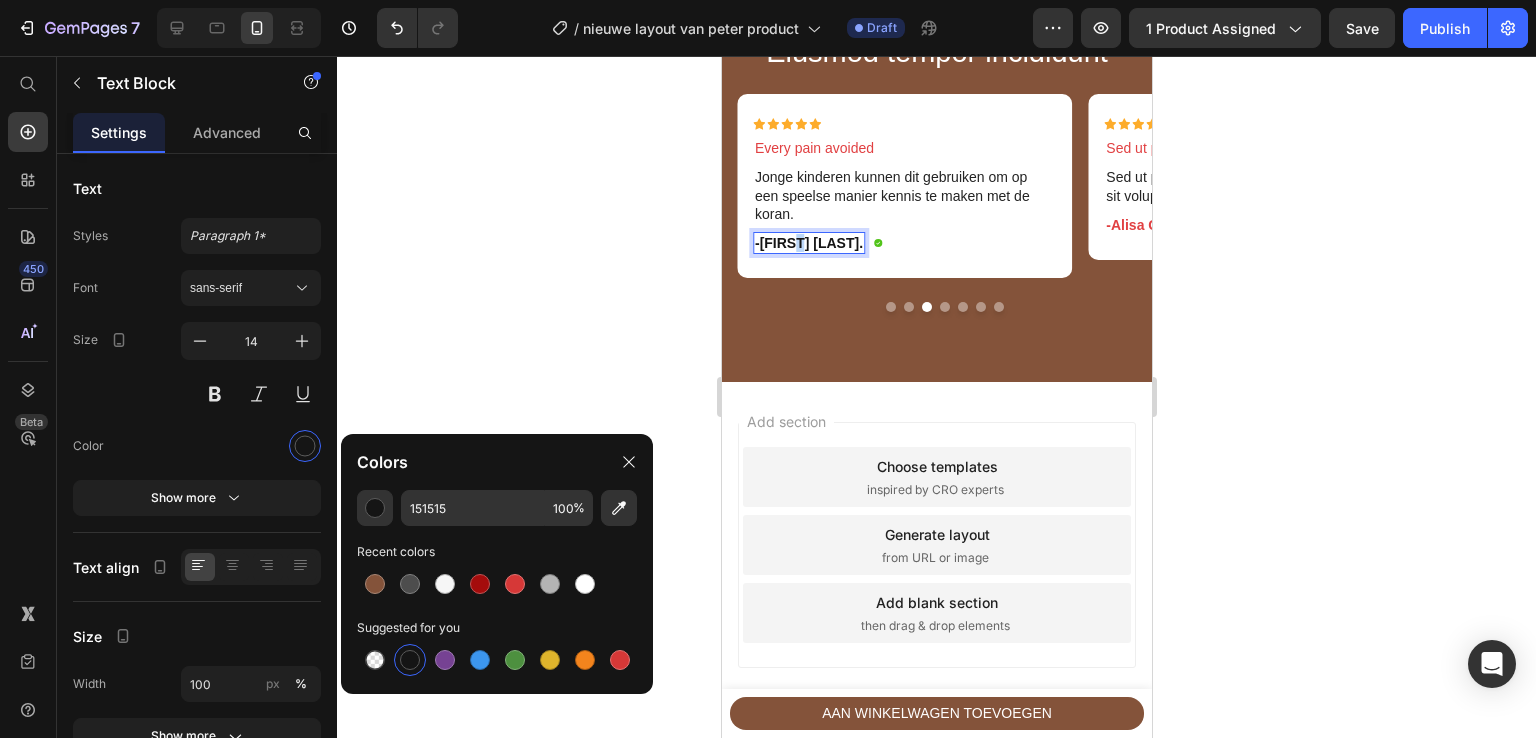 click on "-[FIRST] [LAST]." at bounding box center [808, 243] 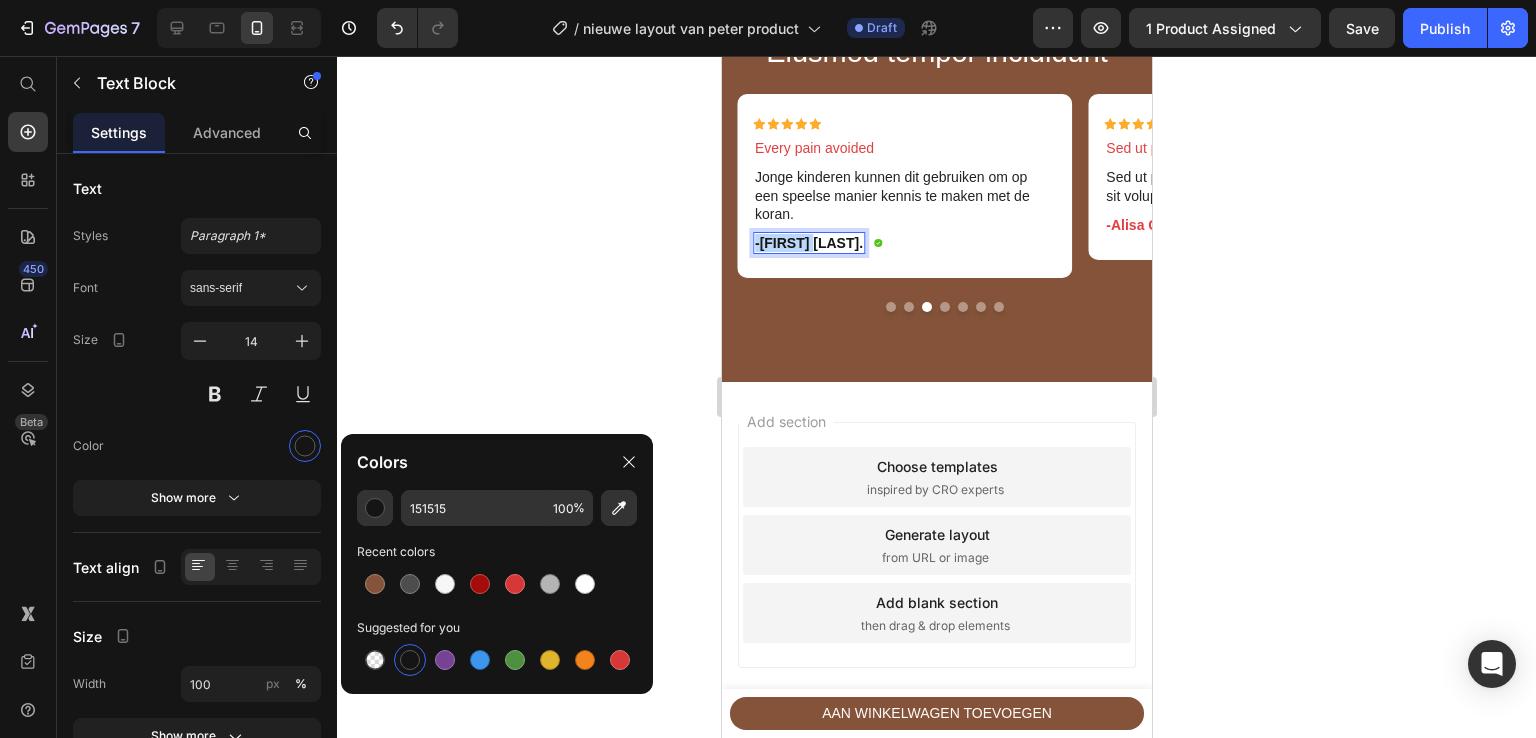 click on "-[FIRST] [LAST]." at bounding box center [808, 243] 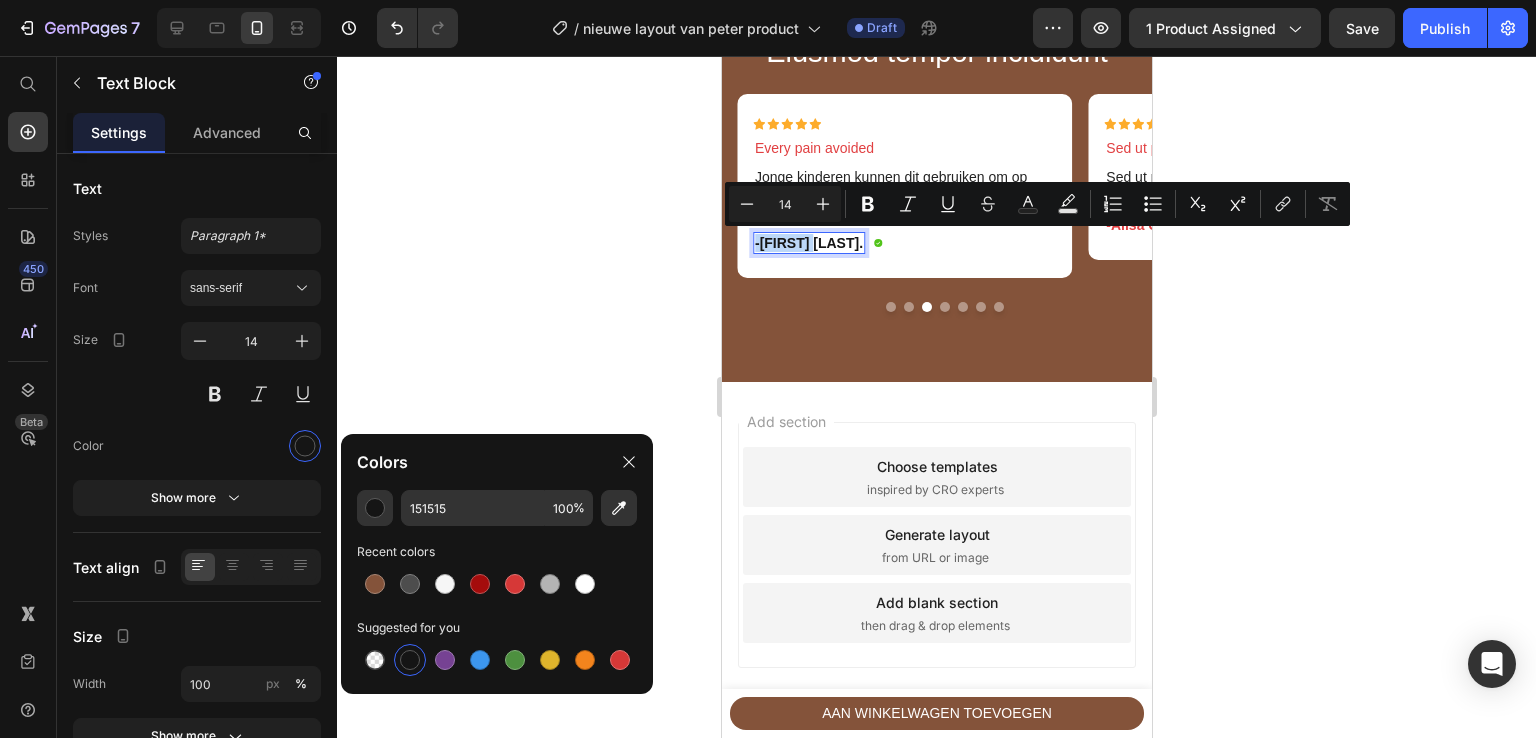 click on "-[FIRST] [LAST]." at bounding box center (808, 243) 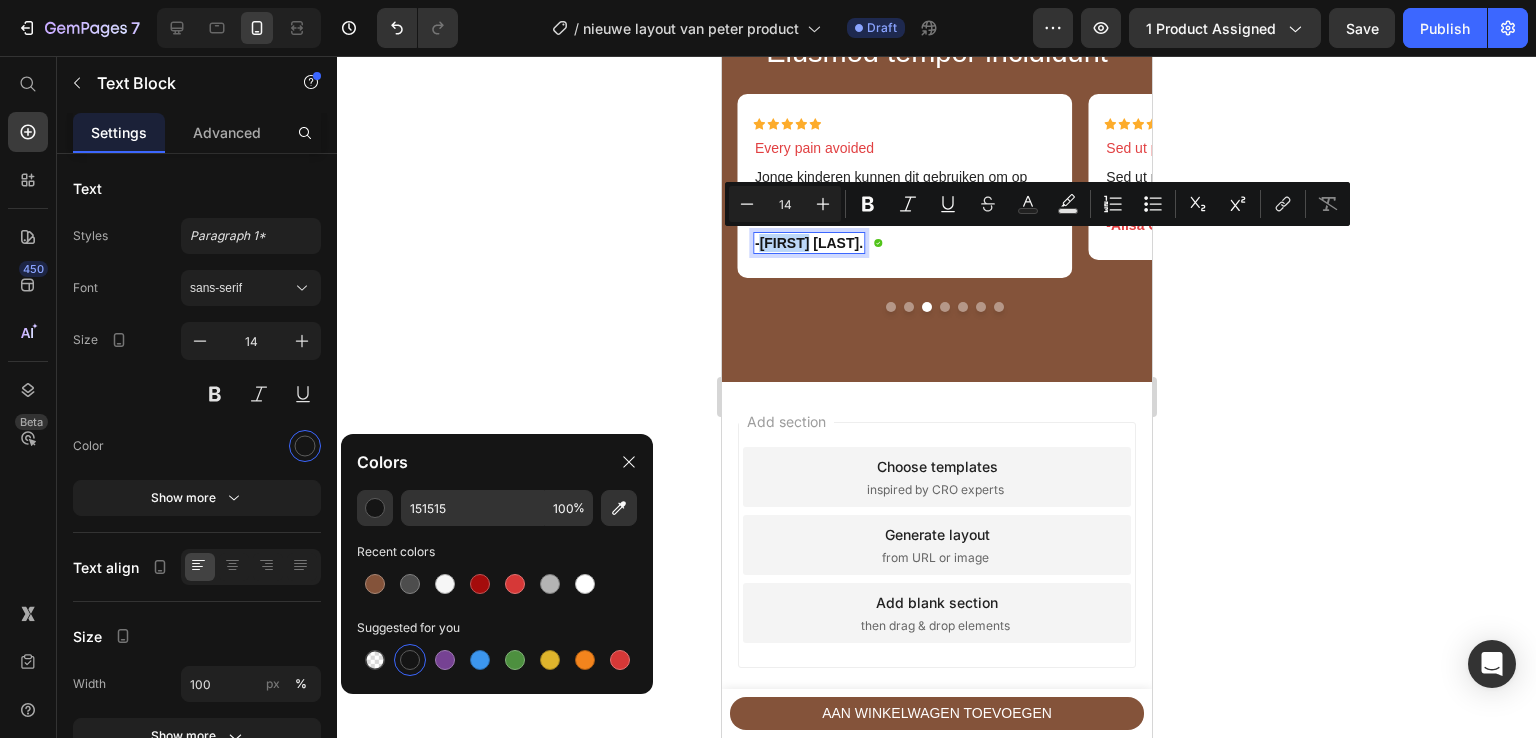 drag, startPoint x: 811, startPoint y: 245, endPoint x: 757, endPoint y: 245, distance: 54 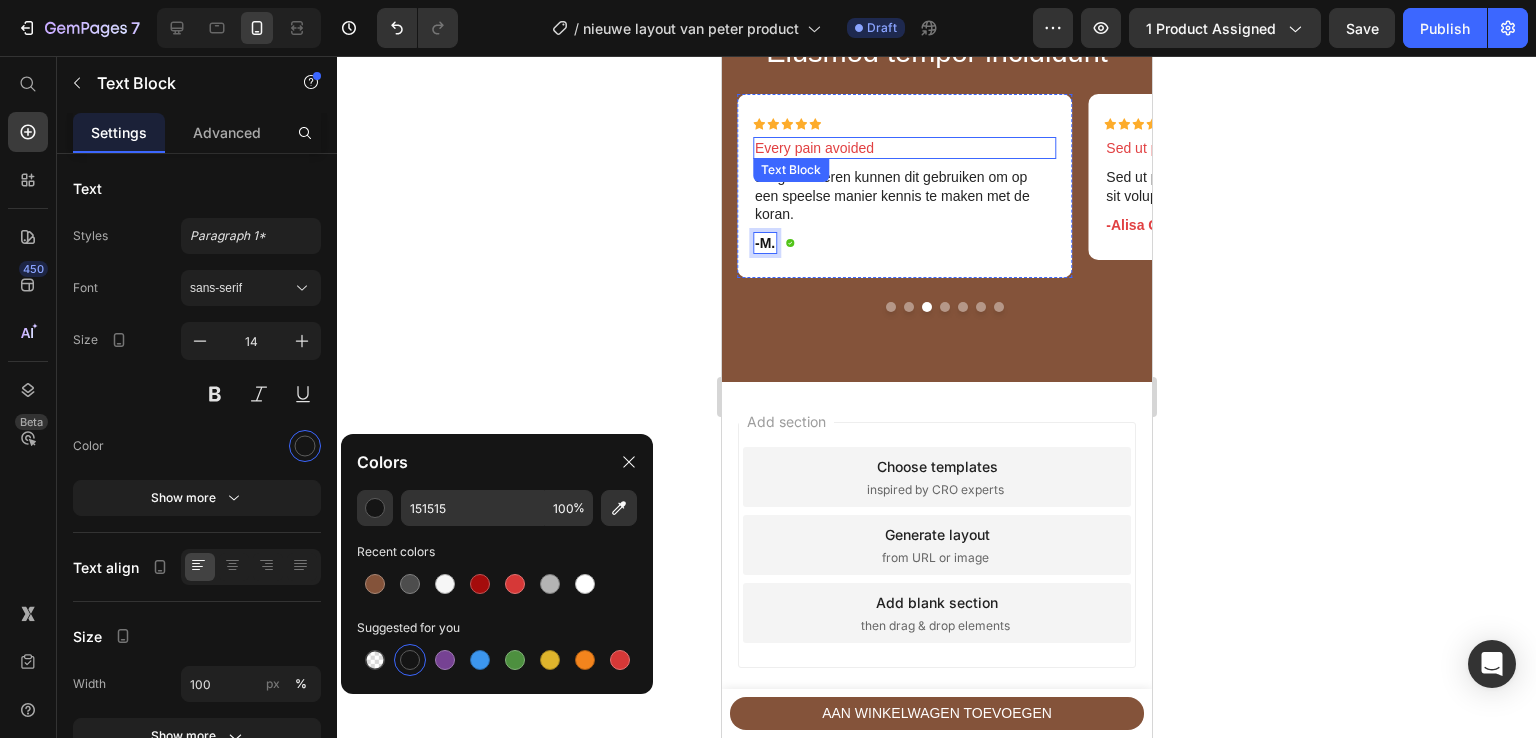 click on "Every pain avoided" at bounding box center [903, 148] 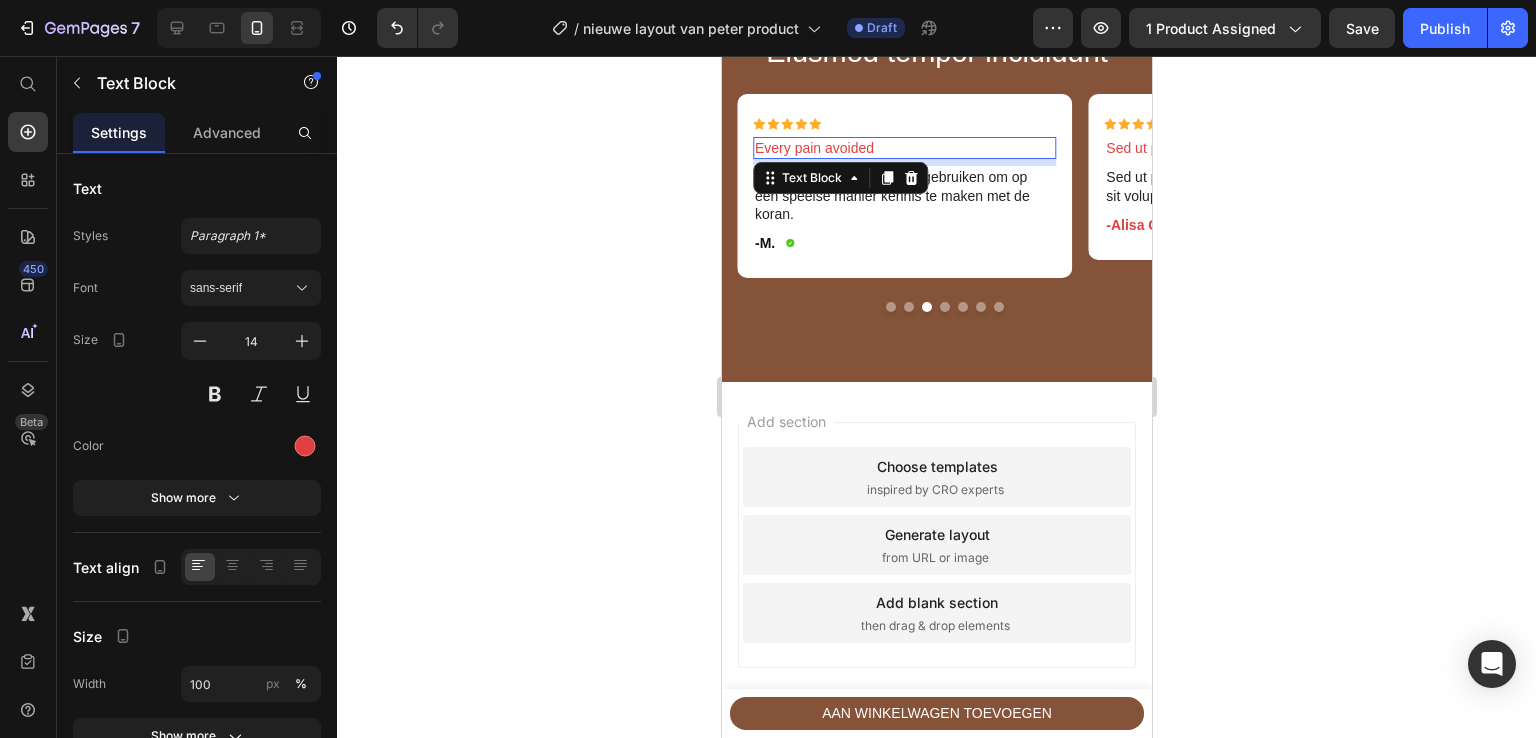 click on "Every pain avoided" at bounding box center [903, 148] 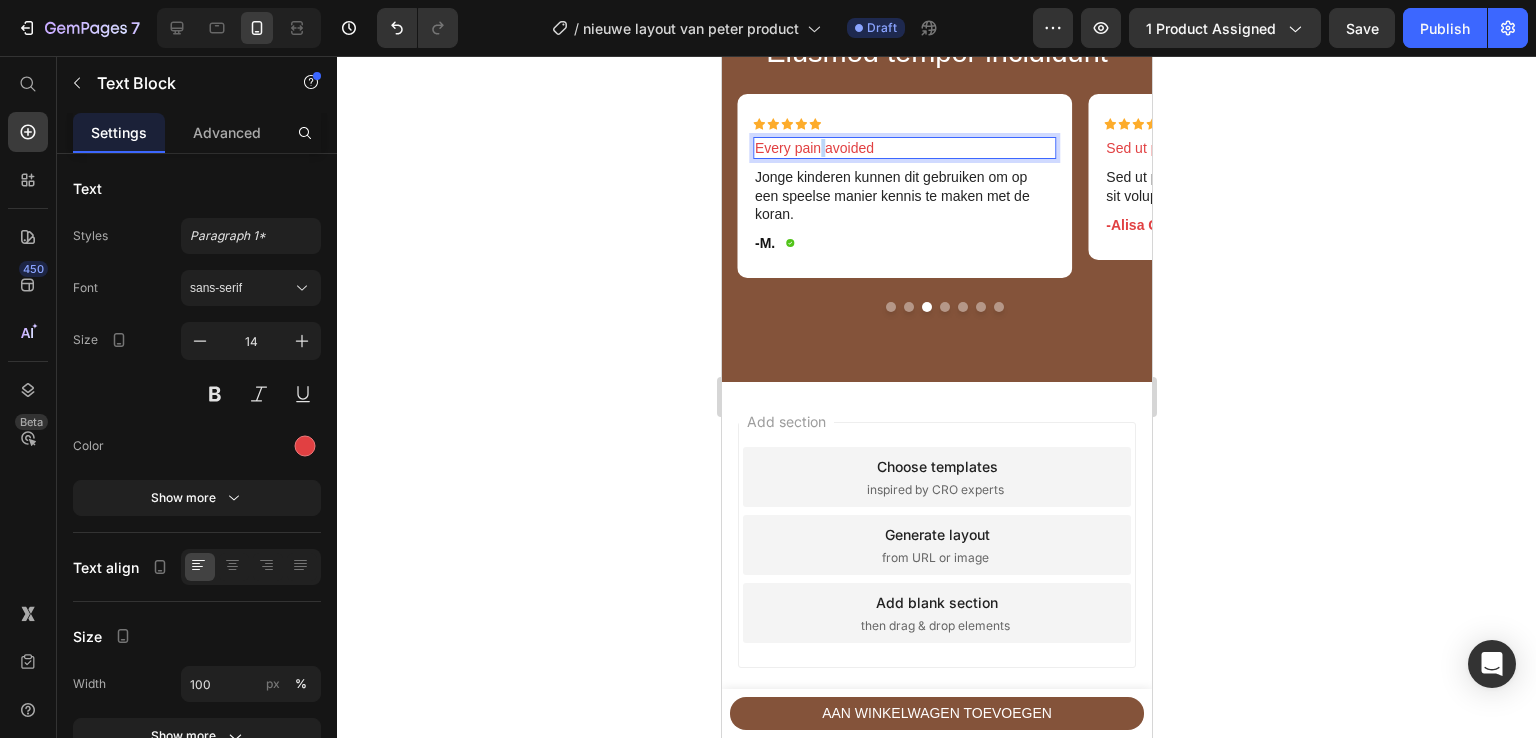 click on "Every pain avoided" at bounding box center [903, 148] 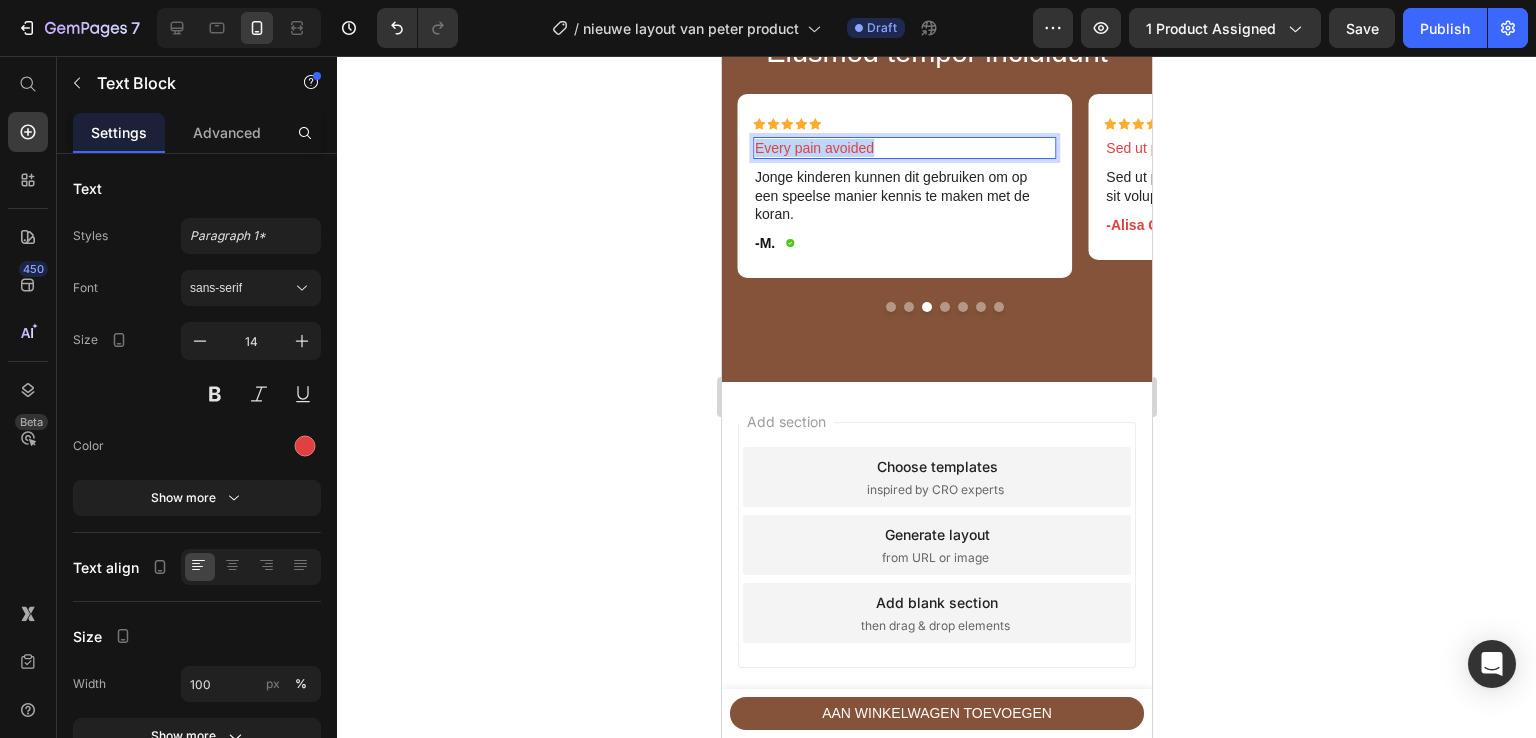 click on "Every pain avoided" at bounding box center (903, 148) 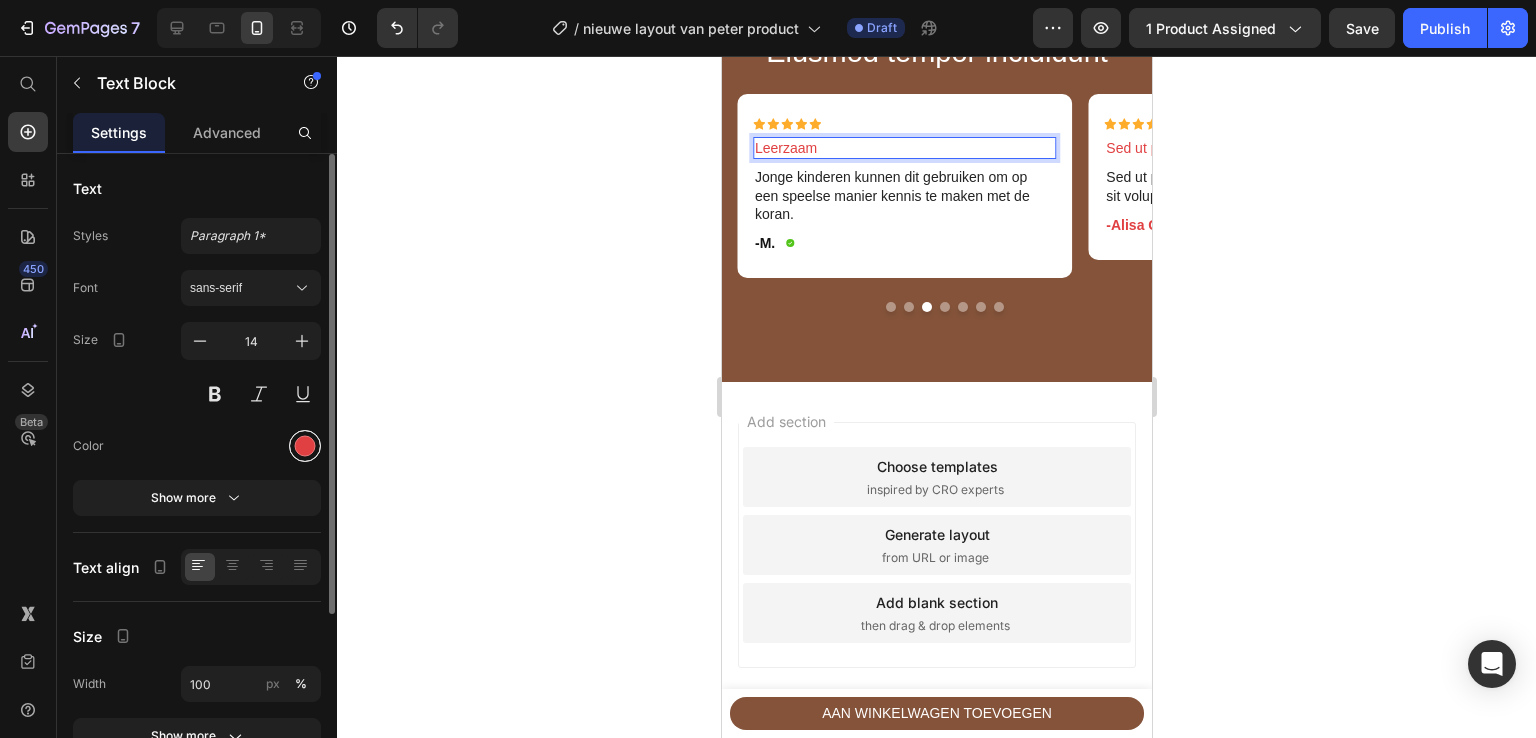 click at bounding box center [305, 446] 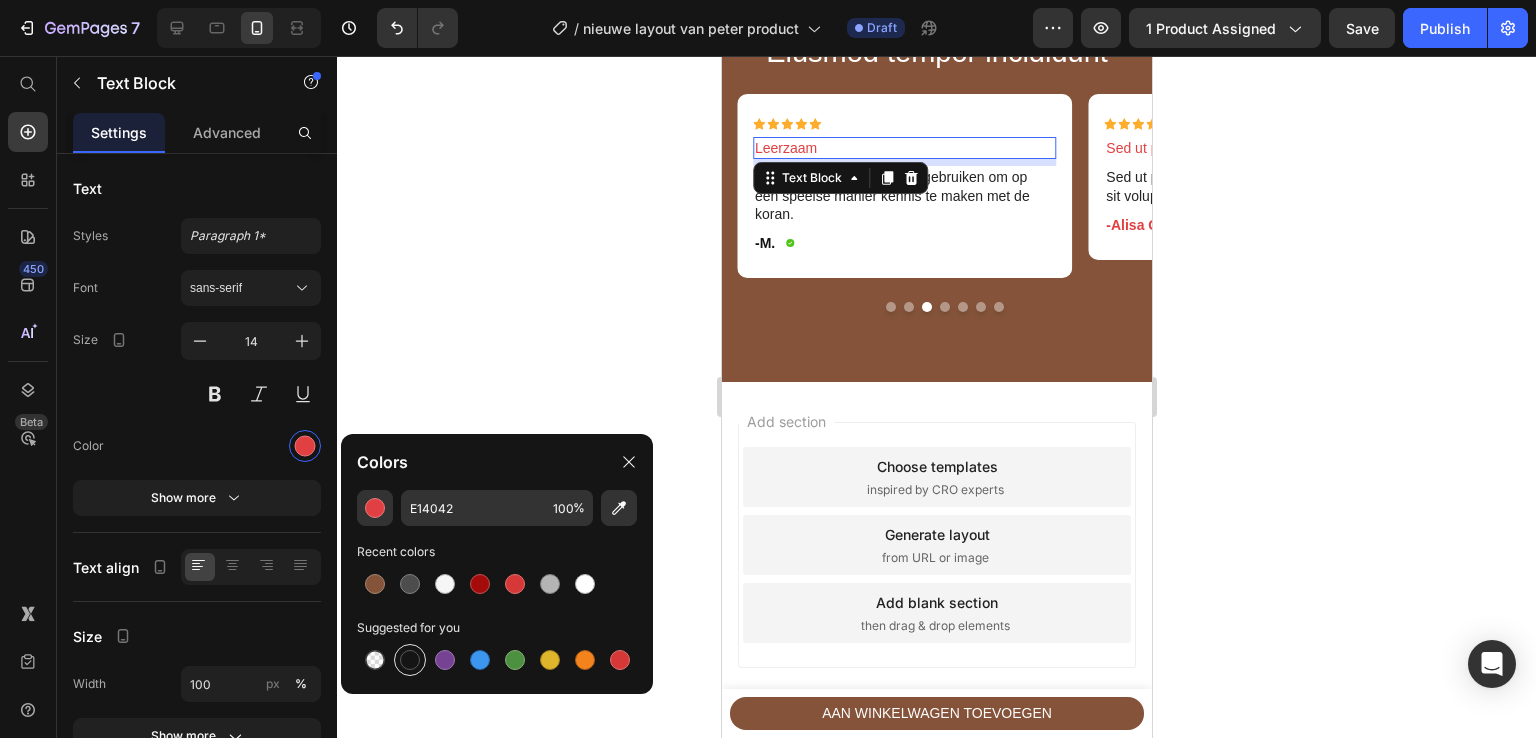 click at bounding box center (410, 660) 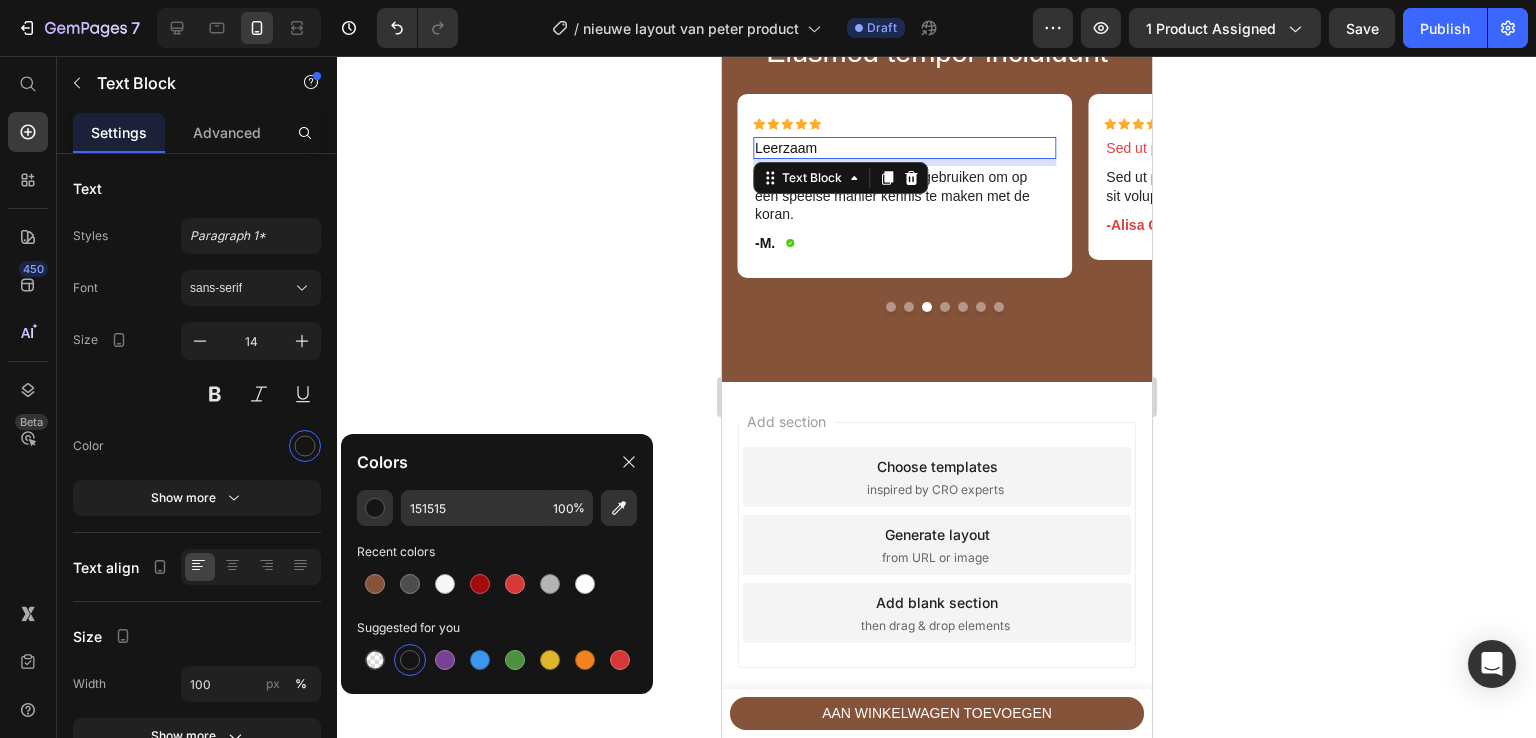 click 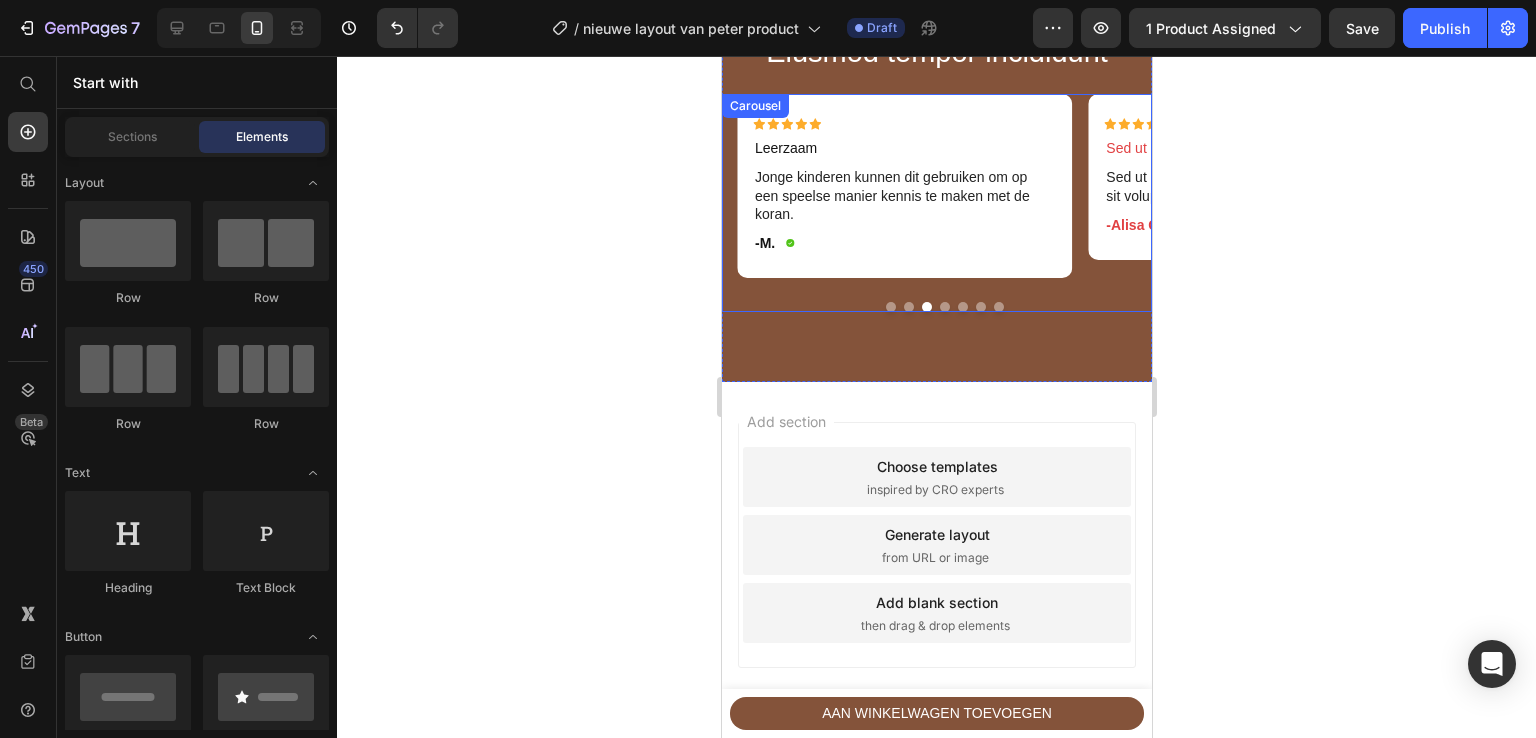 click at bounding box center [943, 307] 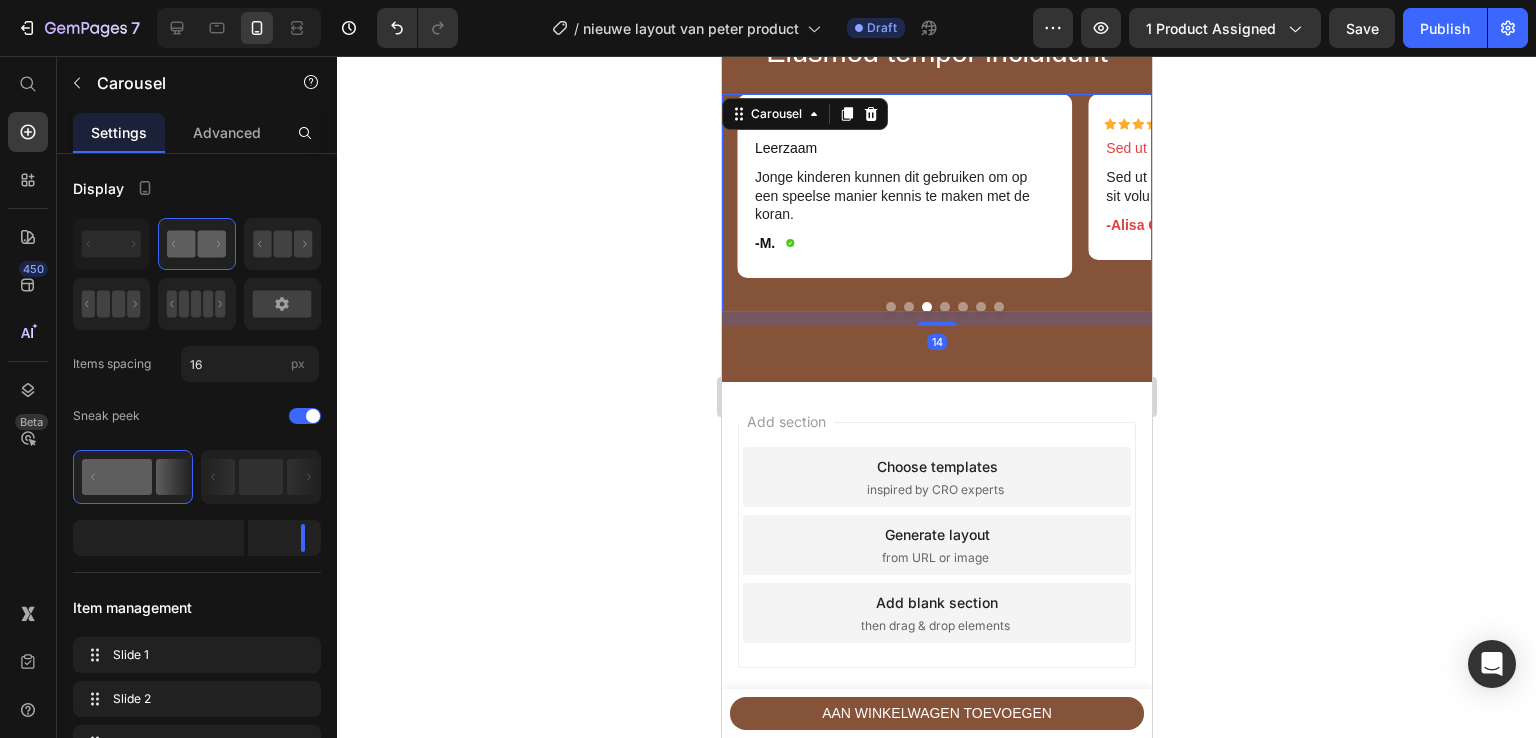 click at bounding box center (944, 307) 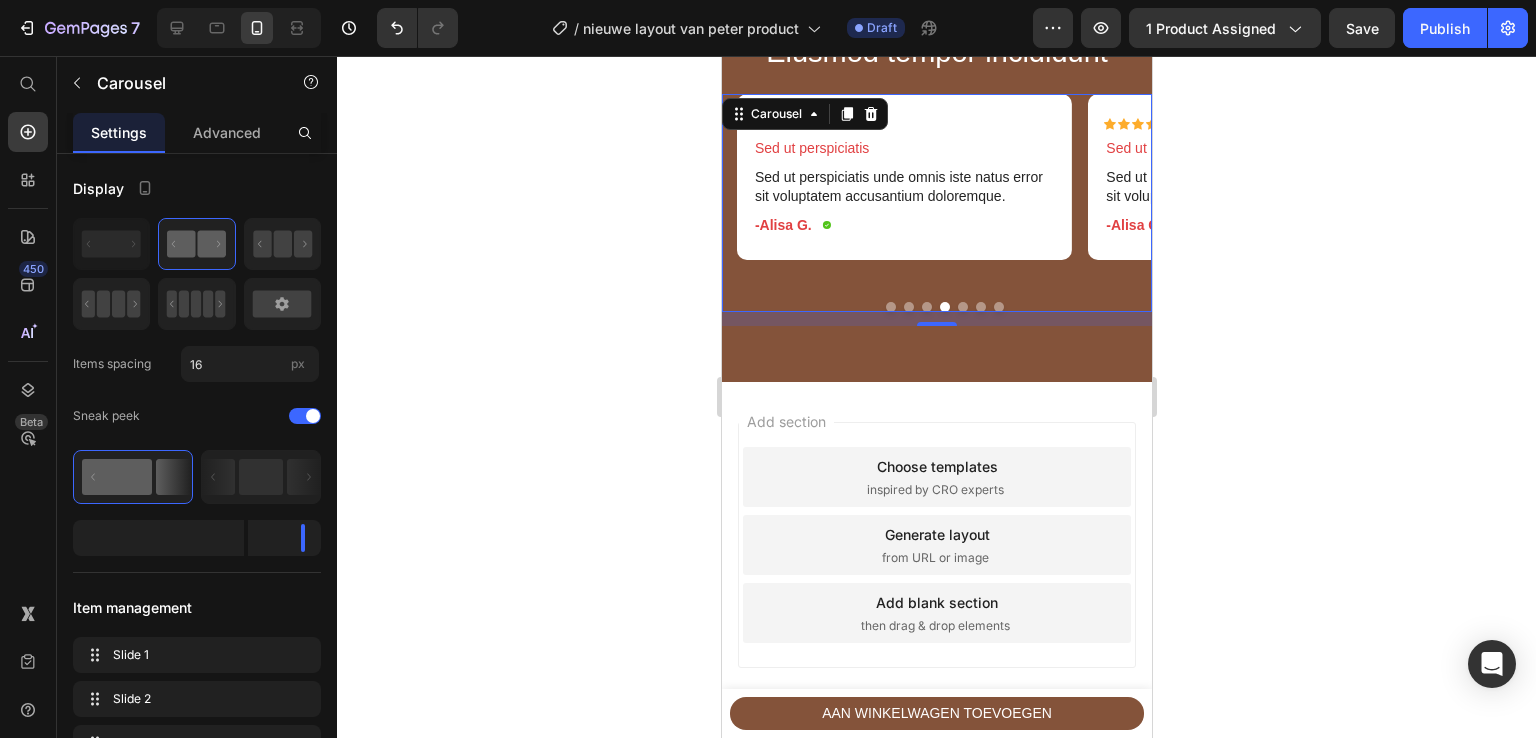 click at bounding box center [890, 307] 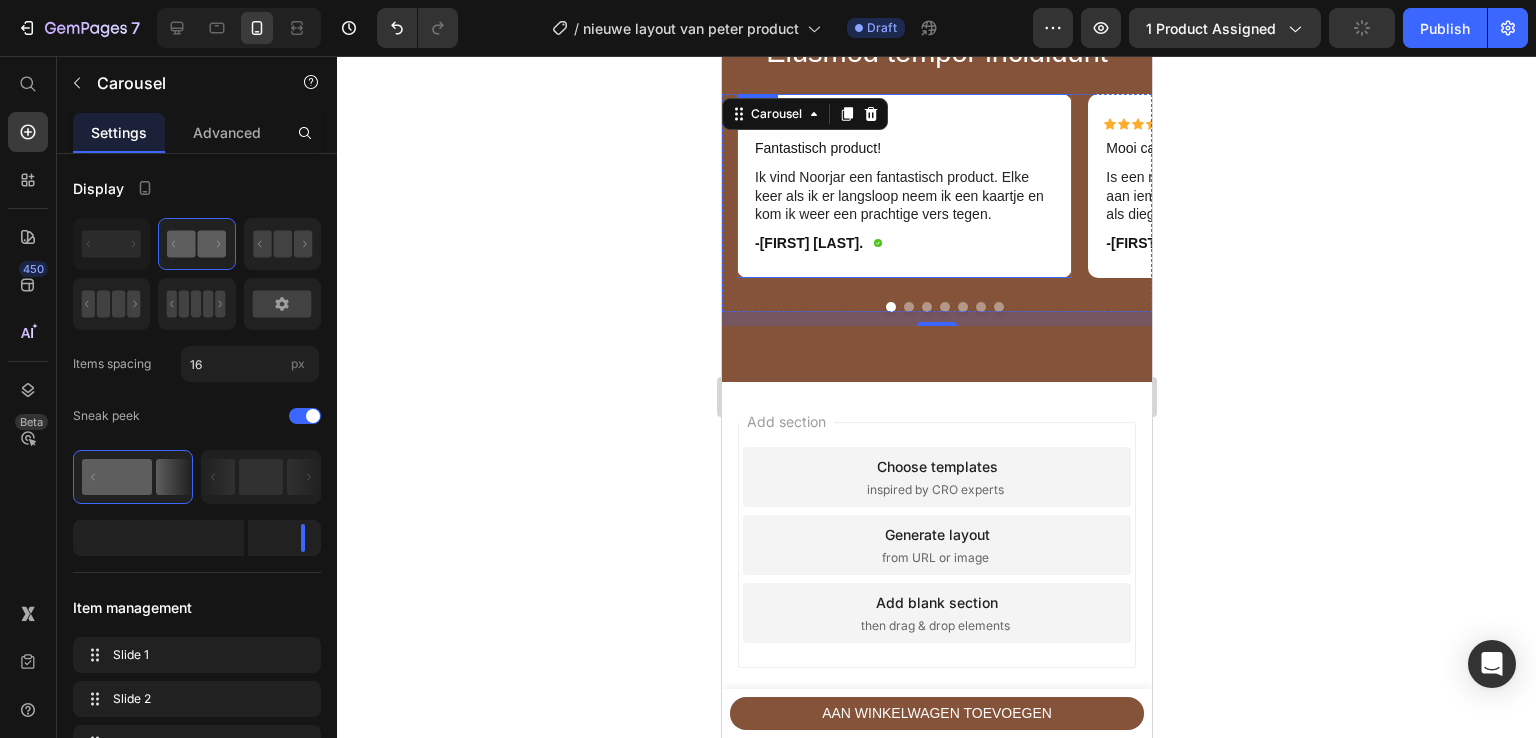 click on "Fantastisch product!" at bounding box center (903, 148) 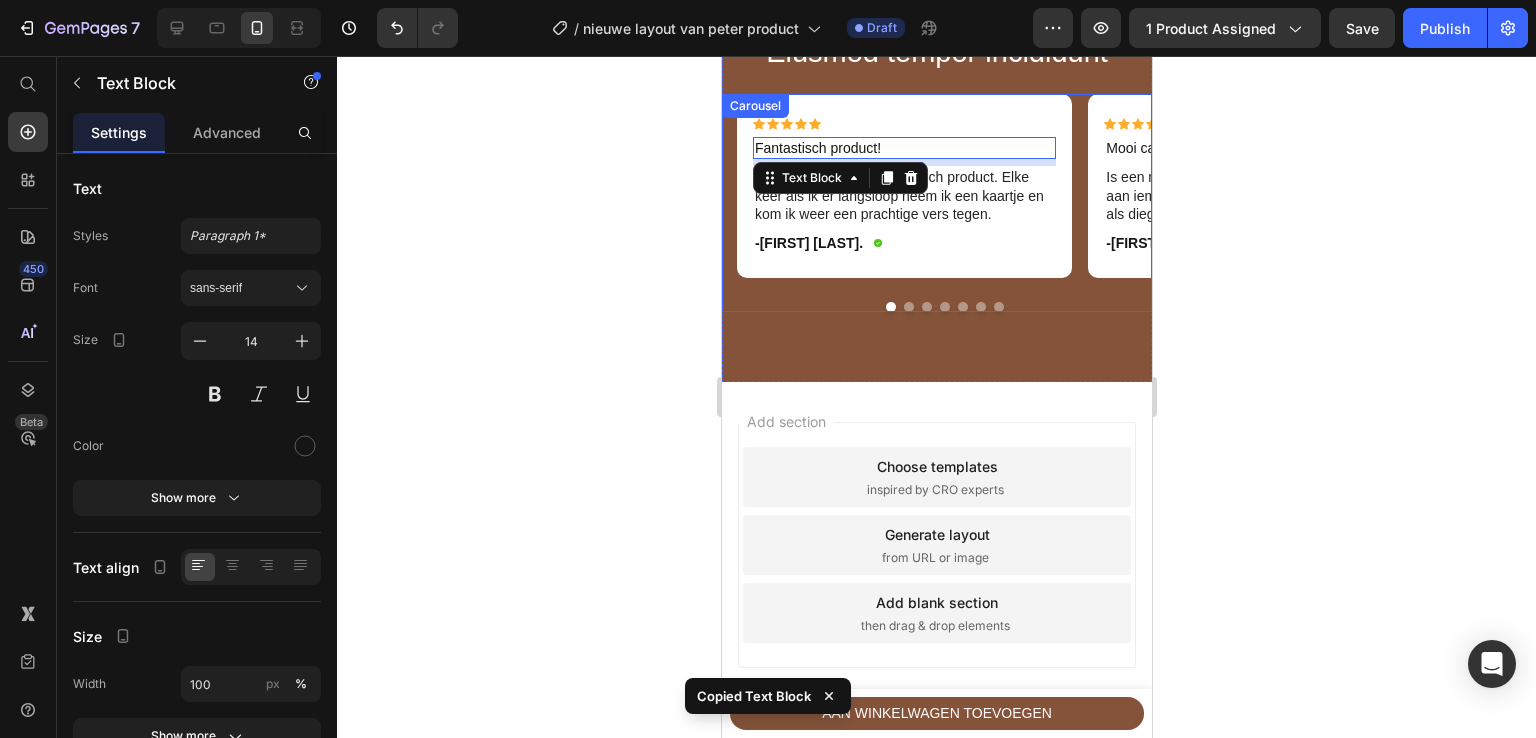 click at bounding box center [944, 307] 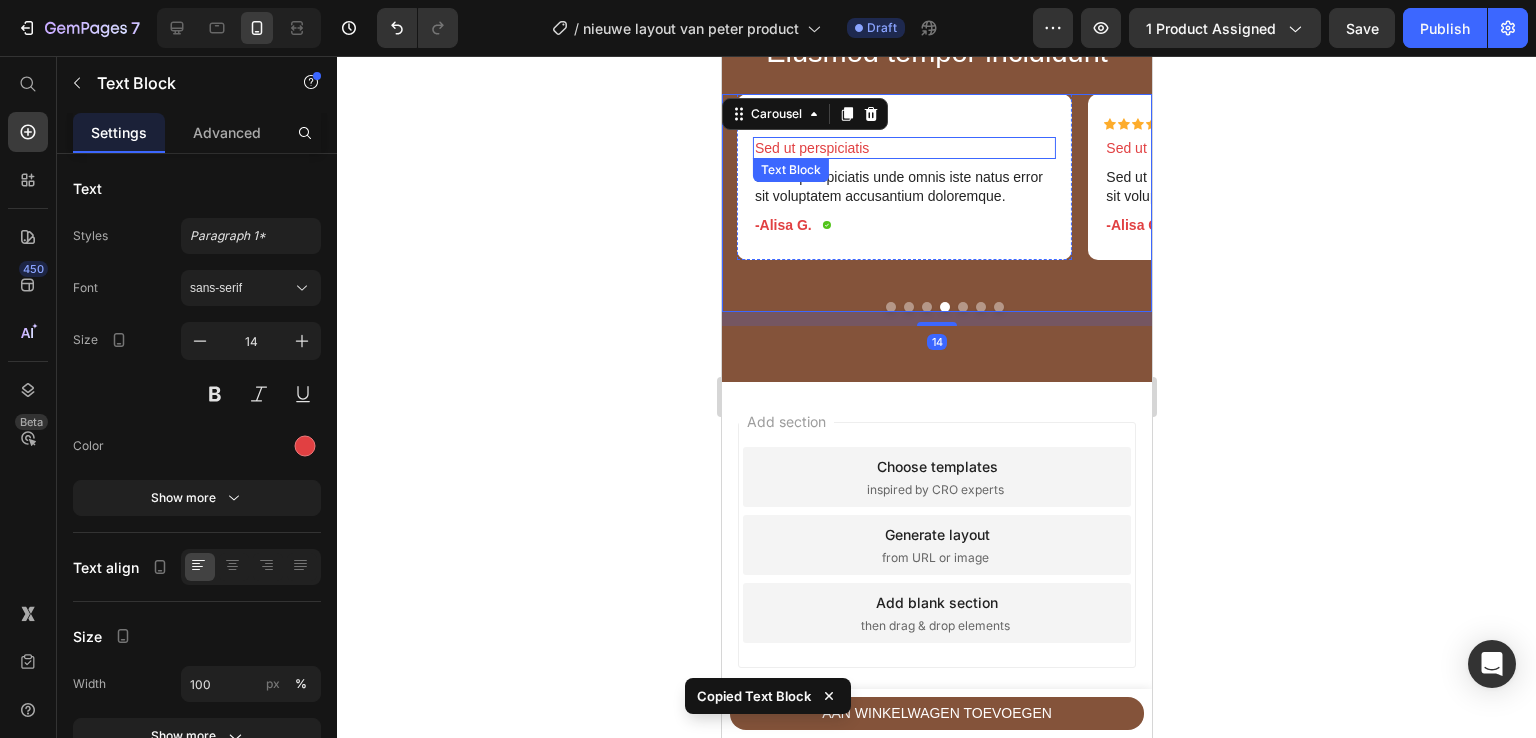click on "Sed ut perspiciatis" at bounding box center [903, 148] 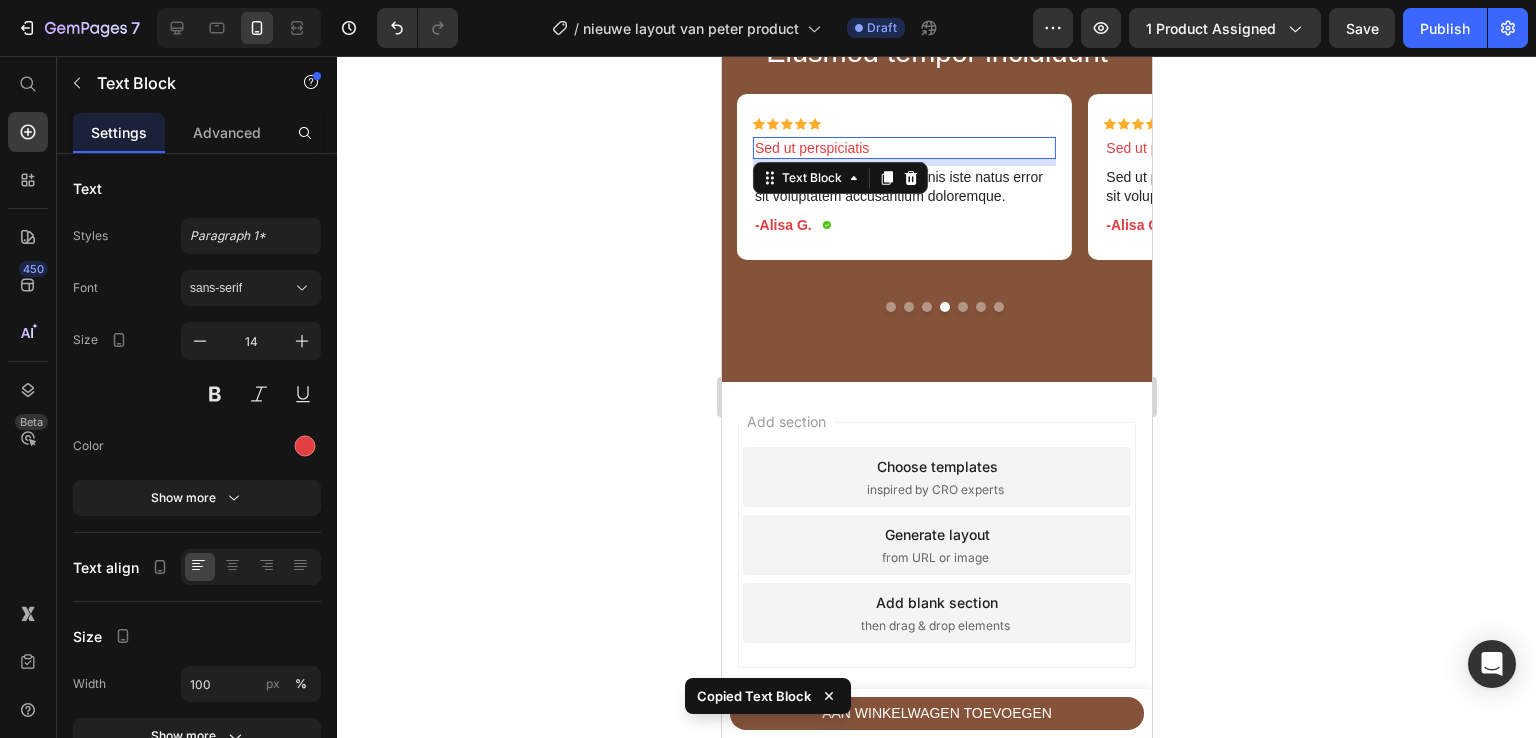 click on "Sed ut perspiciatis" at bounding box center (903, 148) 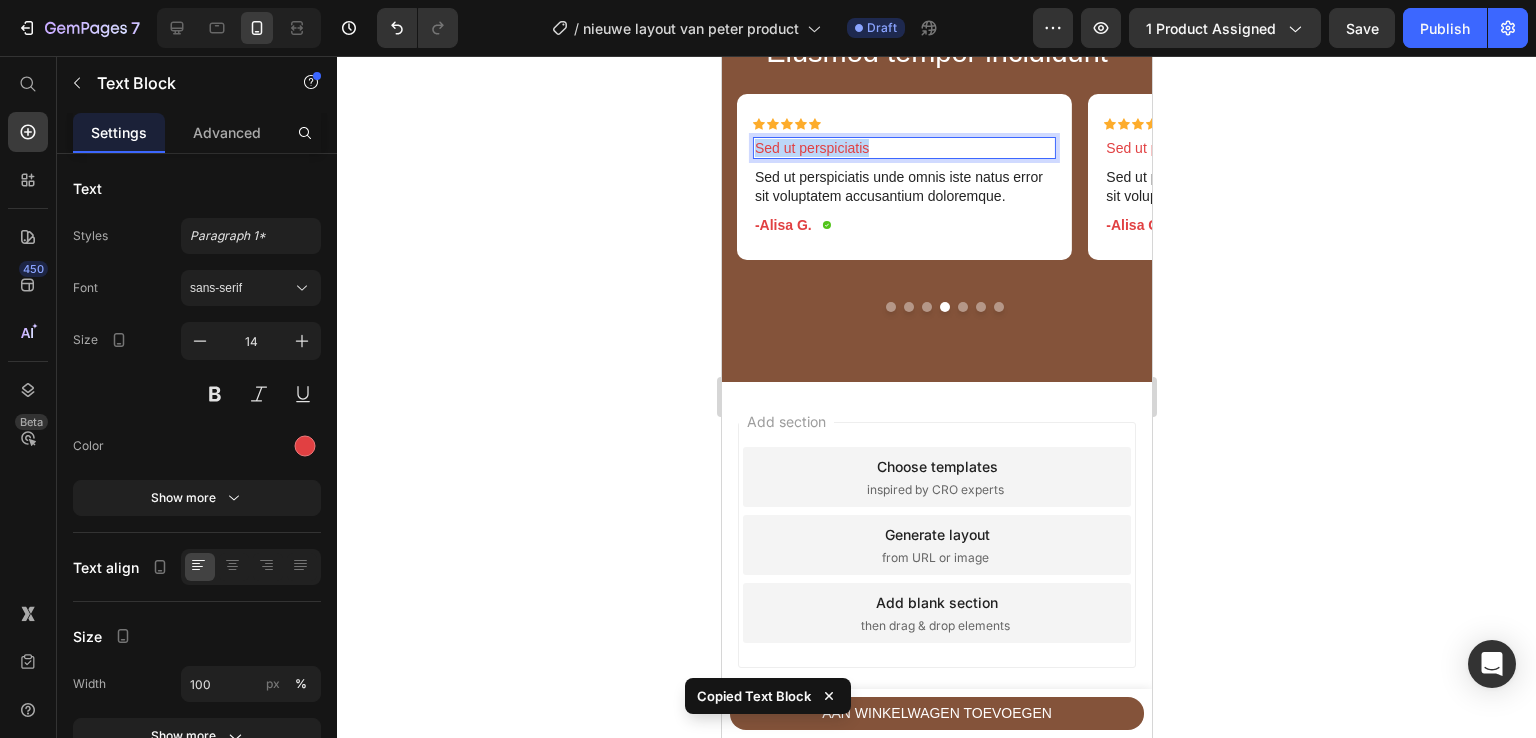 click on "Sed ut perspiciatis" at bounding box center [903, 148] 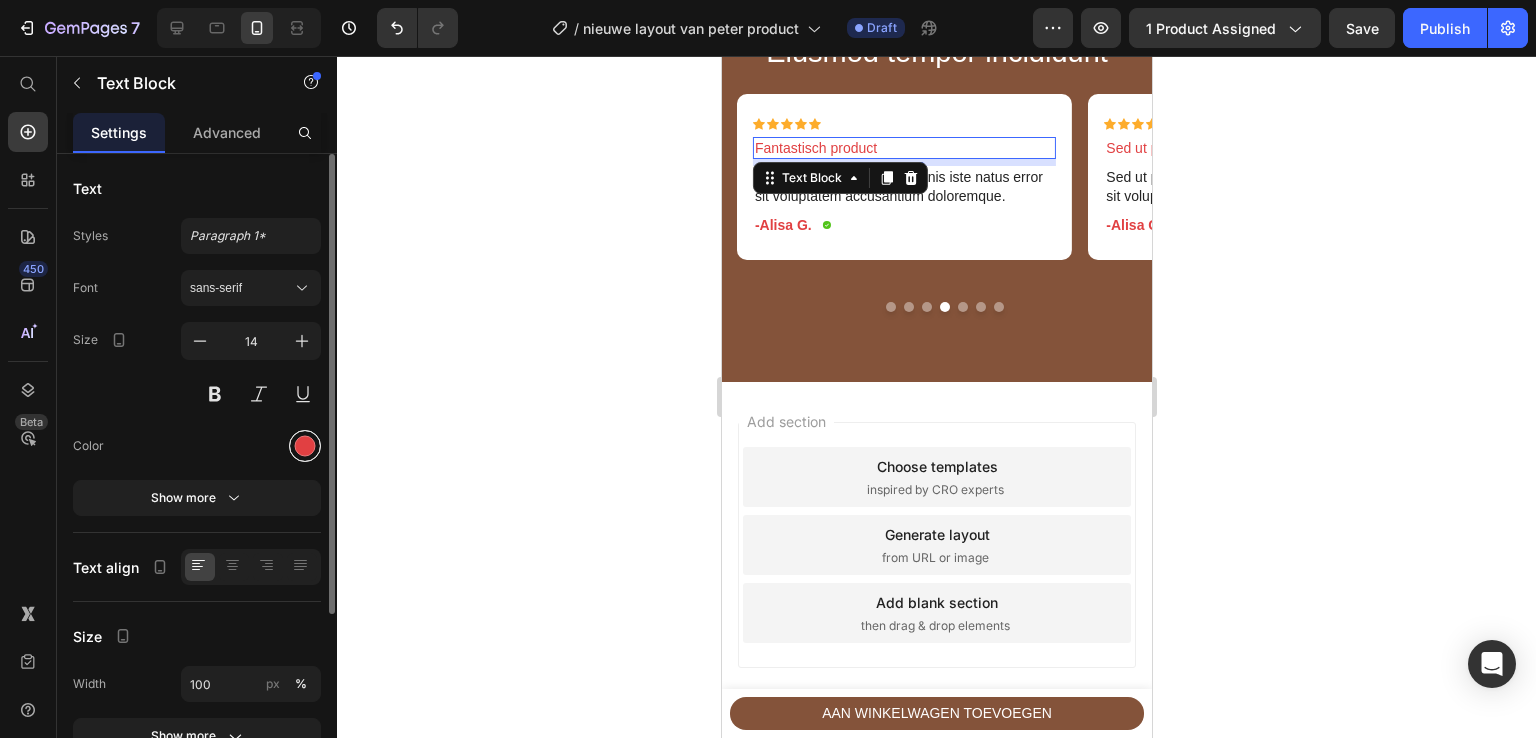 click at bounding box center [305, 446] 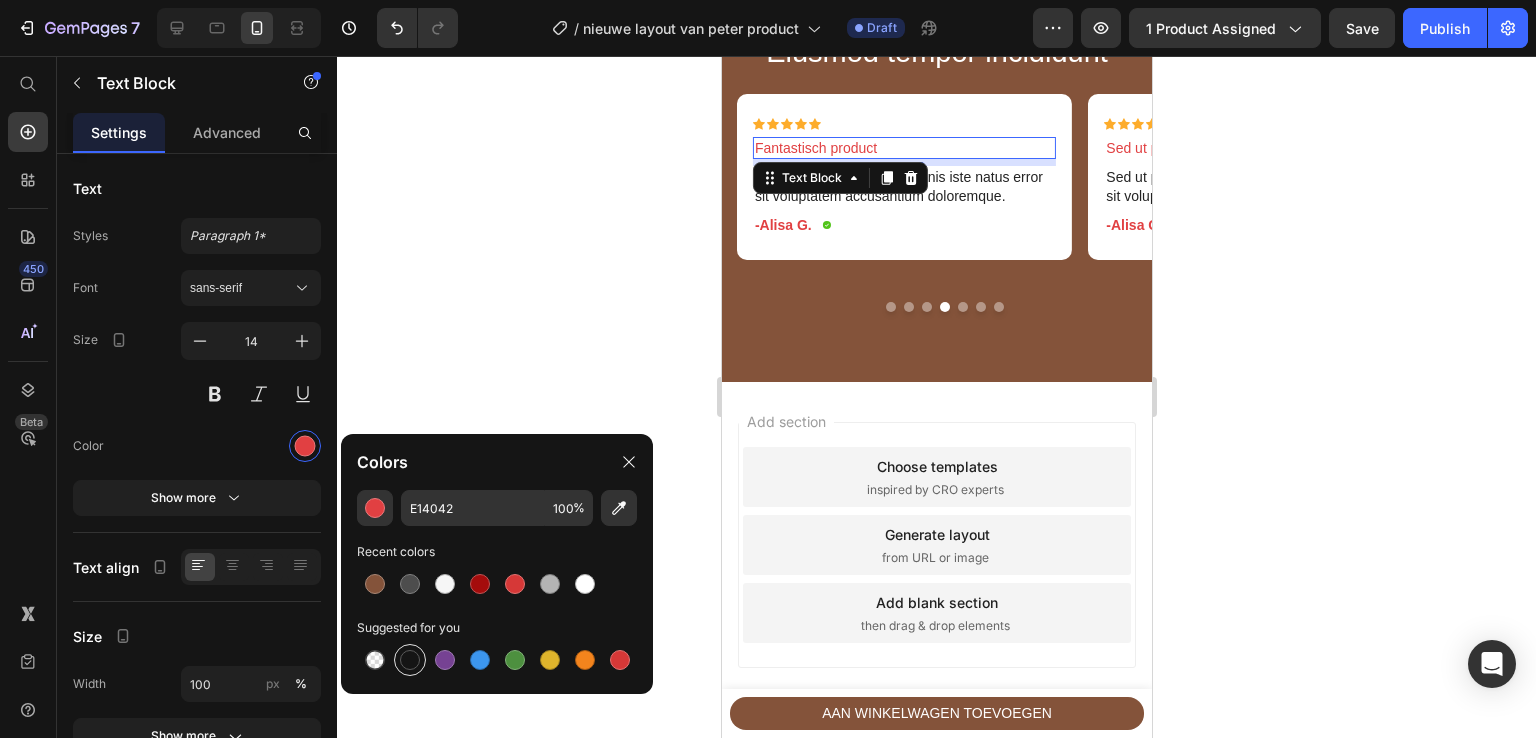 click at bounding box center [410, 660] 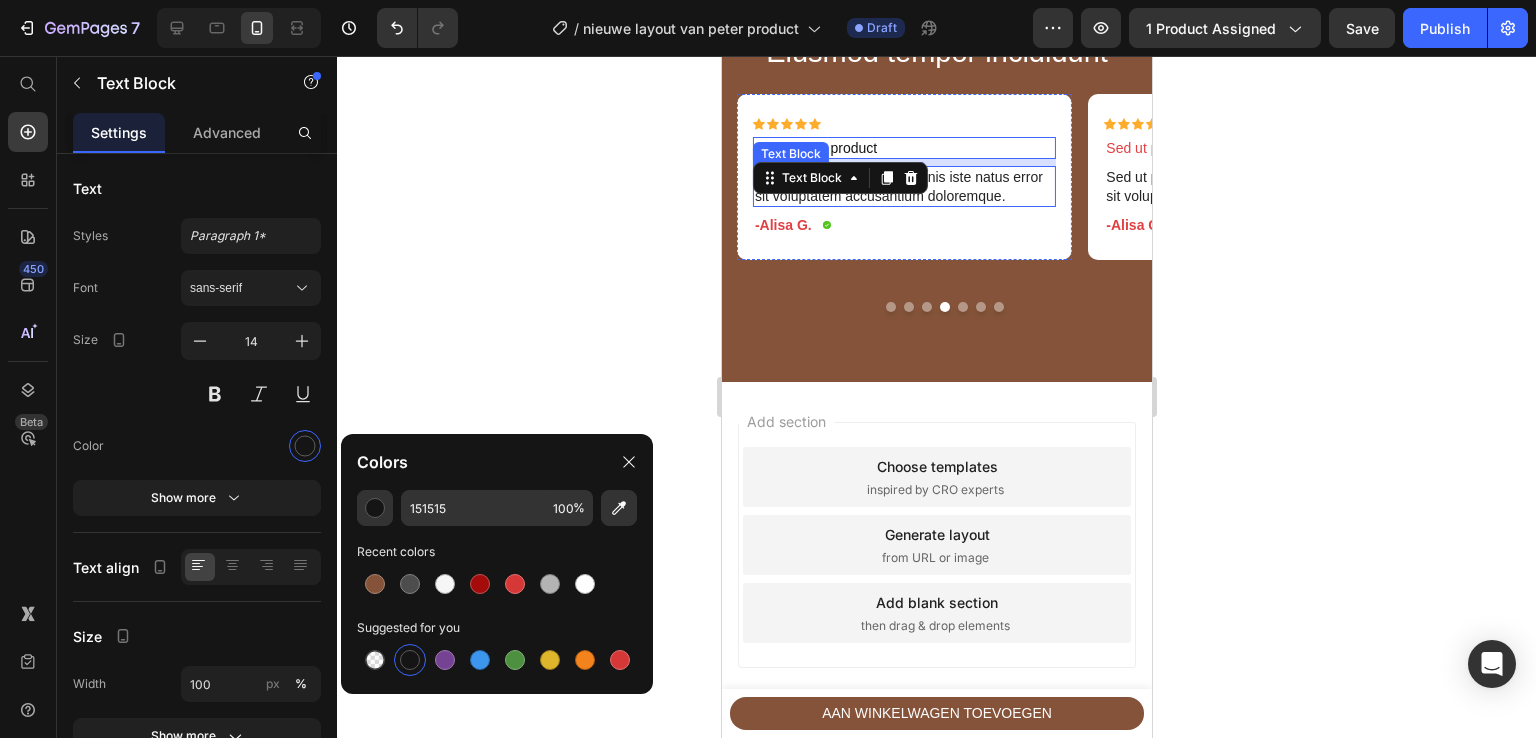 click on "Sed ut perspiciatis unde omnis iste natus error sit voluptatem accusantium doloremque." at bounding box center [903, 186] 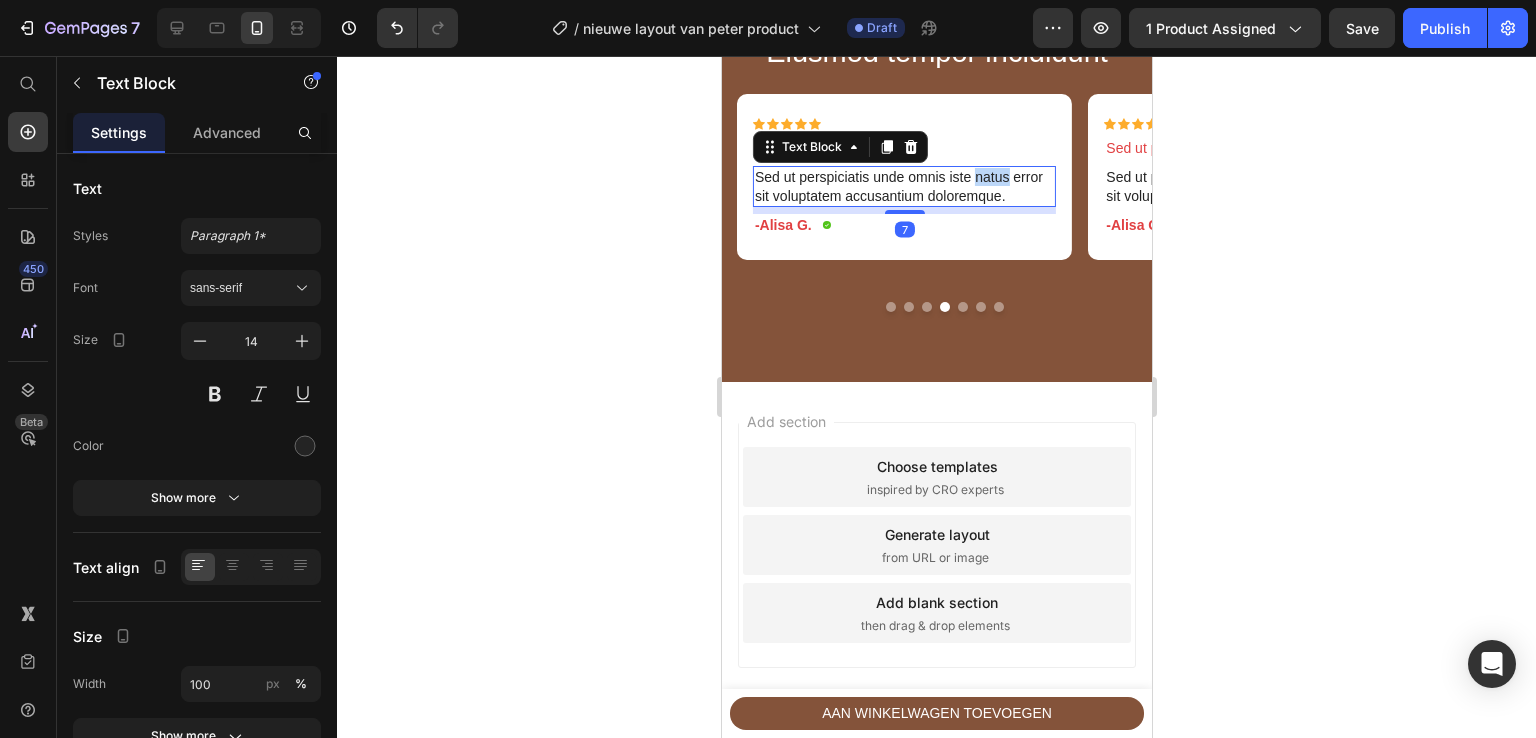 click on "Sed ut perspiciatis unde omnis iste natus error sit voluptatem accusantium doloremque." at bounding box center [903, 186] 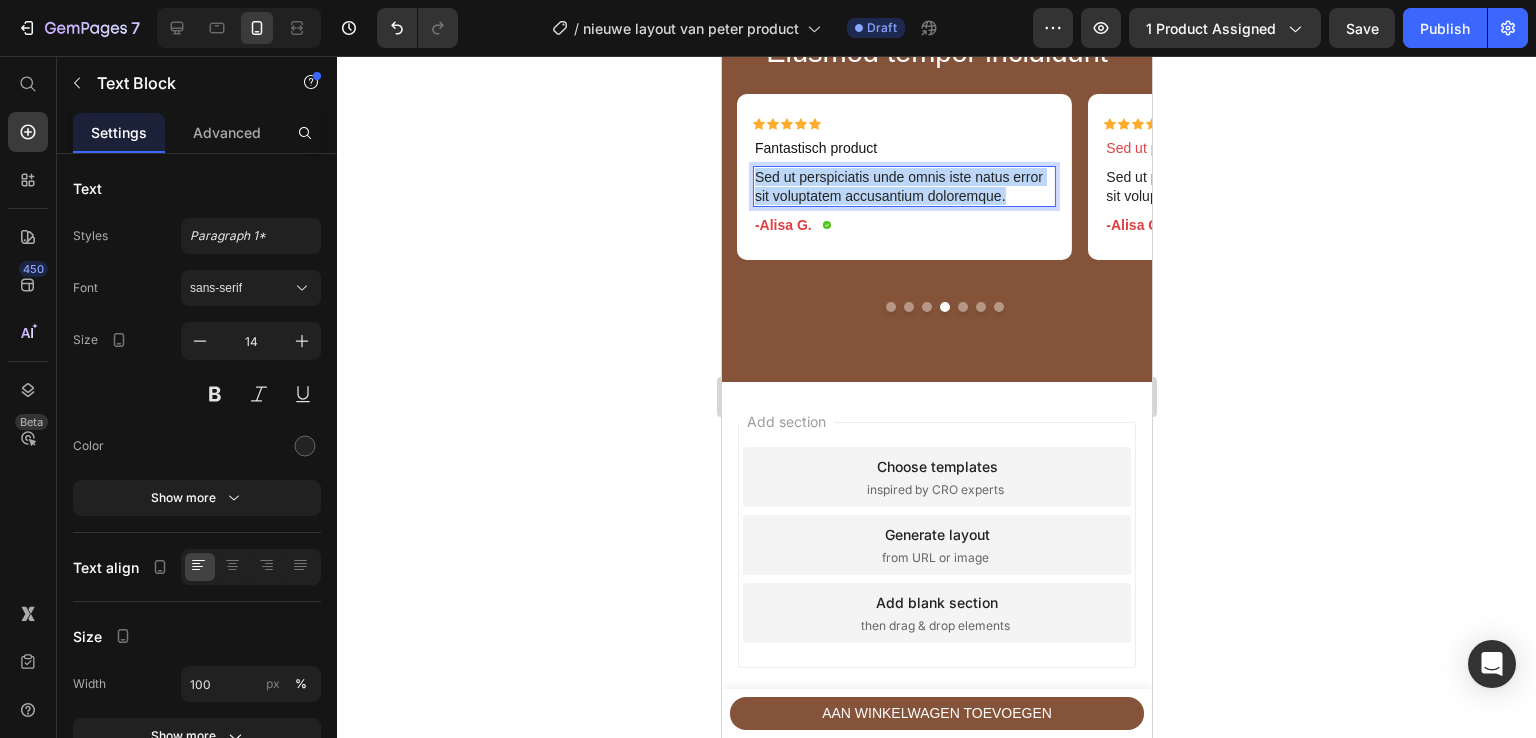 click on "Sed ut perspiciatis unde omnis iste natus error sit voluptatem accusantium doloremque." at bounding box center (903, 186) 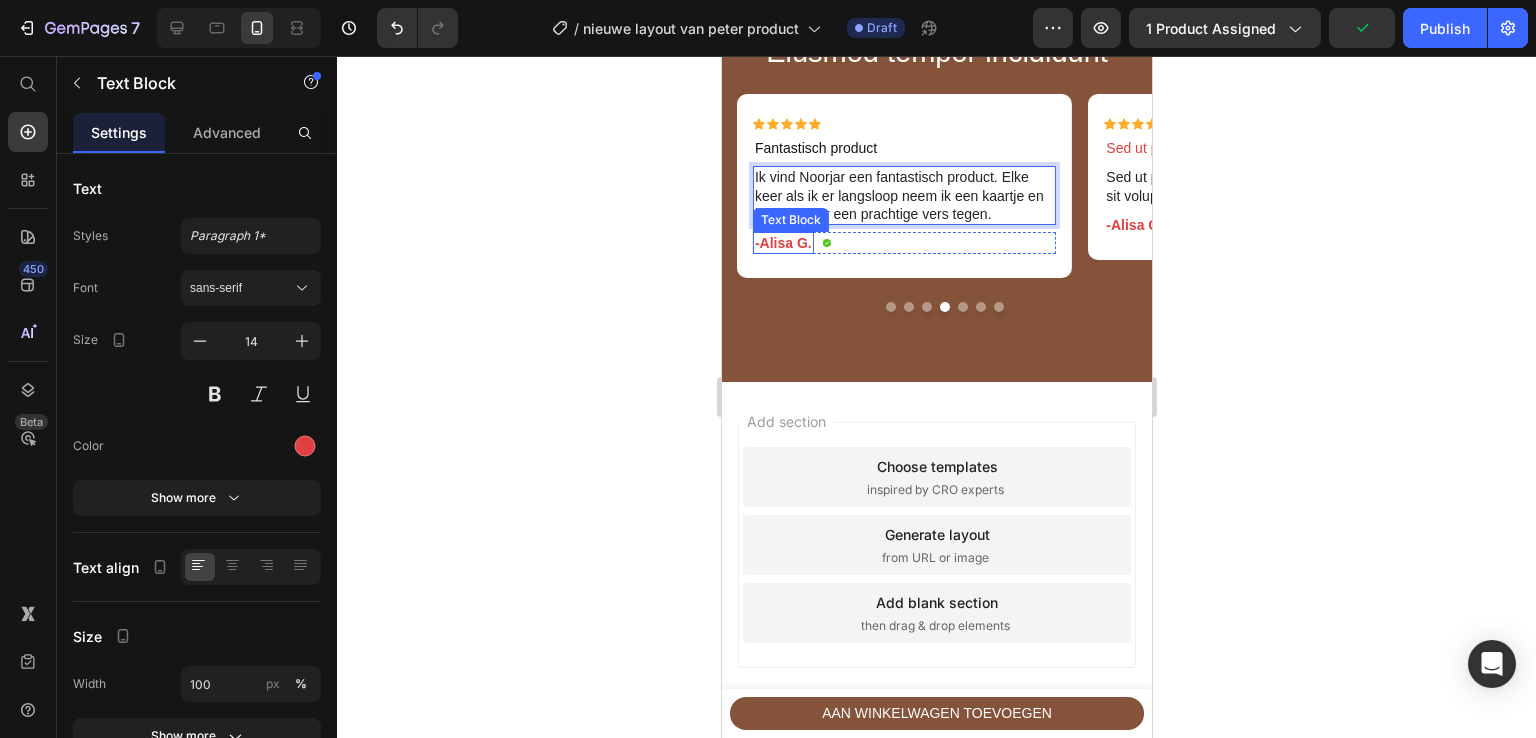 click on "-[FIRST] [LAST]. Text Block" at bounding box center (782, 243) 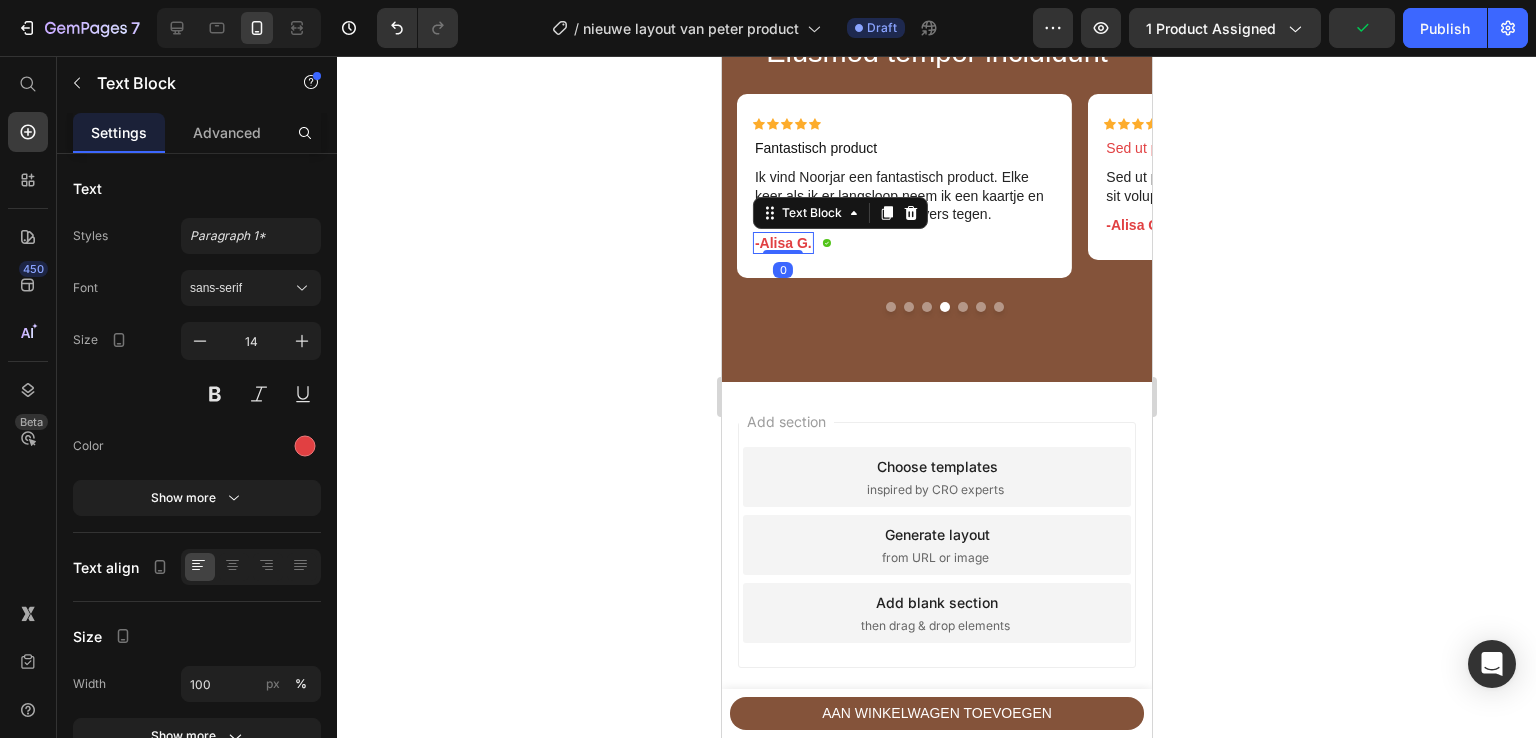 click at bounding box center (782, 252) 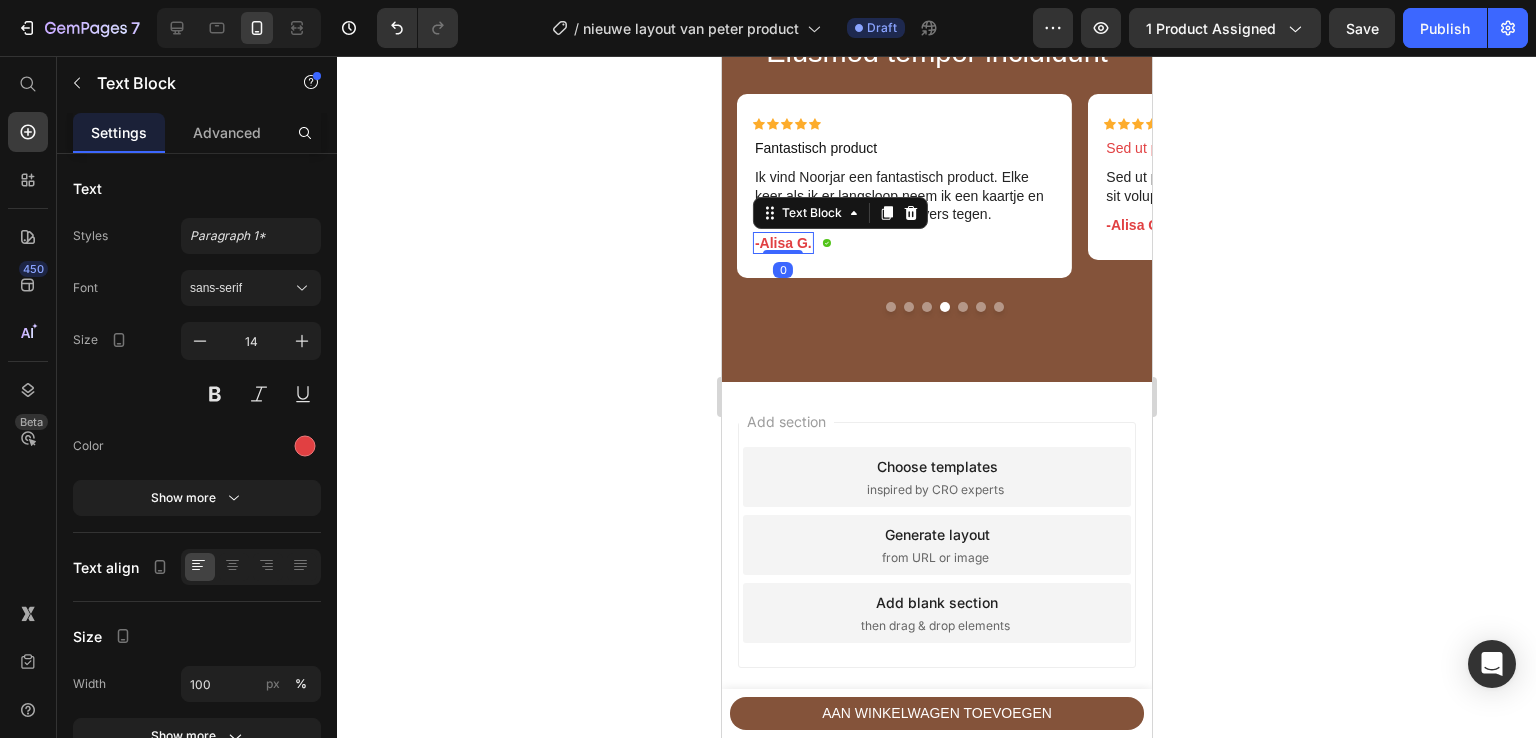 click on "-Alisa G." at bounding box center (782, 243) 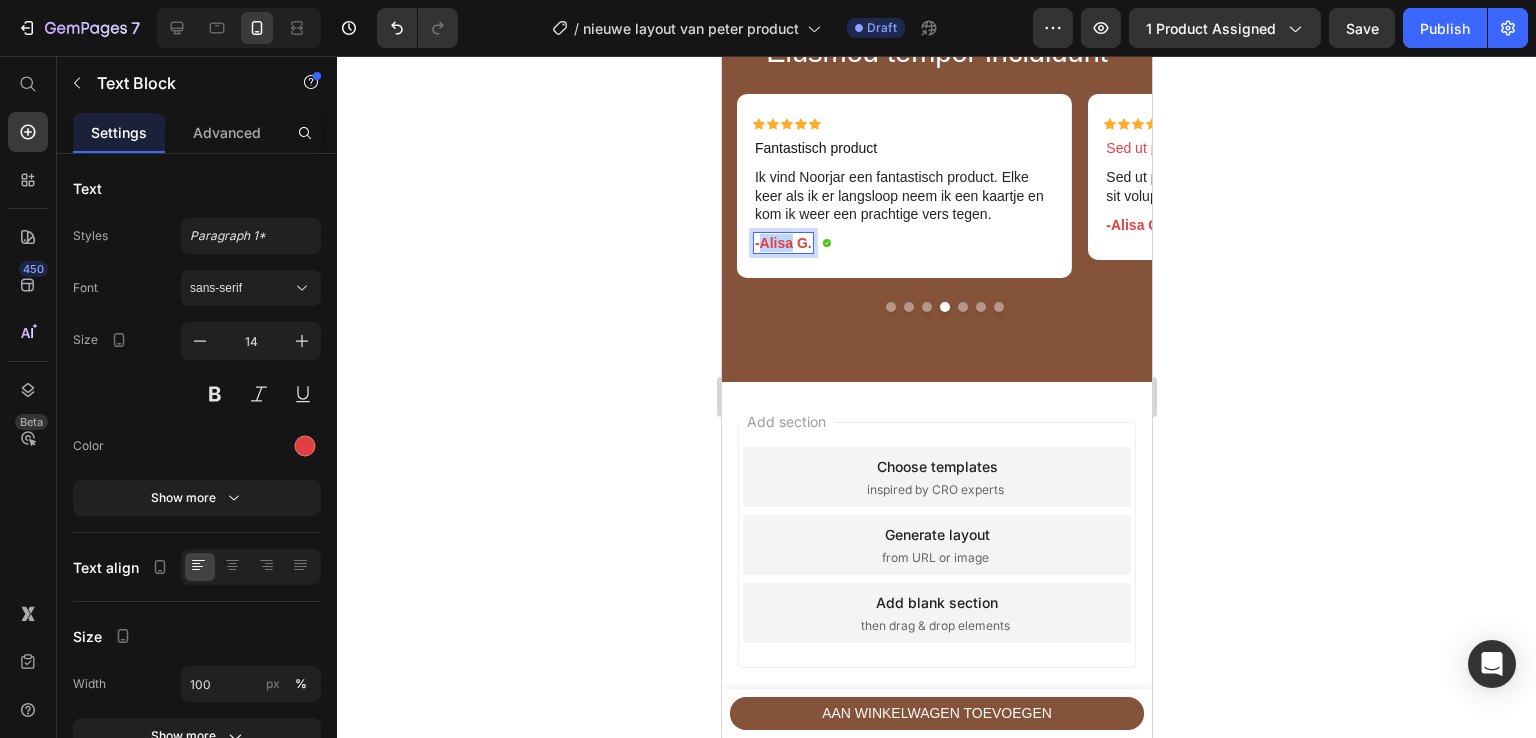 click on "-Alisa G." at bounding box center (782, 243) 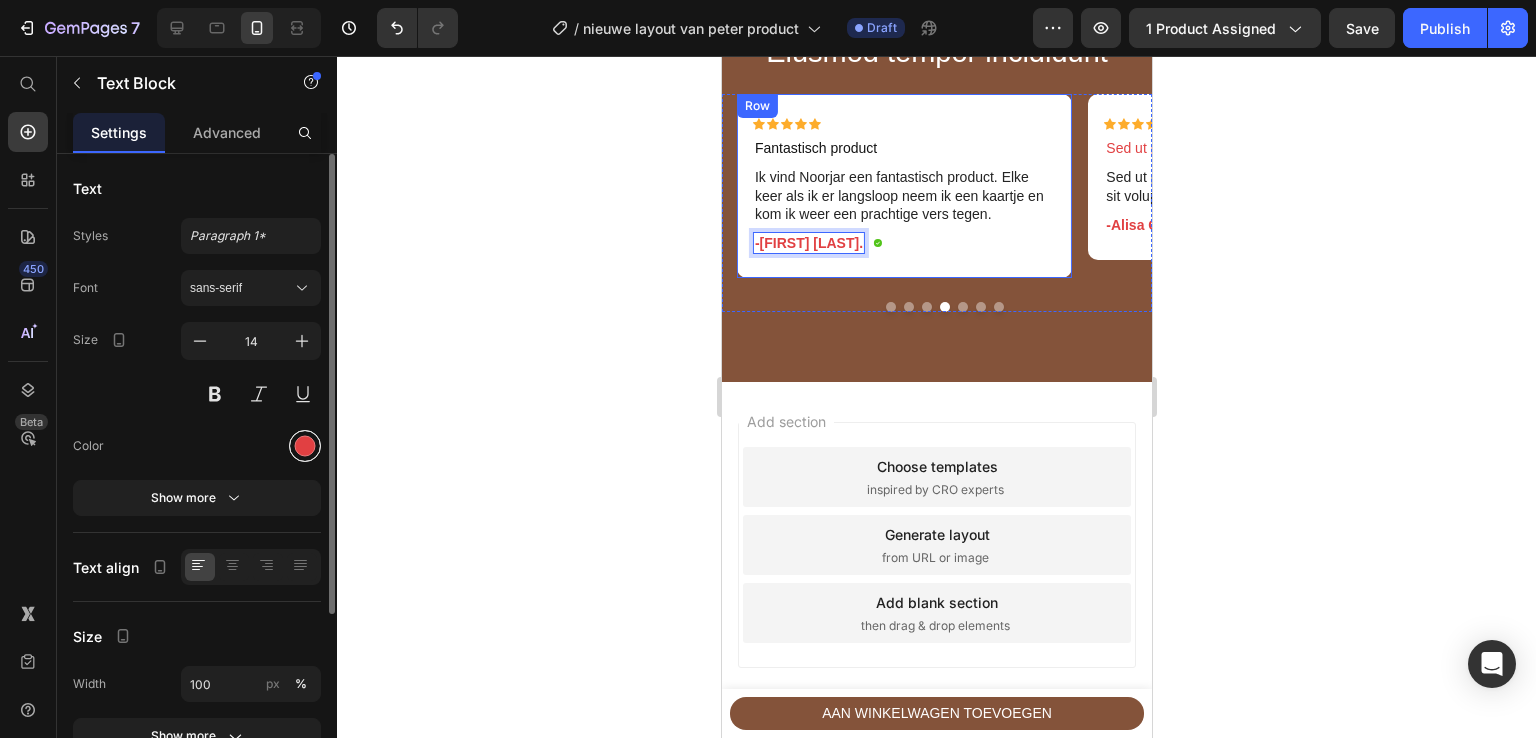 click at bounding box center [305, 446] 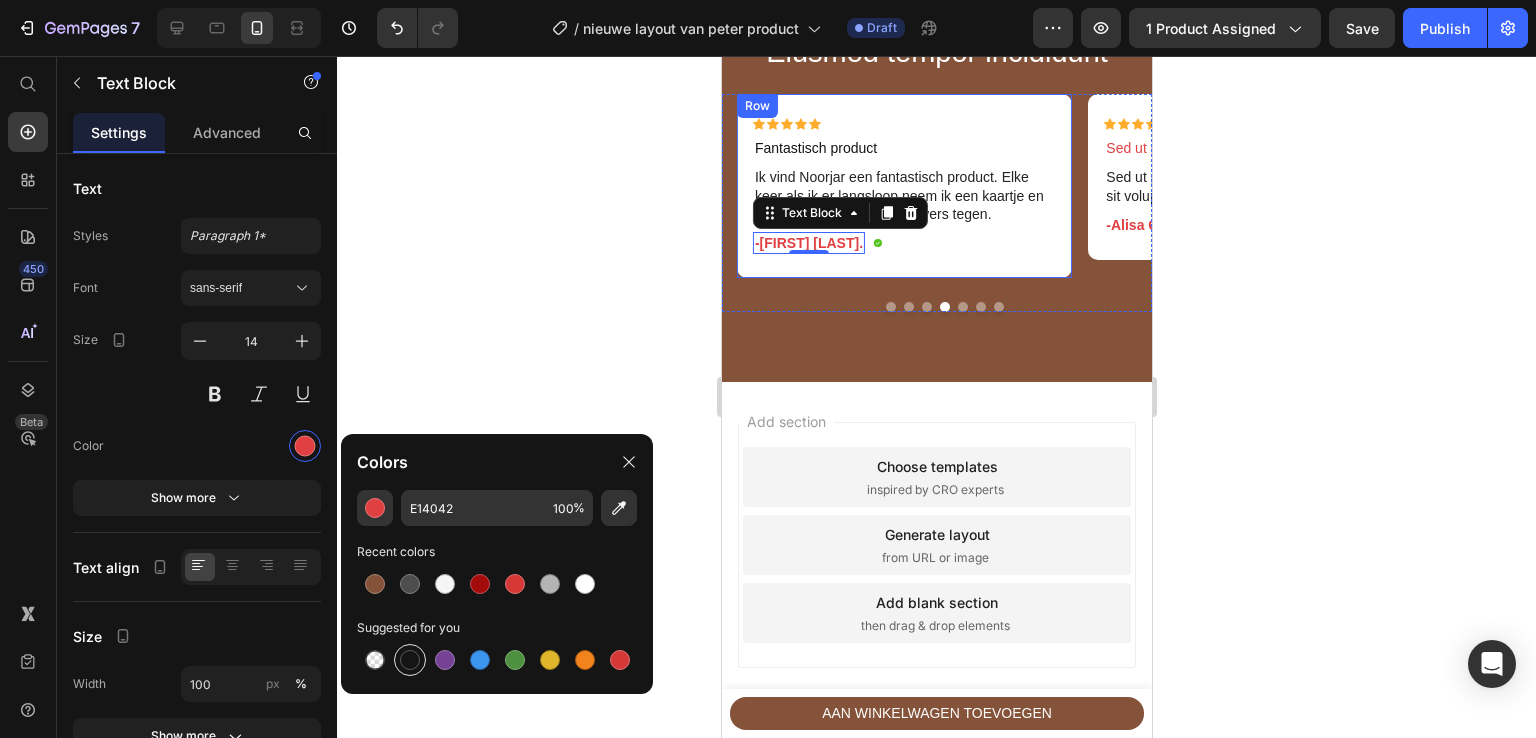 click at bounding box center (410, 660) 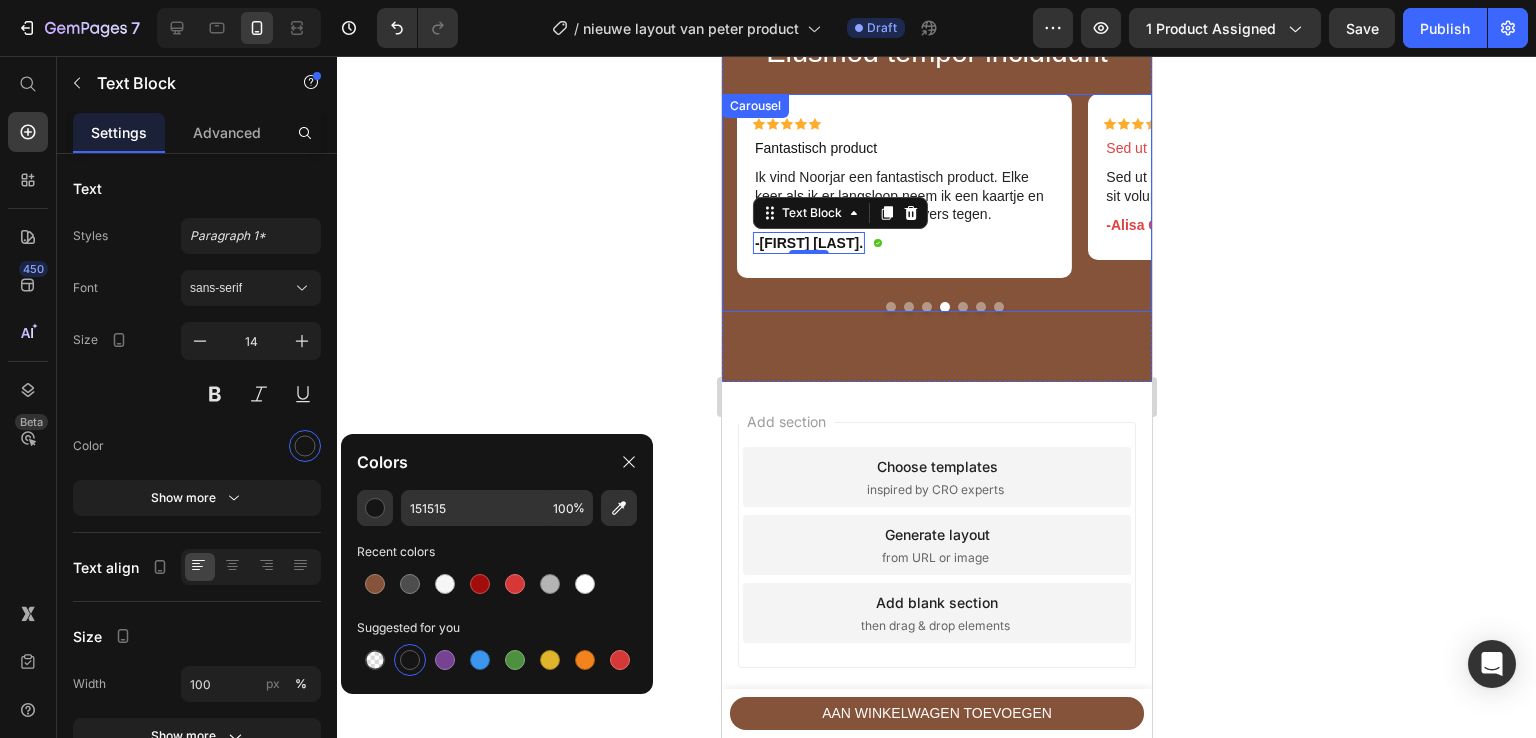 click at bounding box center [962, 307] 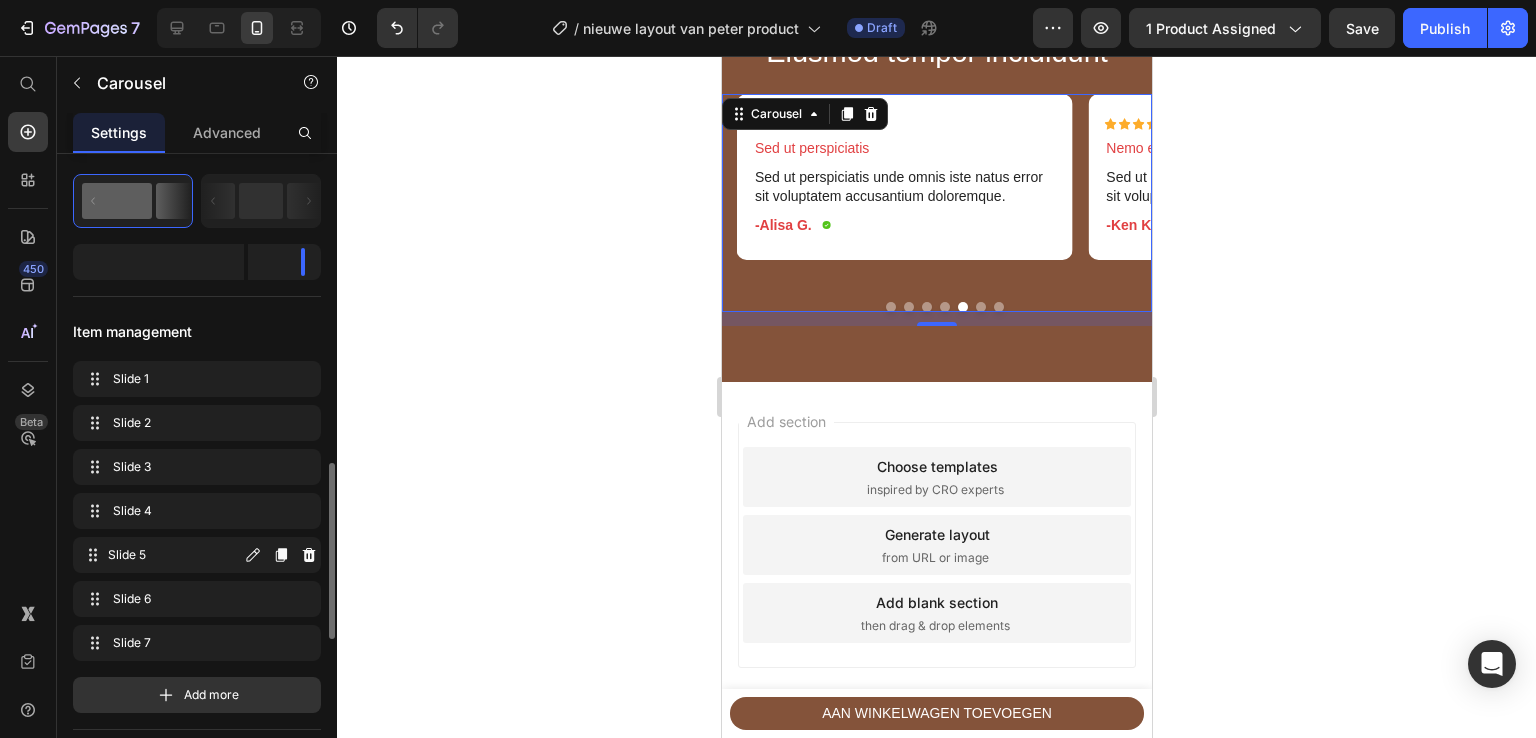 scroll, scrollTop: 459, scrollLeft: 0, axis: vertical 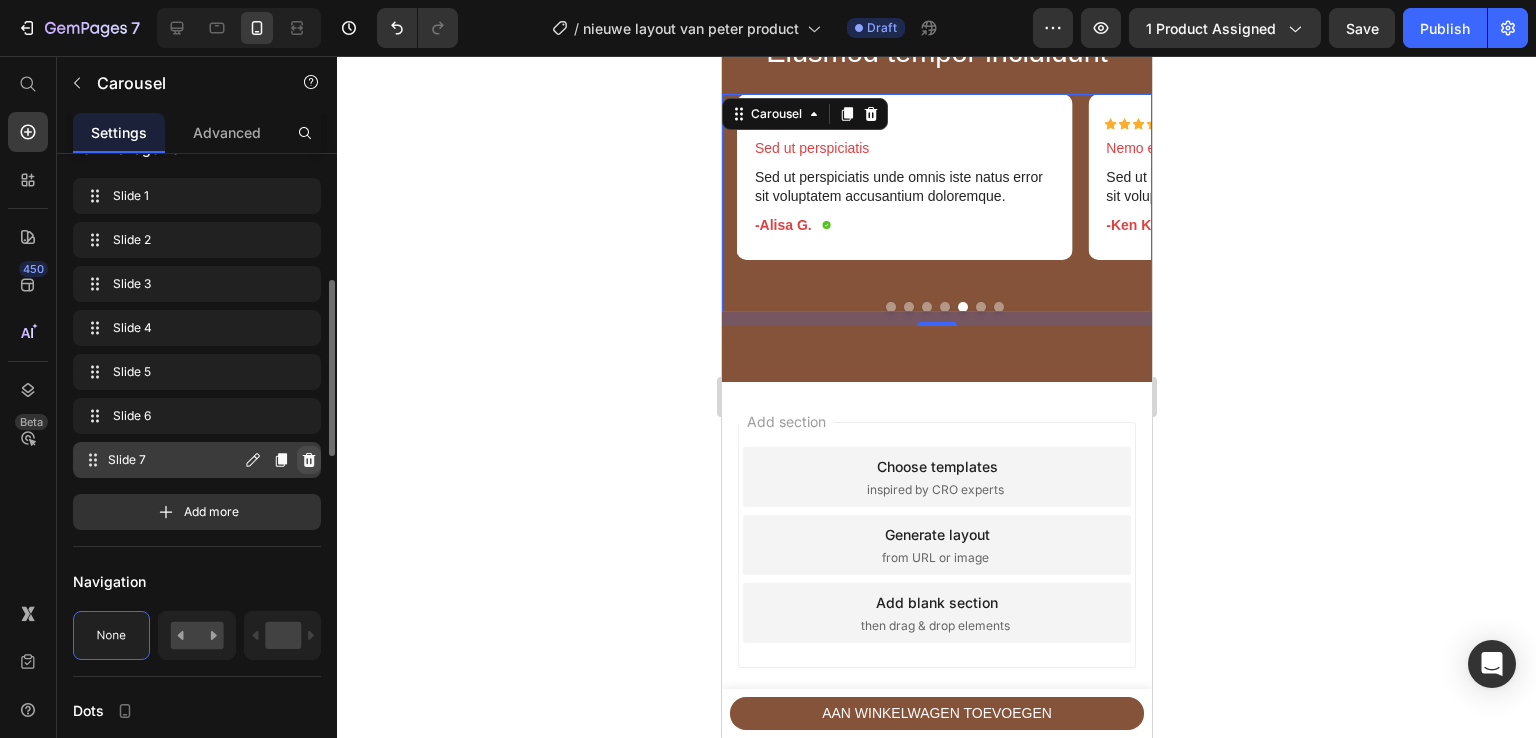 click 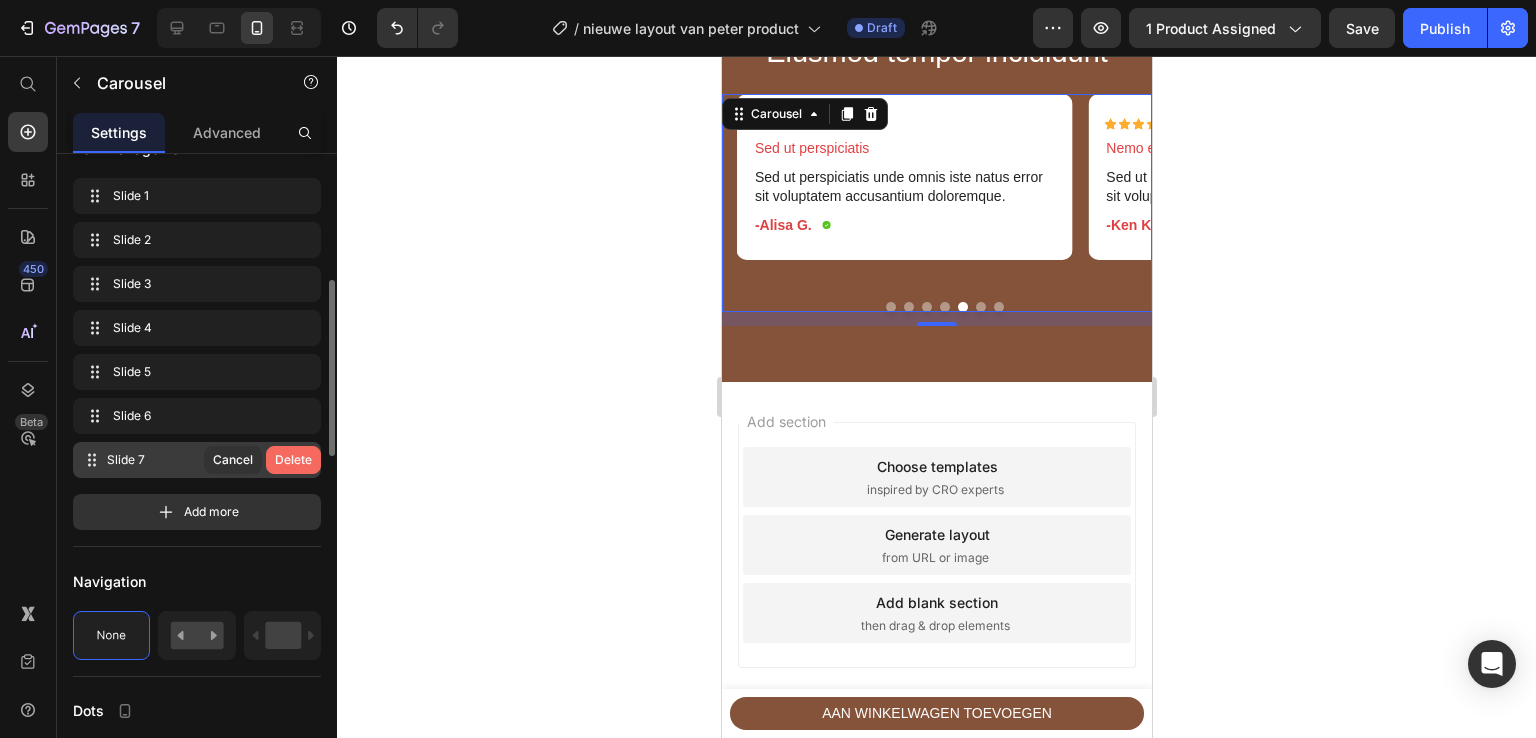 click on "Delete" at bounding box center (293, 460) 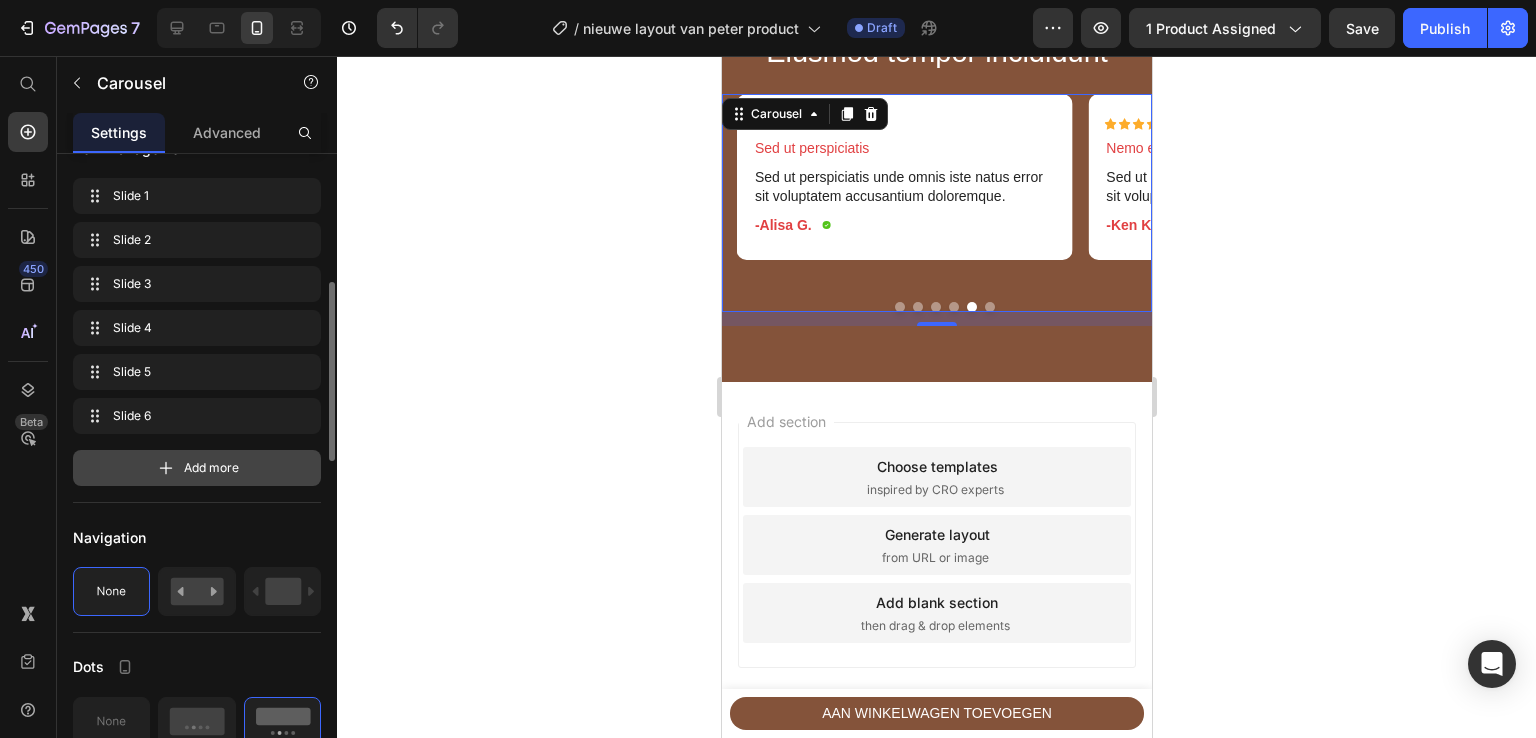 click on "Add more" at bounding box center [197, 468] 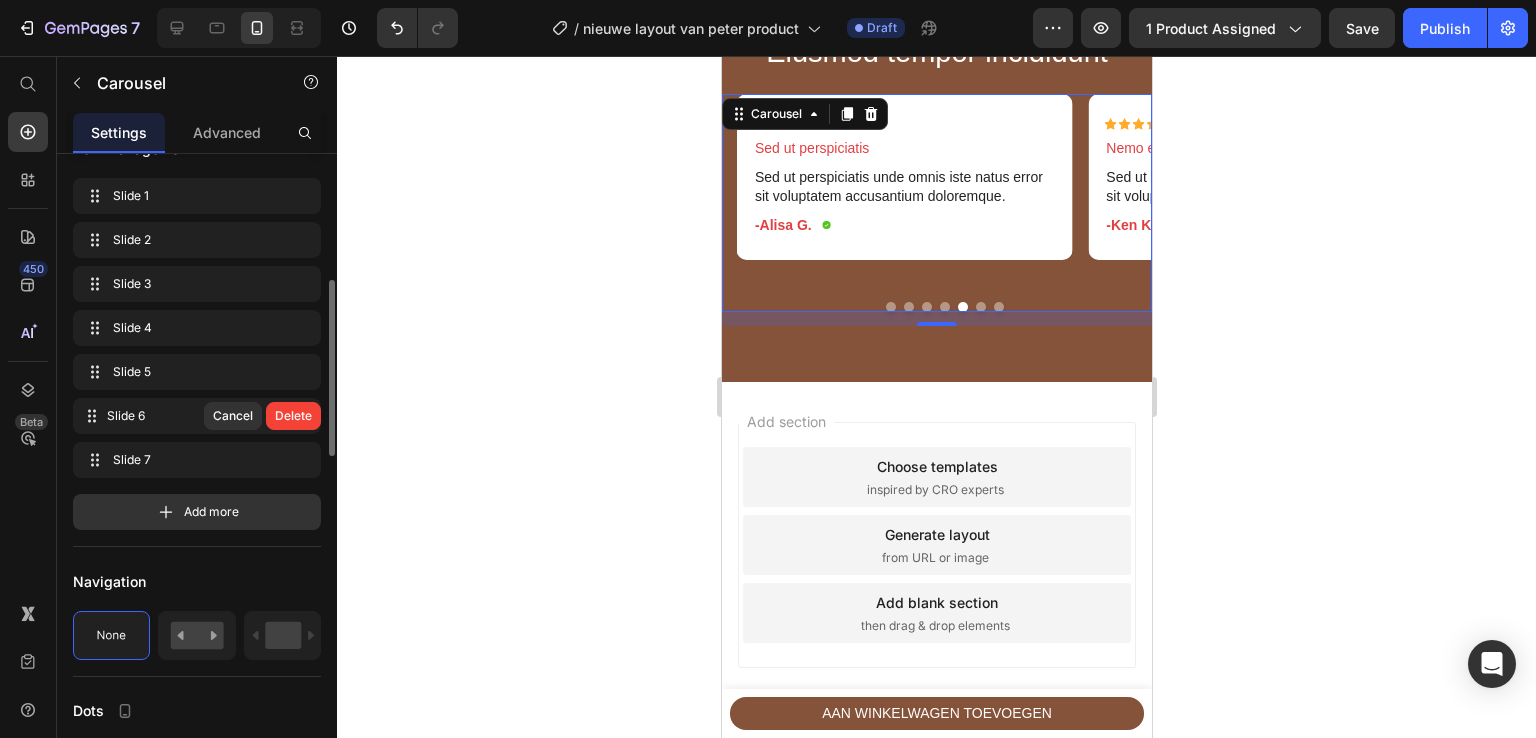 click on "Delete" at bounding box center (293, 416) 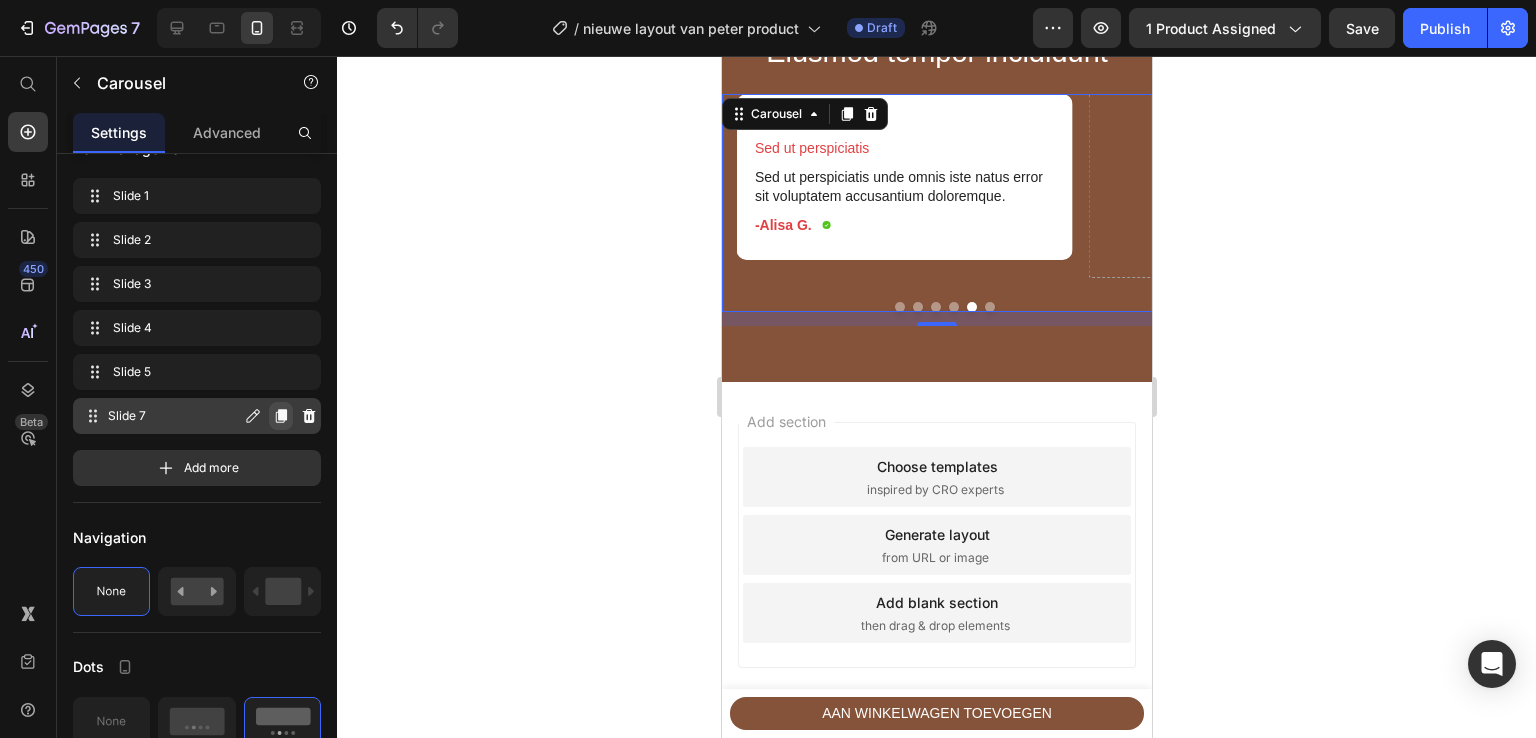 click 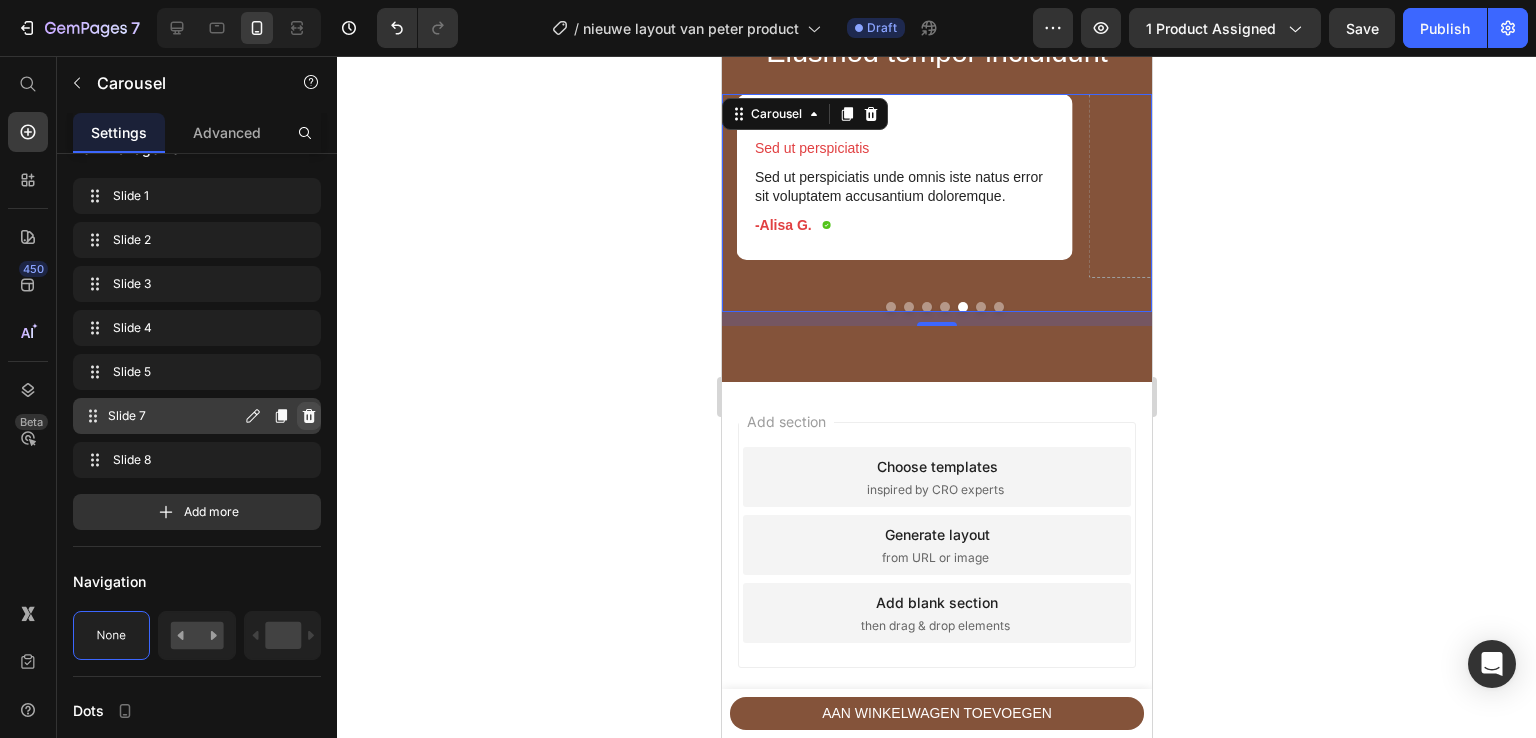 click 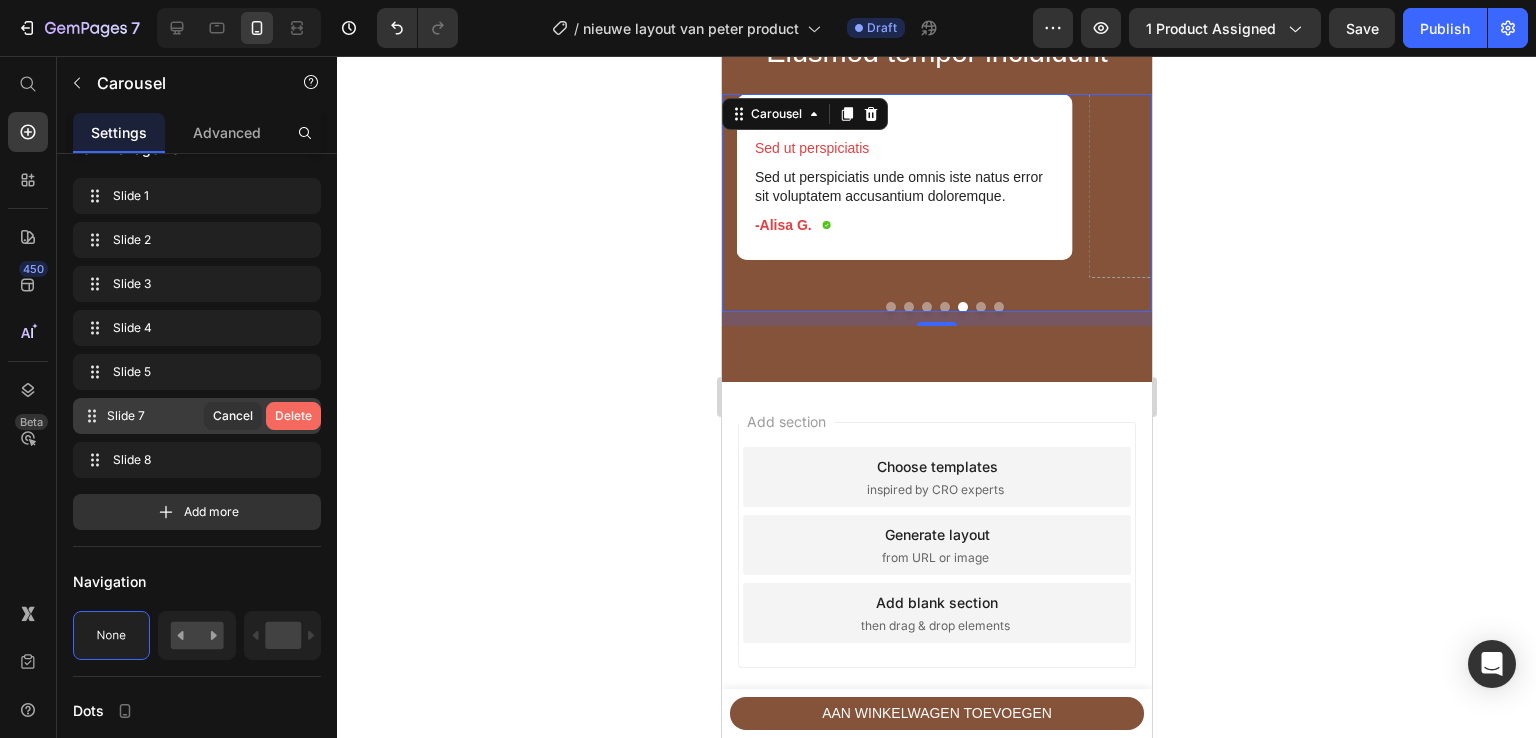 click on "Delete" at bounding box center (293, 416) 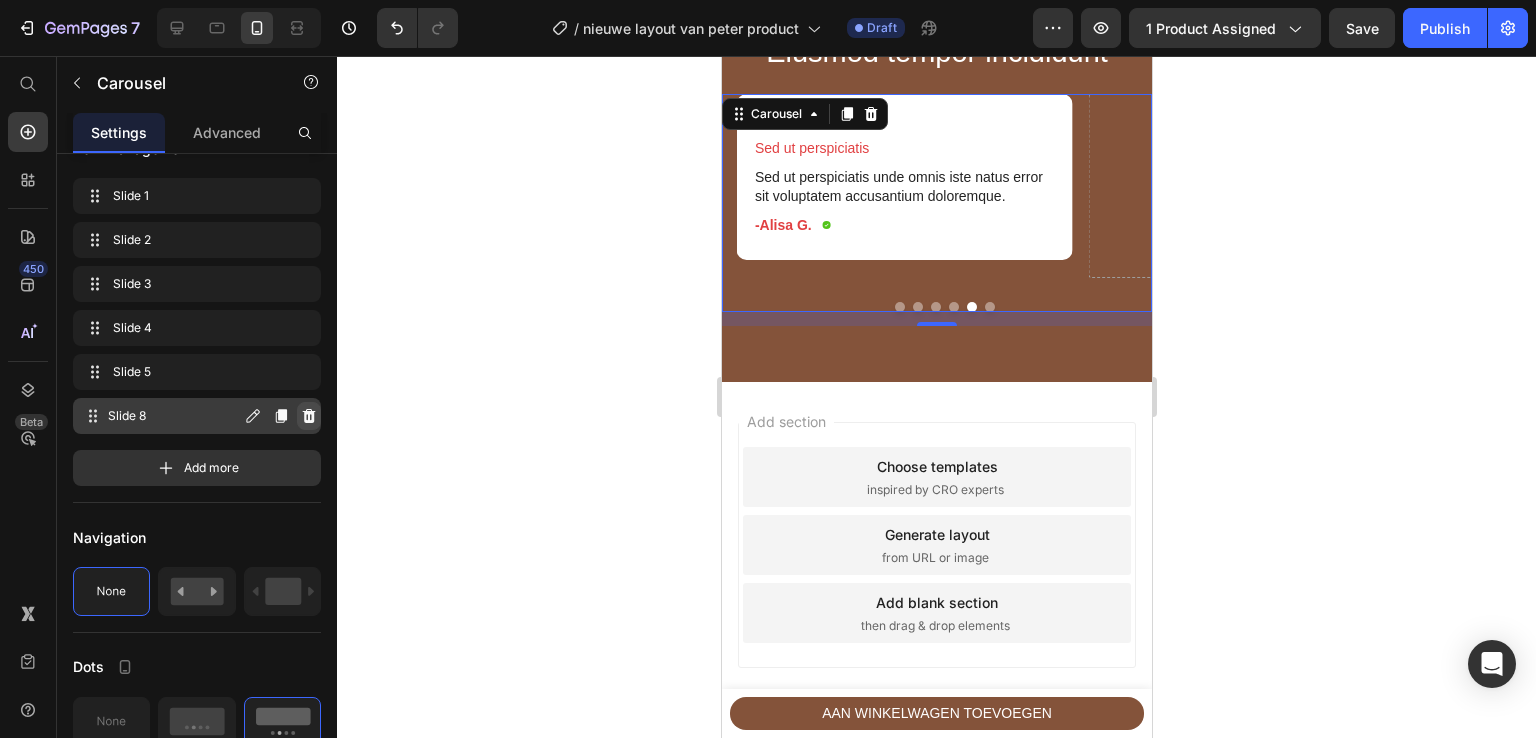 click 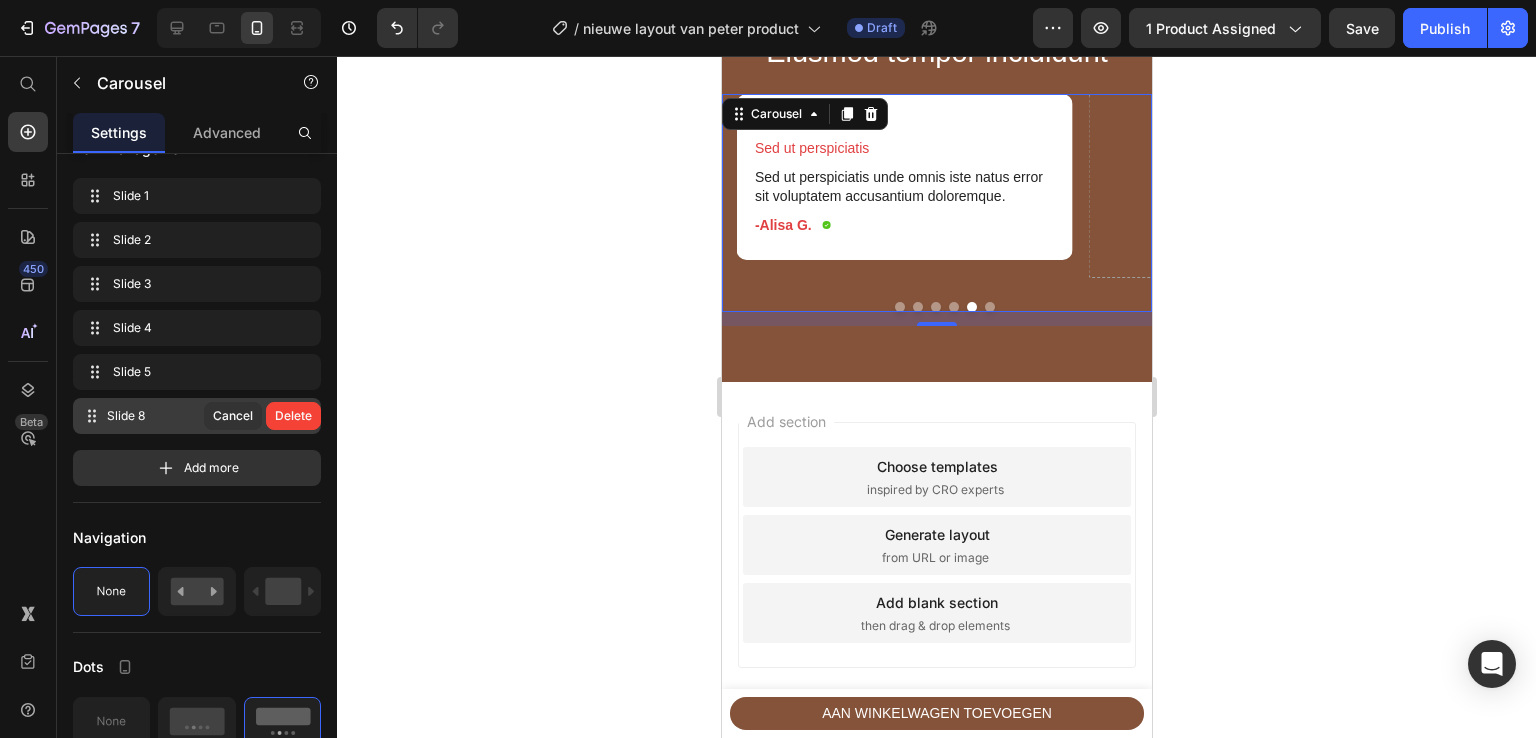 click on "Delete" at bounding box center [293, 416] 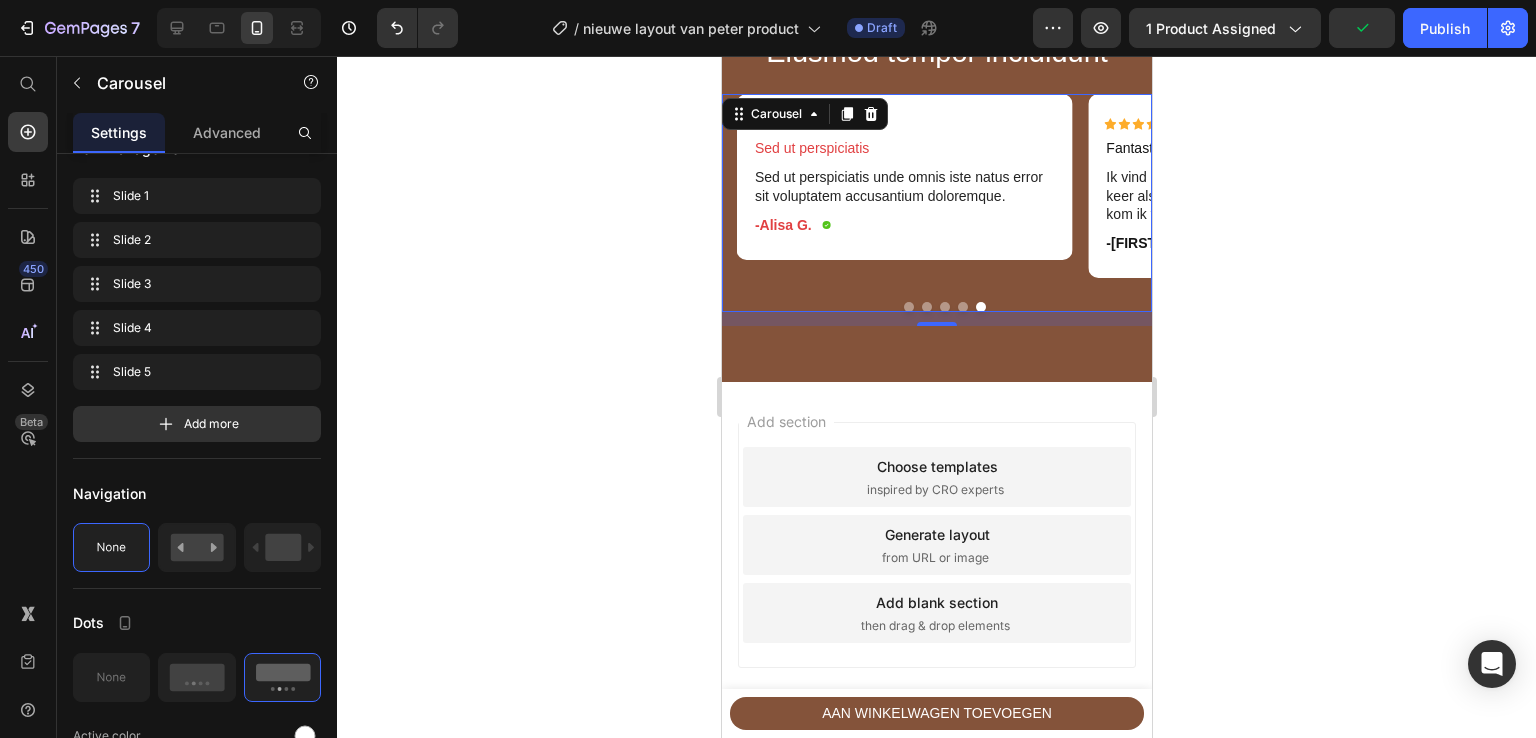 click at bounding box center (962, 307) 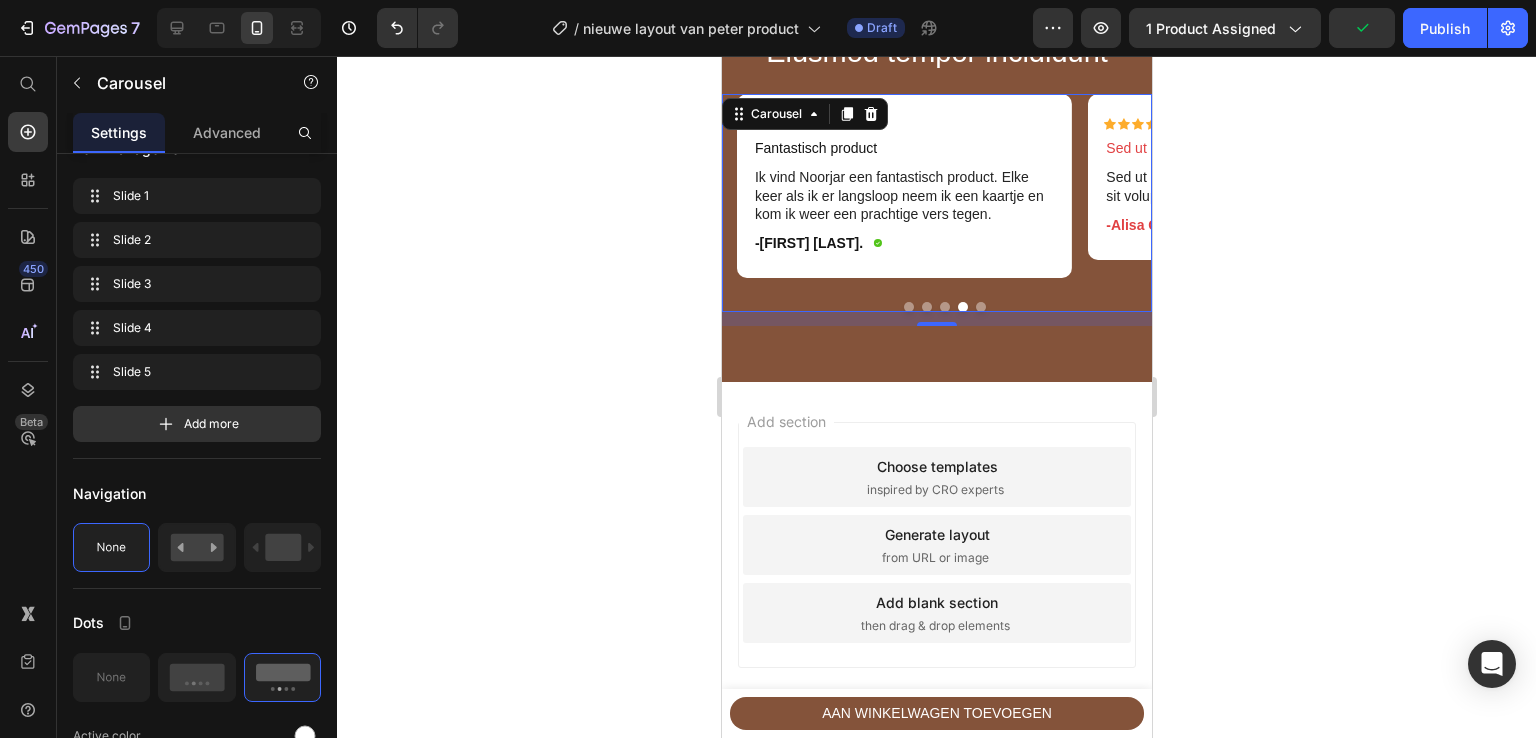 click at bounding box center (980, 307) 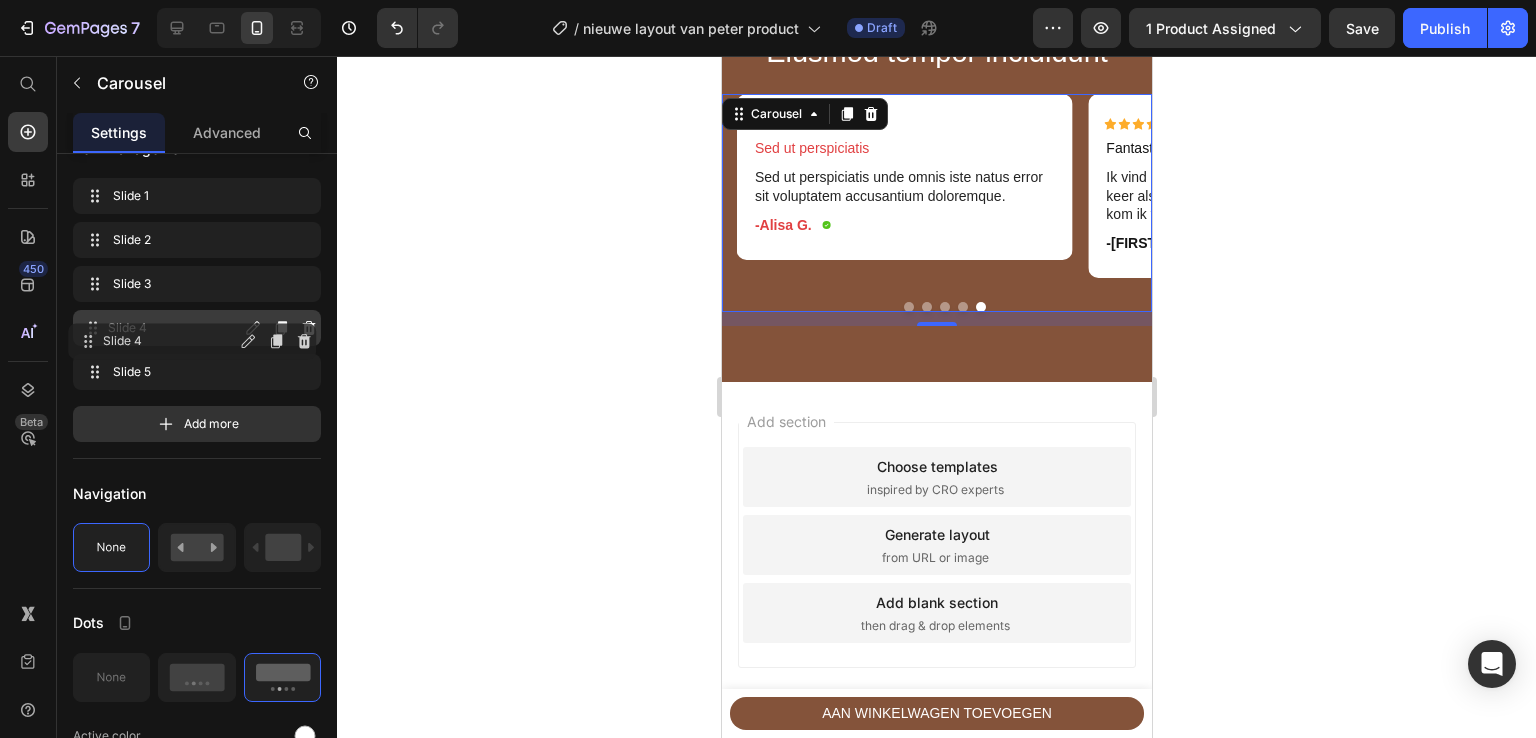 type 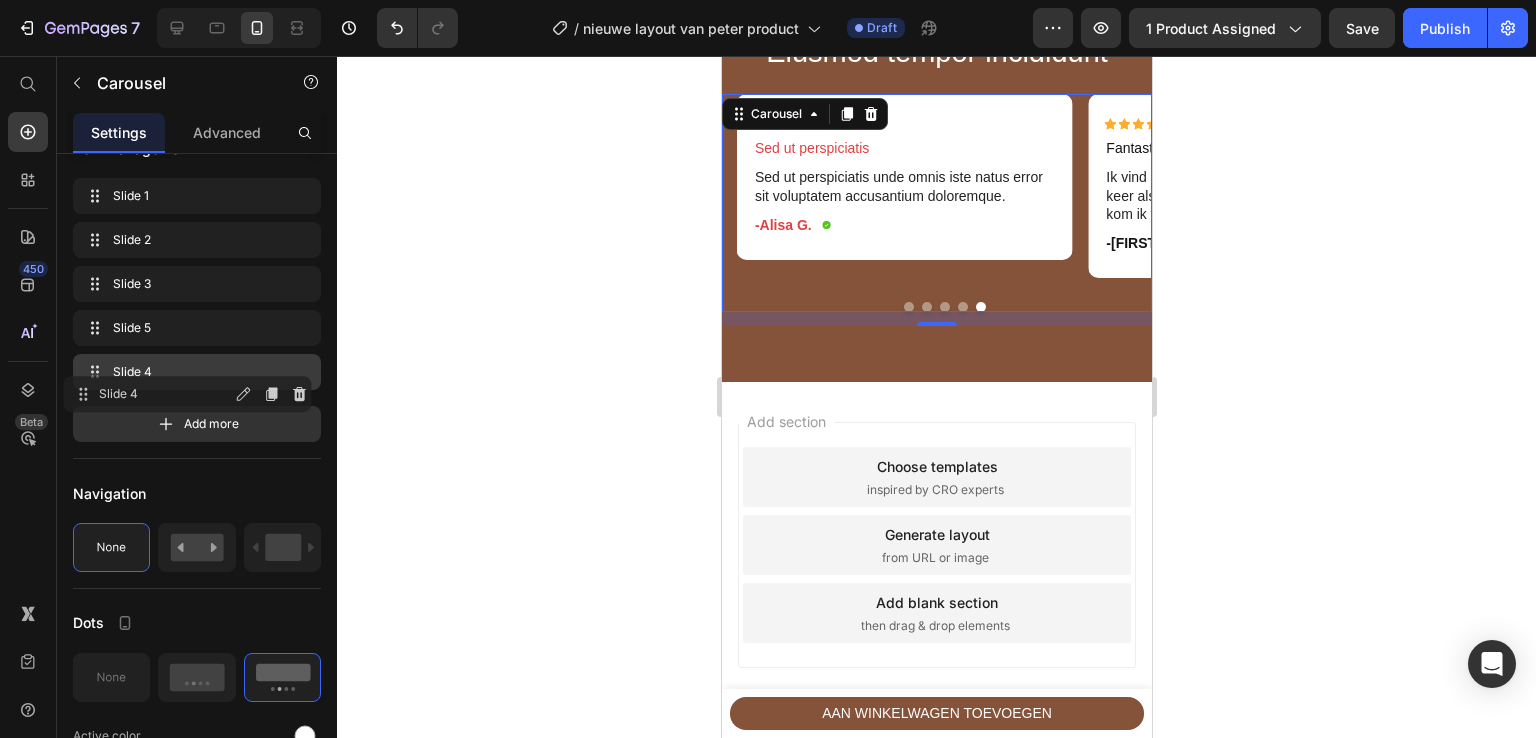 drag, startPoint x: 199, startPoint y: 326, endPoint x: 188, endPoint y: 390, distance: 64.93843 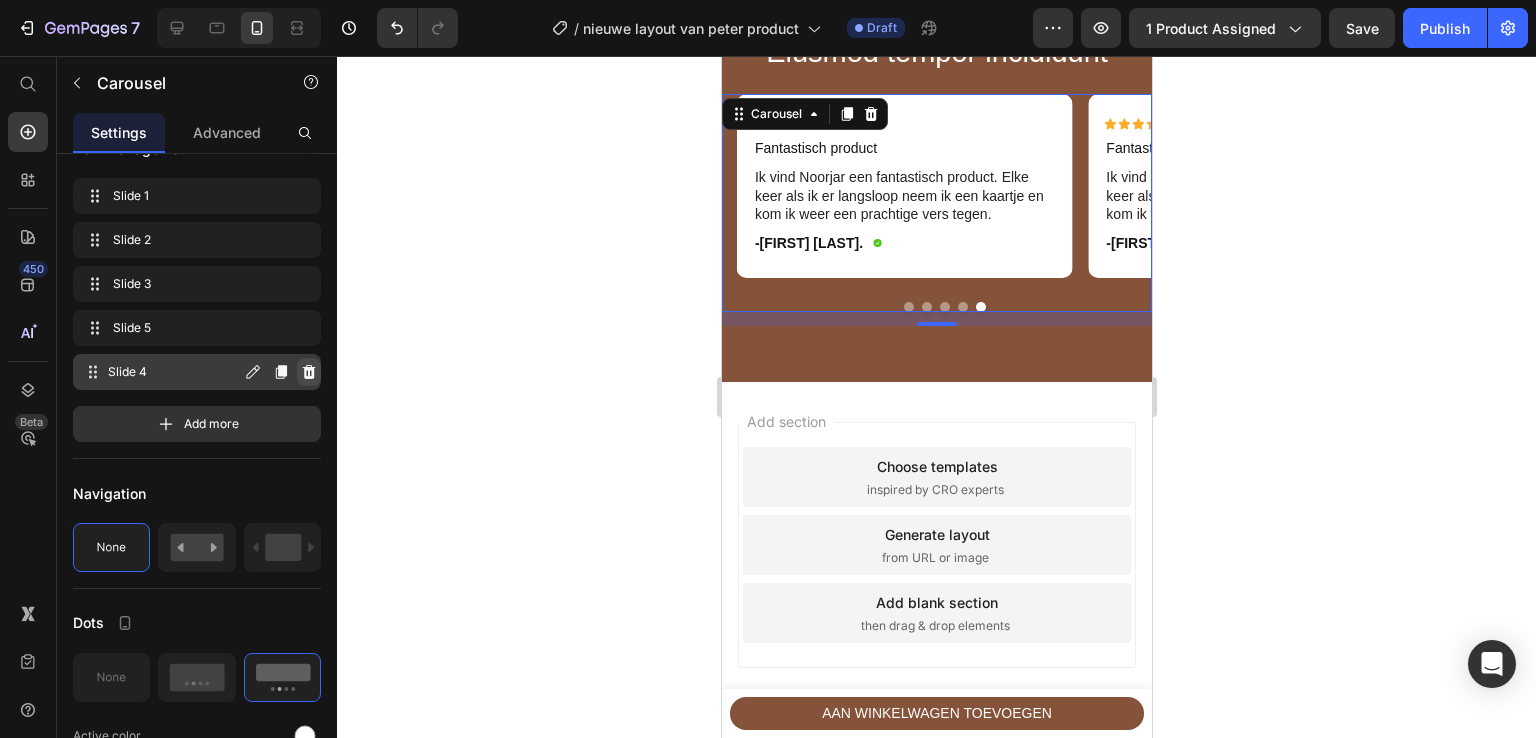 click 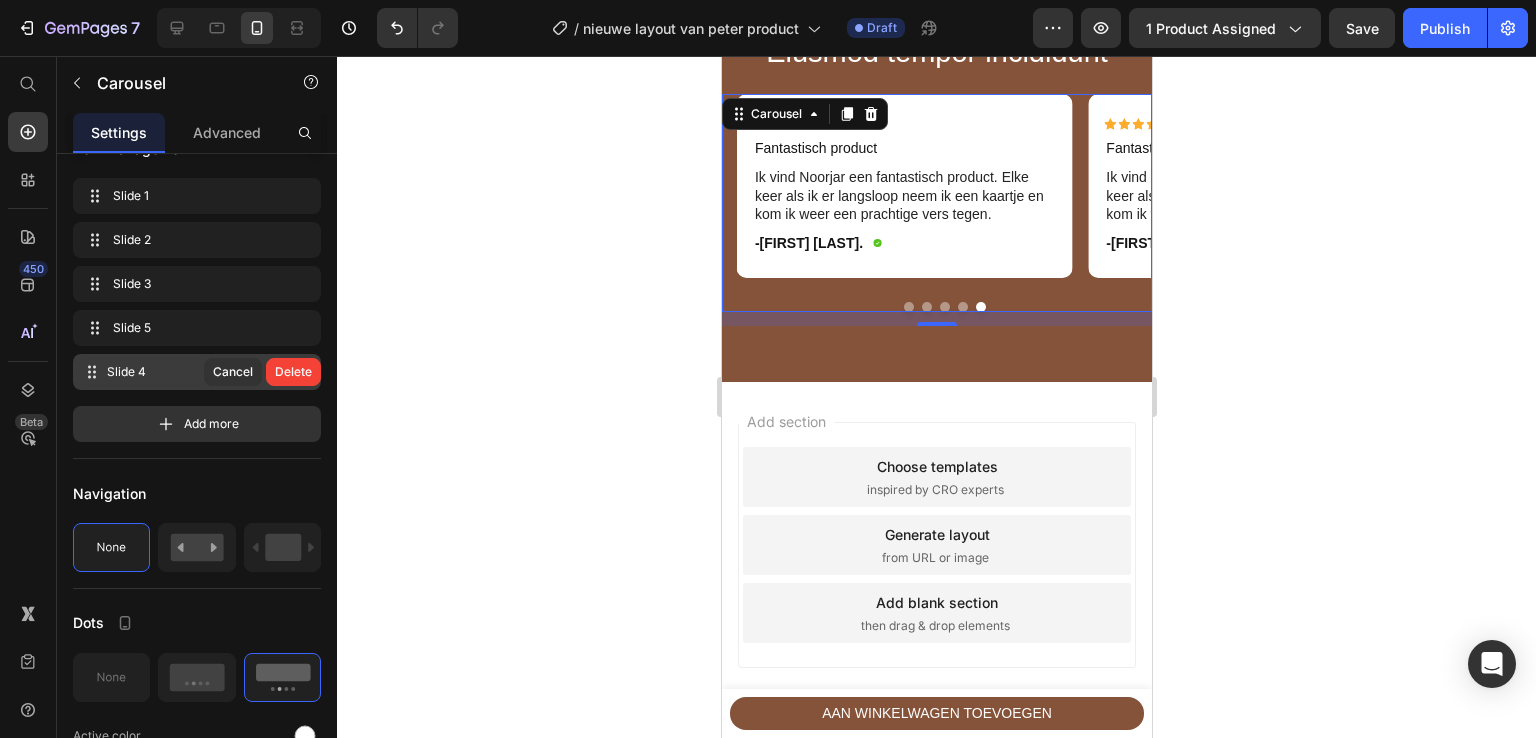 click at bounding box center (962, 307) 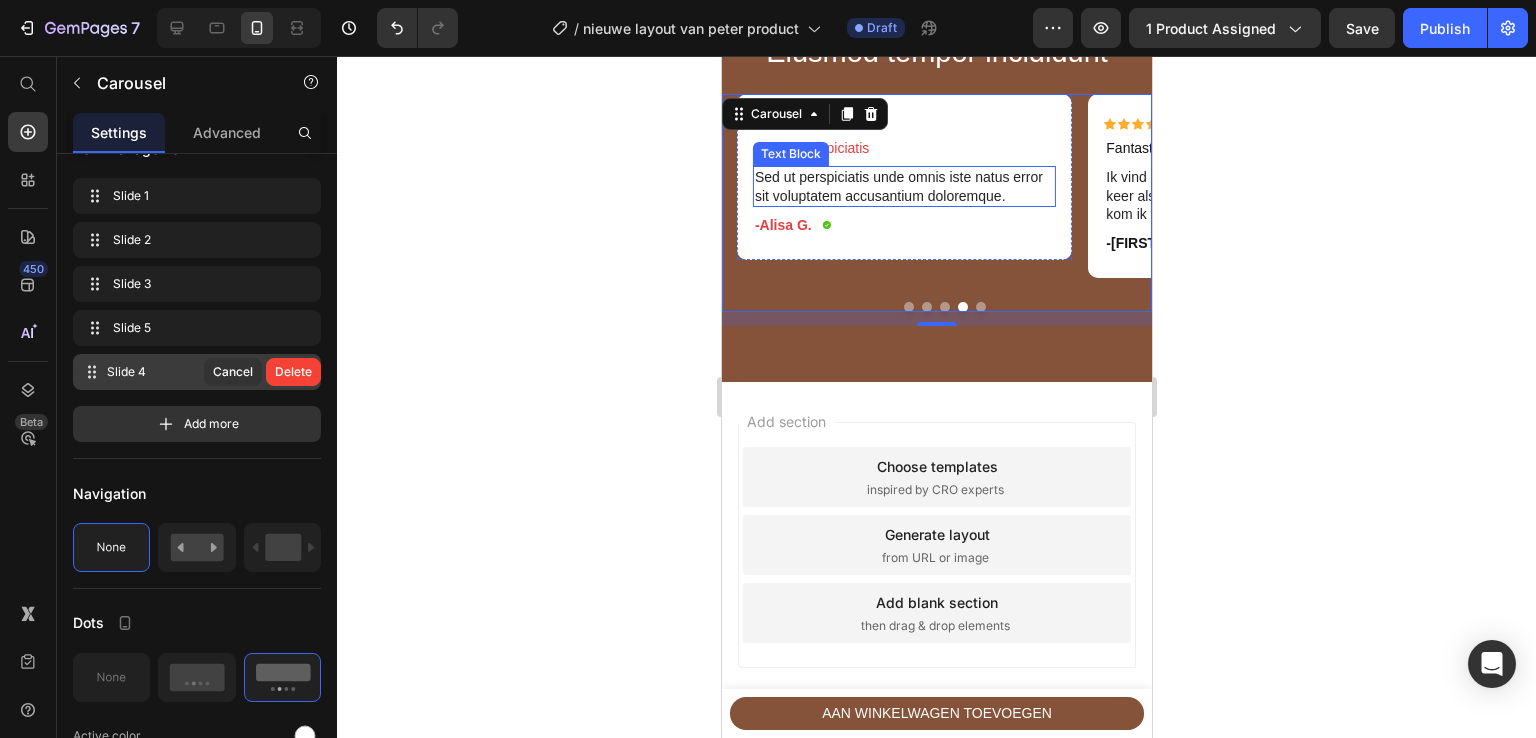 click on "Sed ut perspiciatis unde omnis iste natus error sit voluptatem accusantium doloremque." at bounding box center (903, 186) 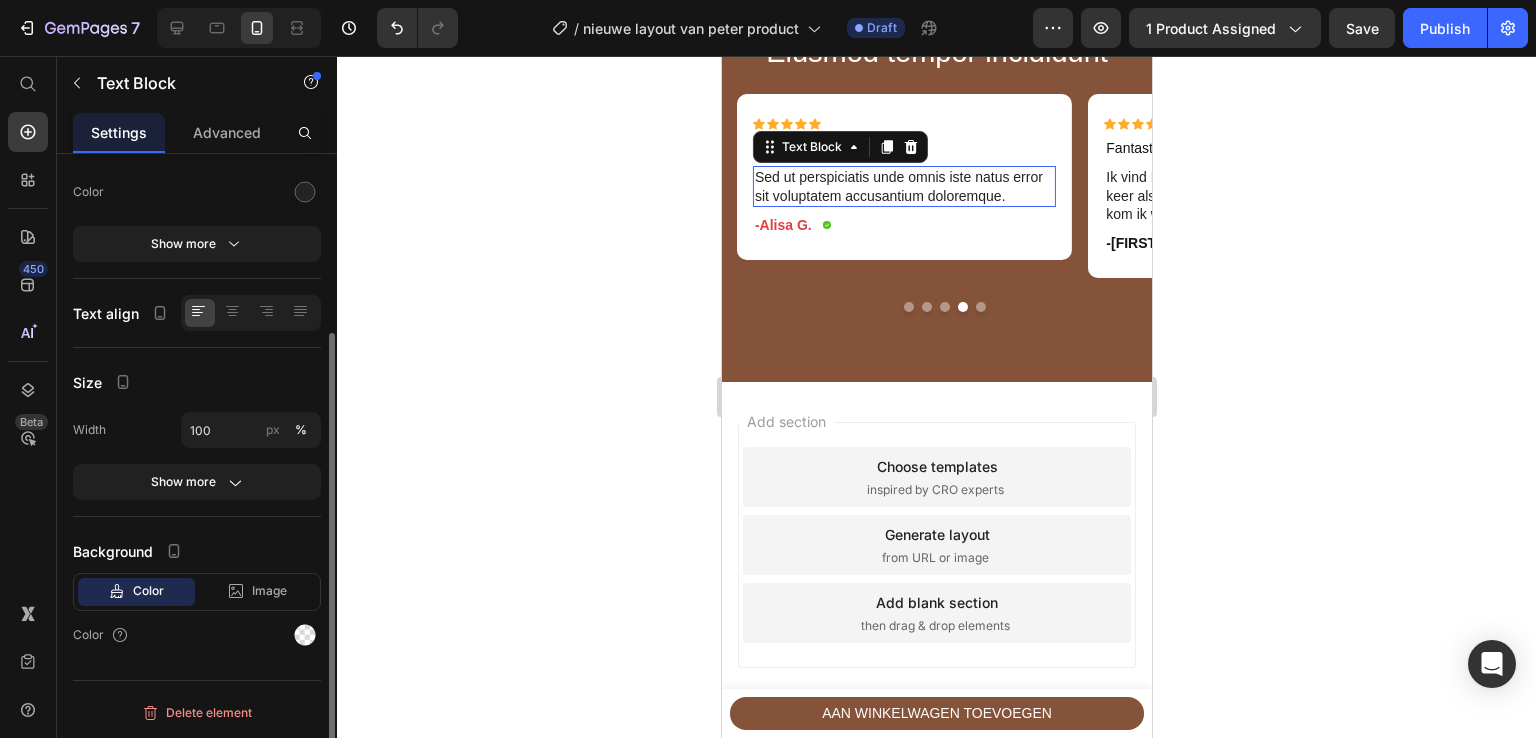scroll, scrollTop: 0, scrollLeft: 0, axis: both 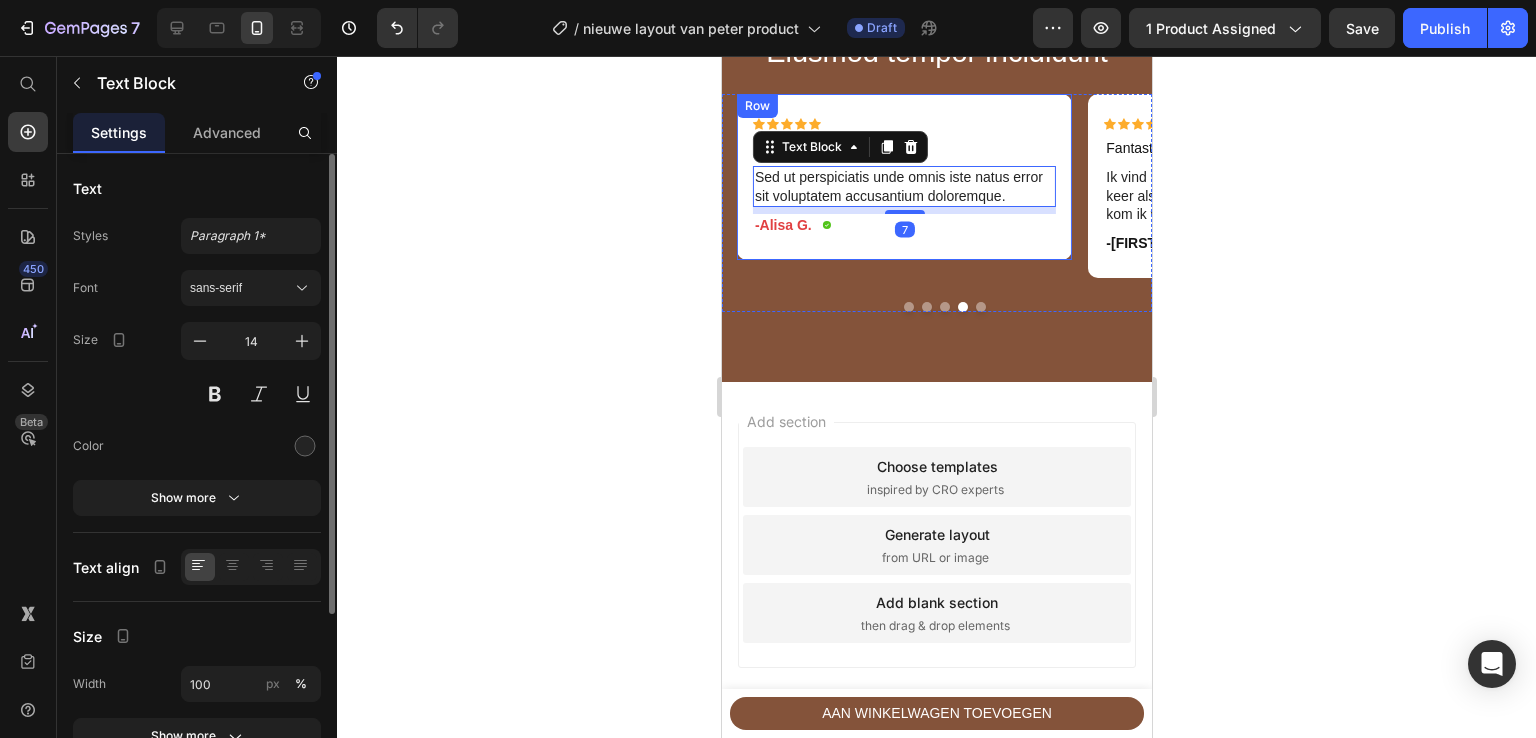 click on "Icon Icon Icon Icon Icon" at bounding box center (903, 124) 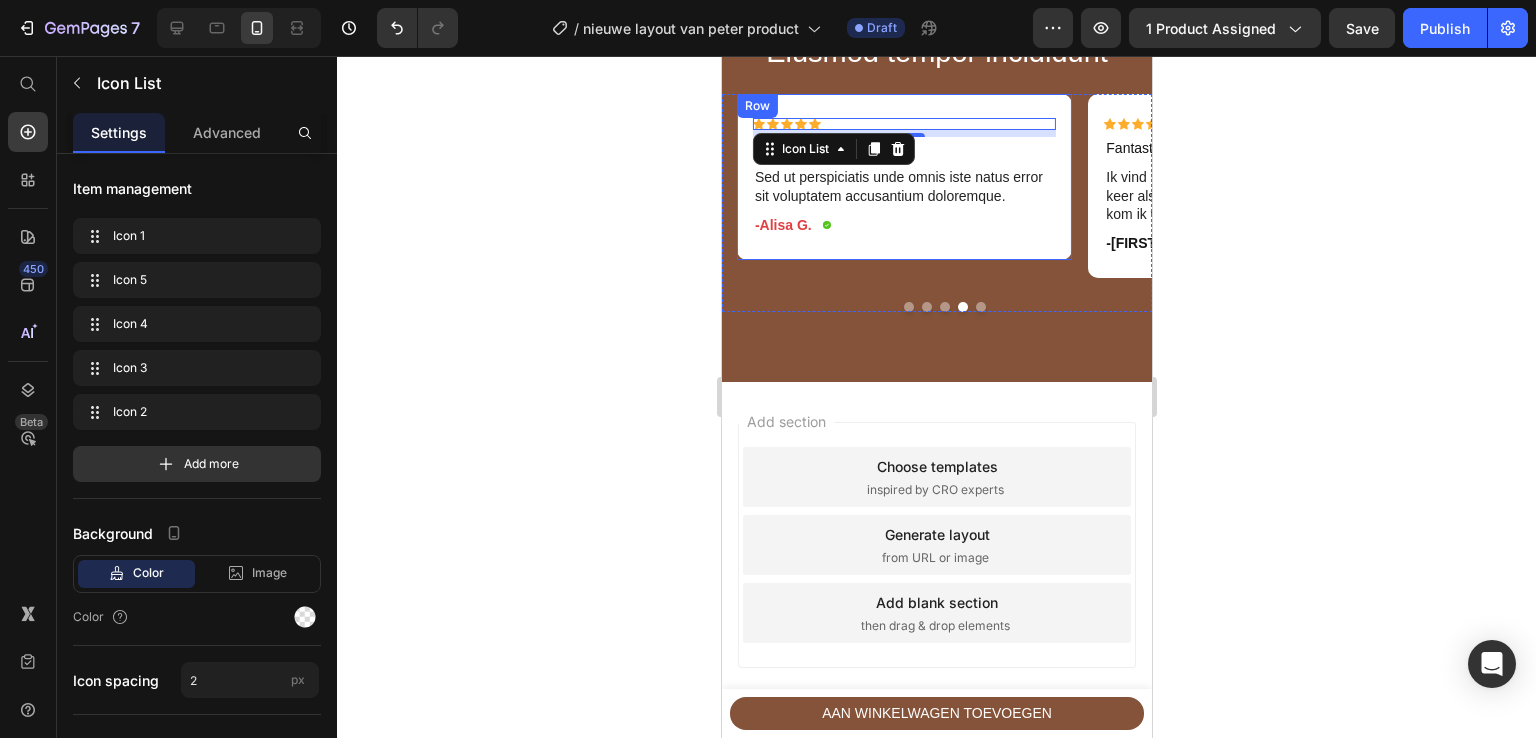 click on "Icon Icon Icon Icon Icon Icon List   7 Sed ut perspiciatis Text Block Sed ut perspiciatis unde omnis iste natus error sit voluptatem accusantium doloremque. Text Block -[FIRST] [LAST]. Text Block
Icon Row Row" at bounding box center [903, 177] 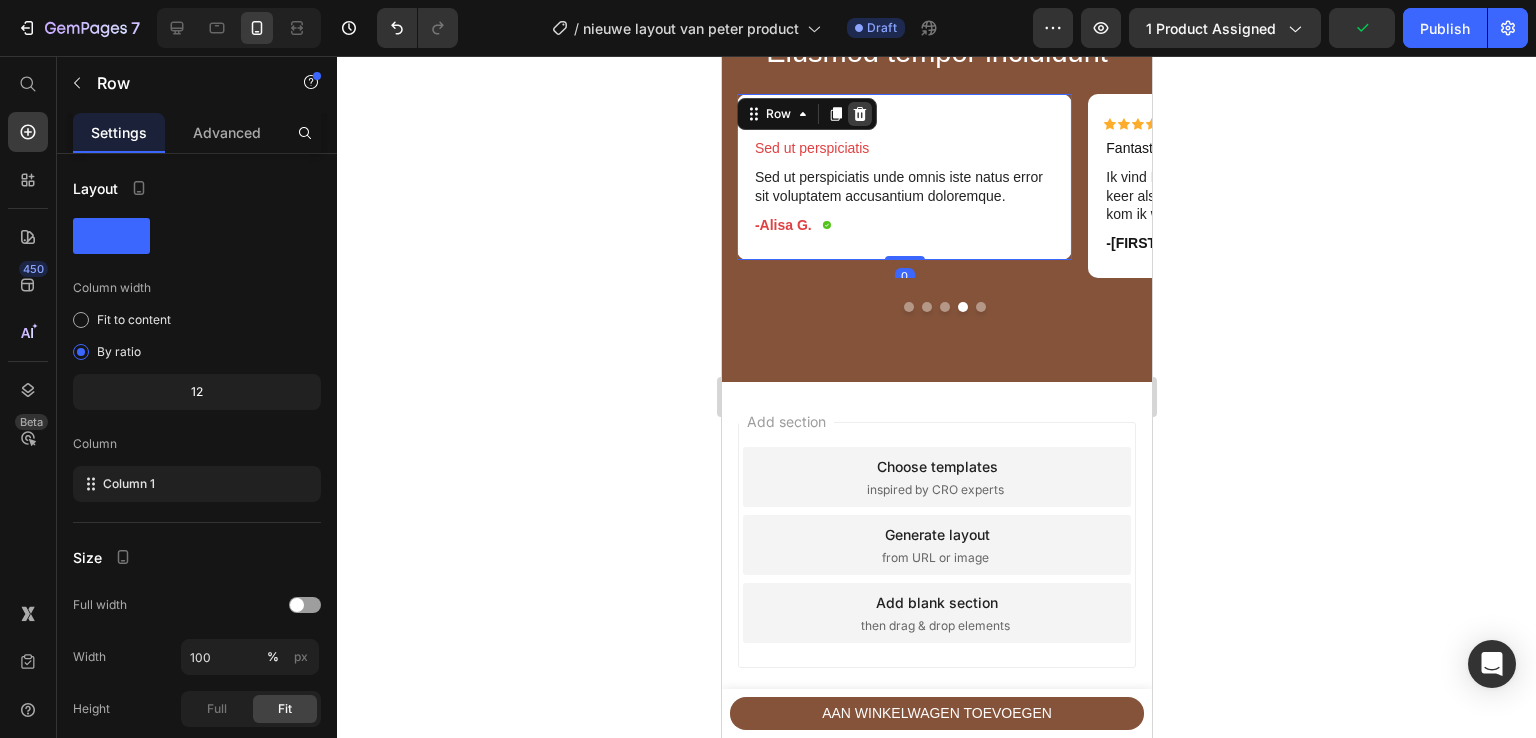 click 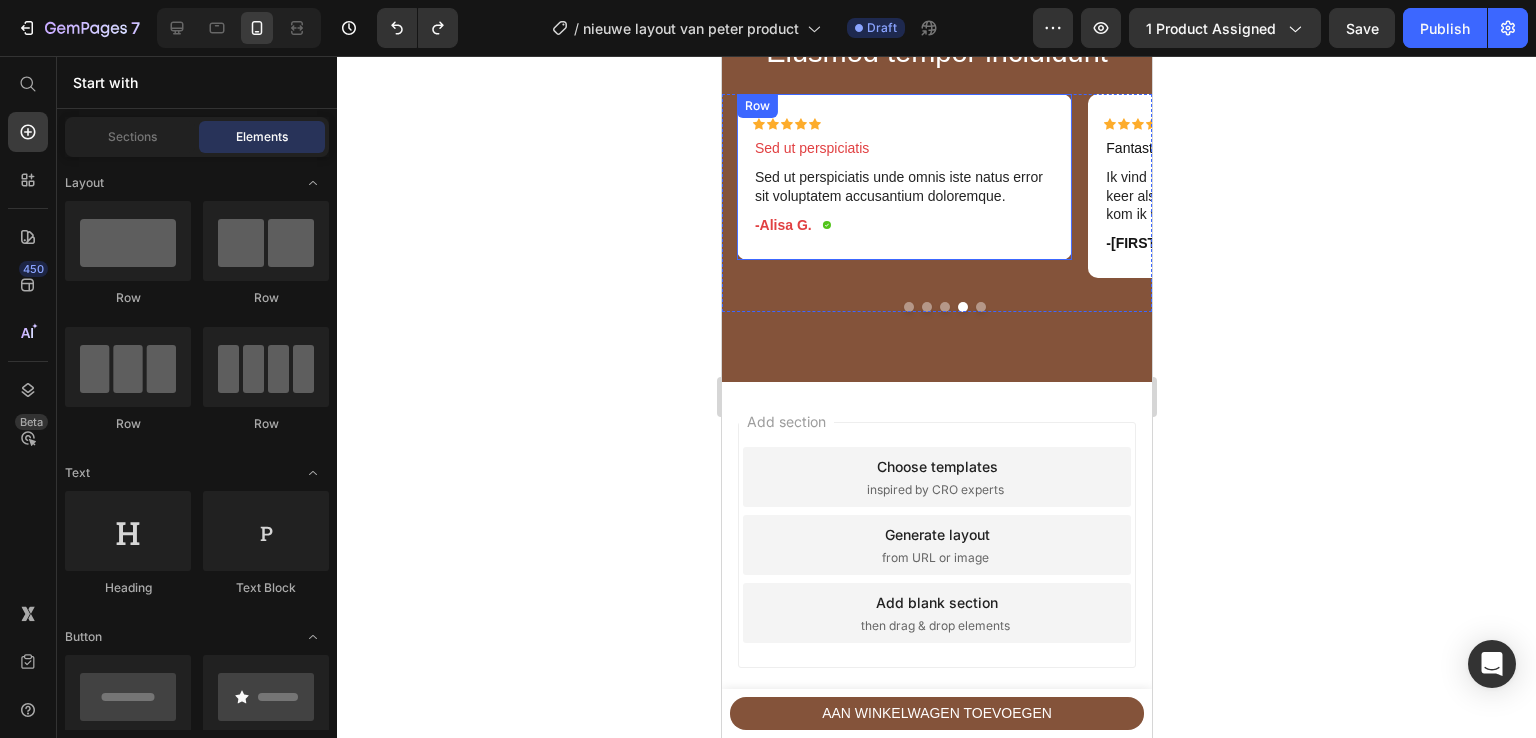 click on "Icon Icon Icon Icon Icon Icon List Sed ut perspiciatis Text Block Sed ut perspiciatis unde omnis iste natus error sit voluptatem accusantium doloremque. Text Block -[FIRST] [LAST]. Text Block
Icon Row" at bounding box center [903, 185] 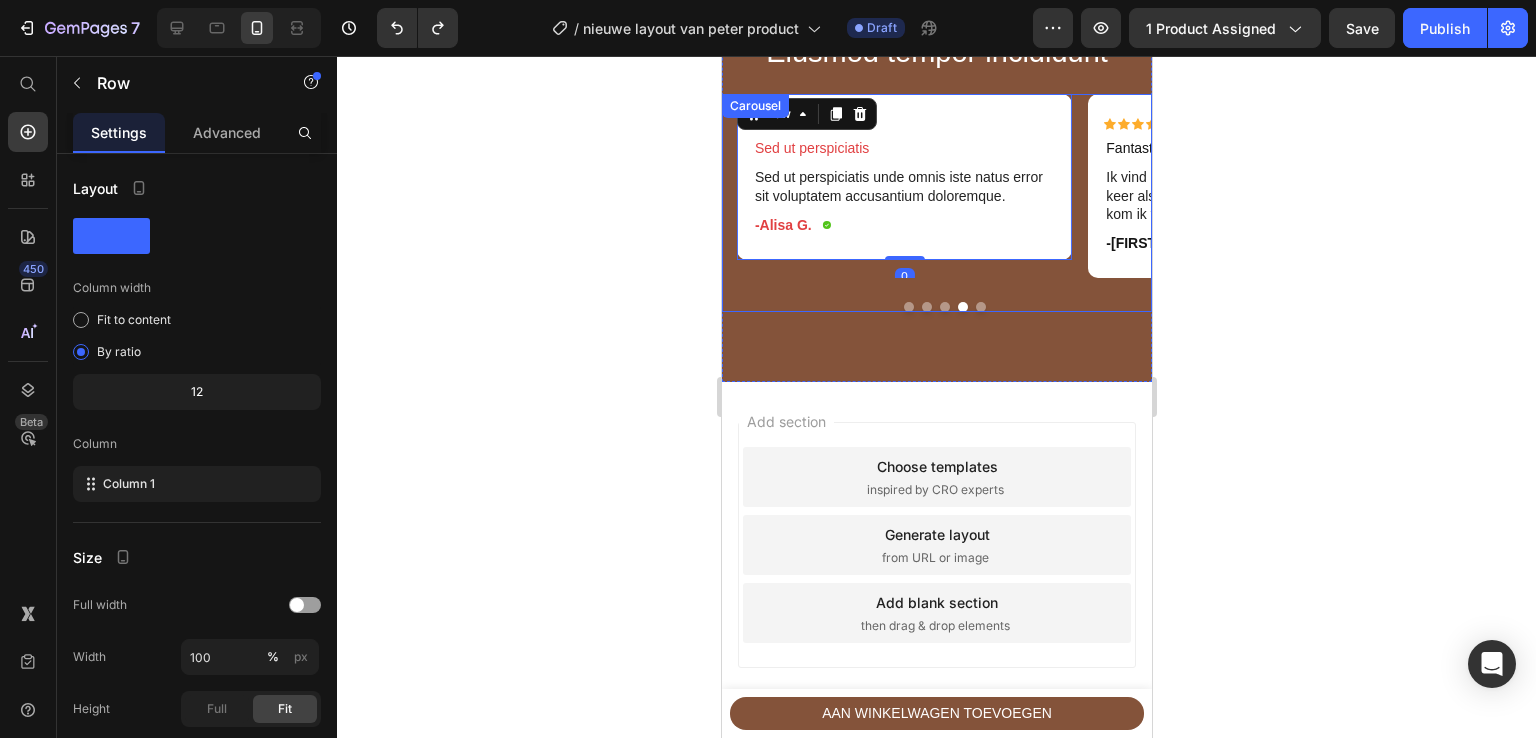 click at bounding box center [943, 307] 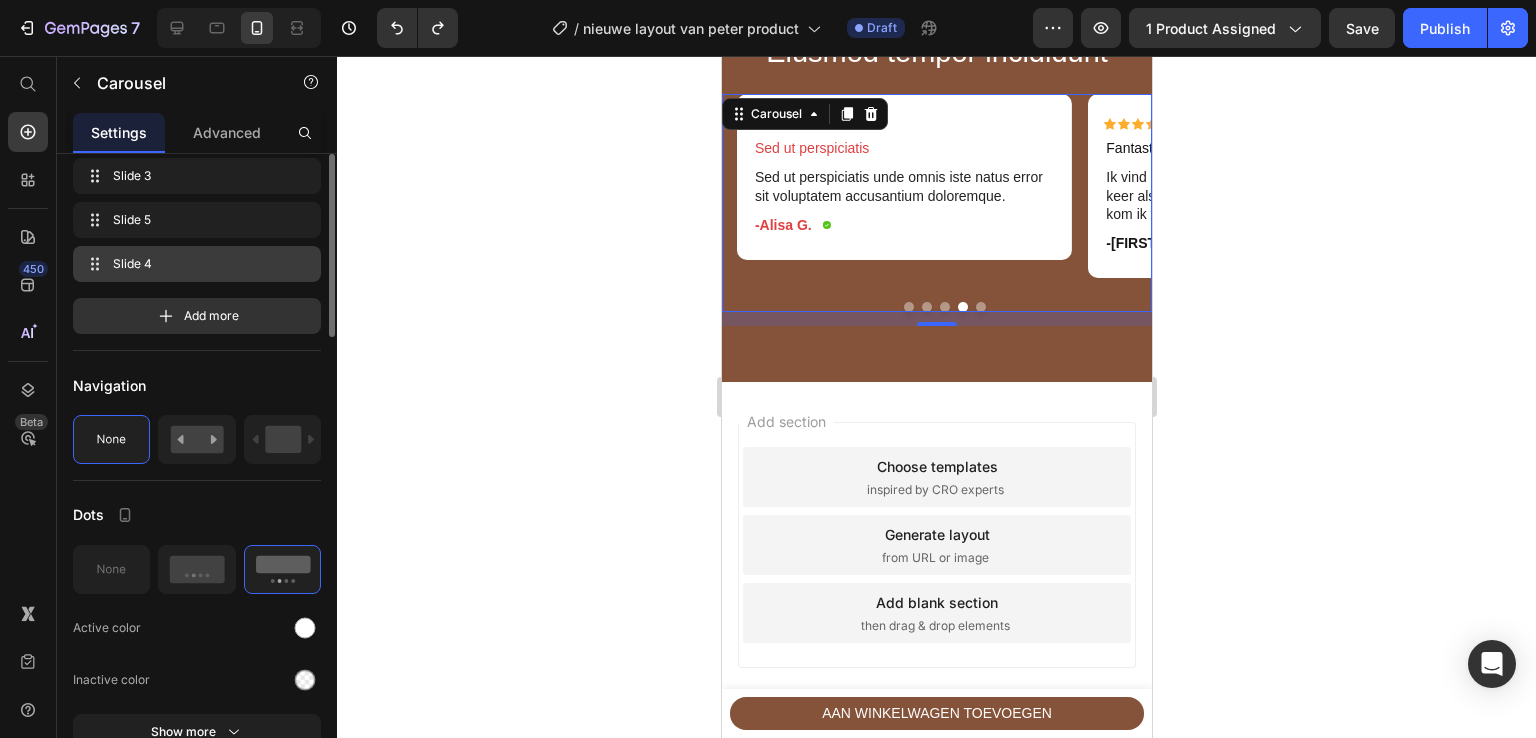 scroll, scrollTop: 430, scrollLeft: 0, axis: vertical 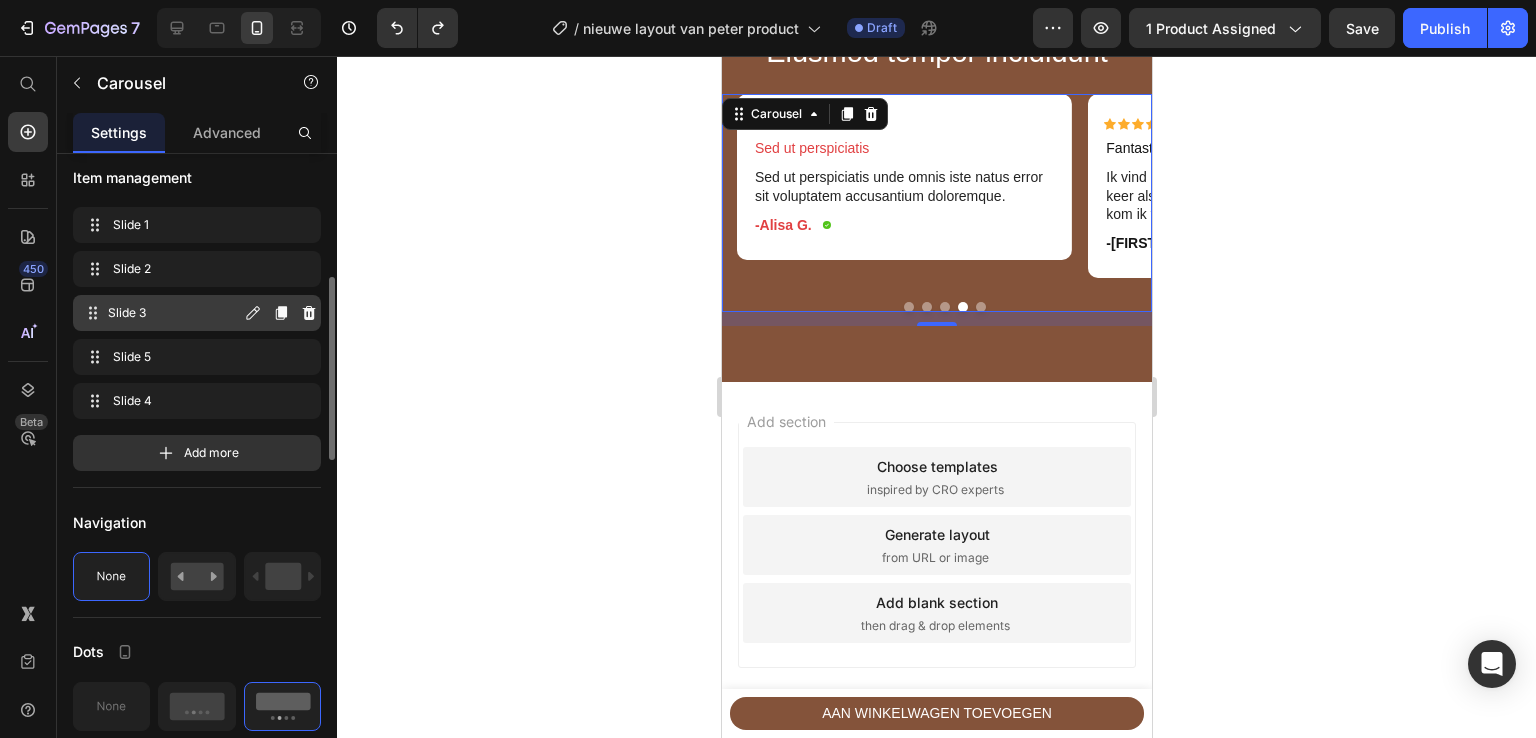 click on "Slide 3" at bounding box center (174, 313) 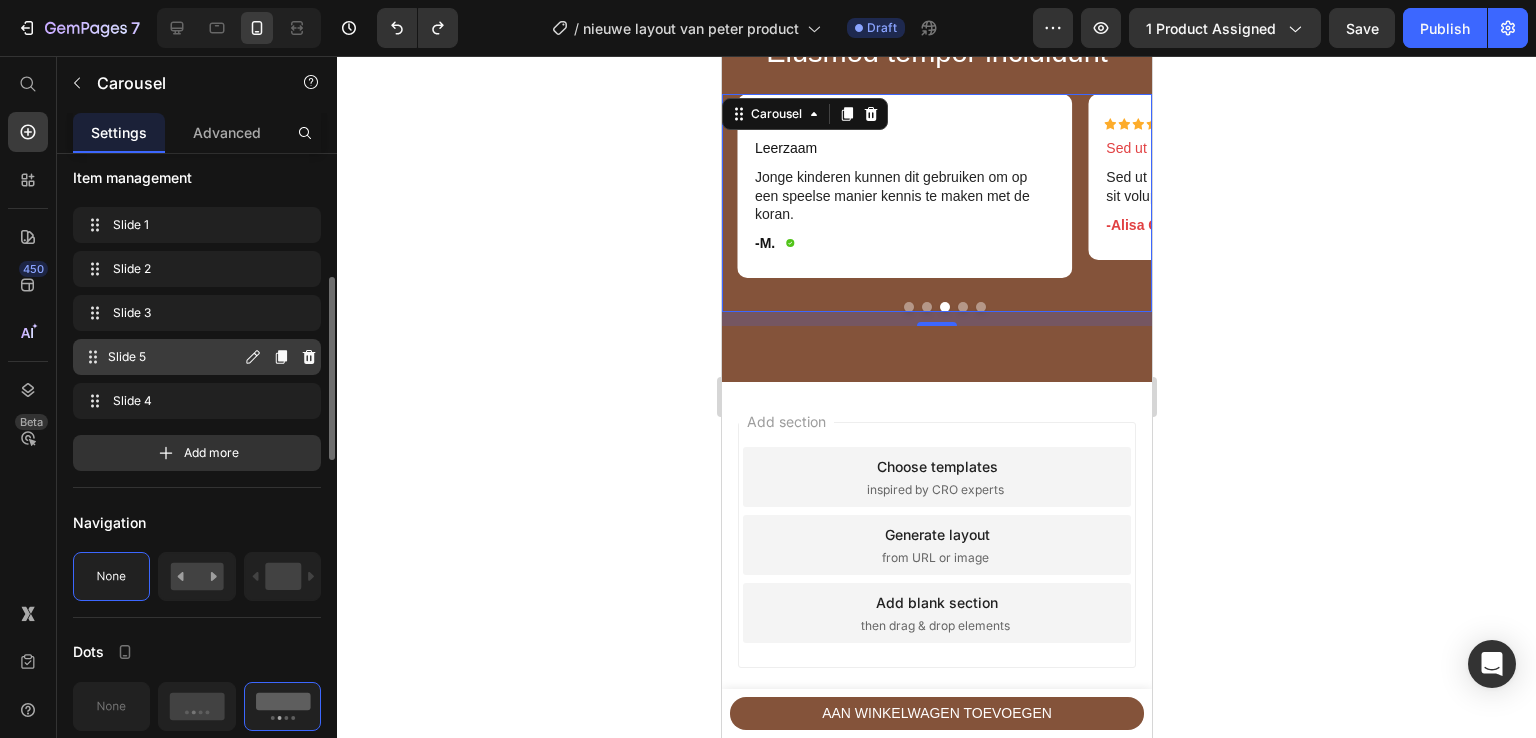 click on "Slide 5 Slide 5" at bounding box center [197, 357] 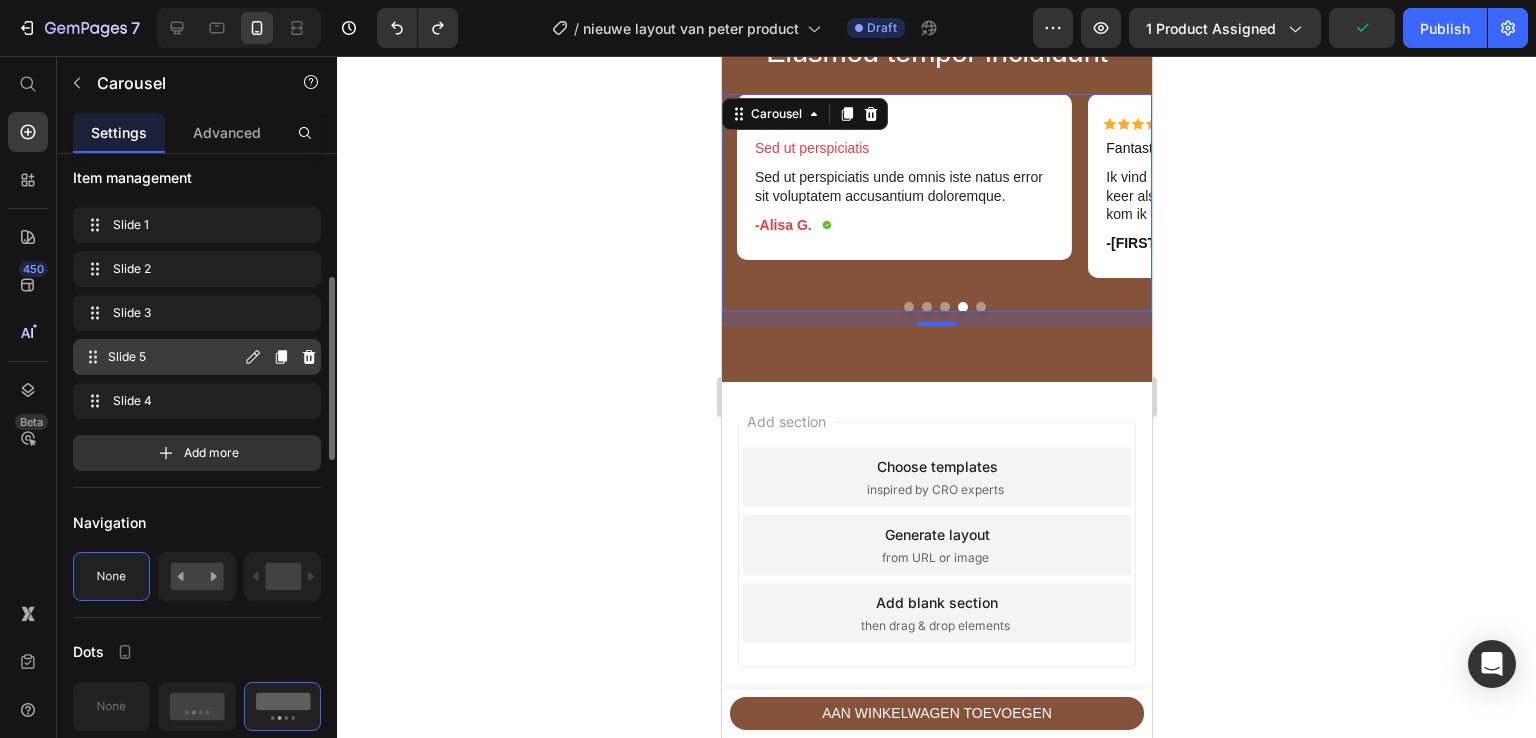 click 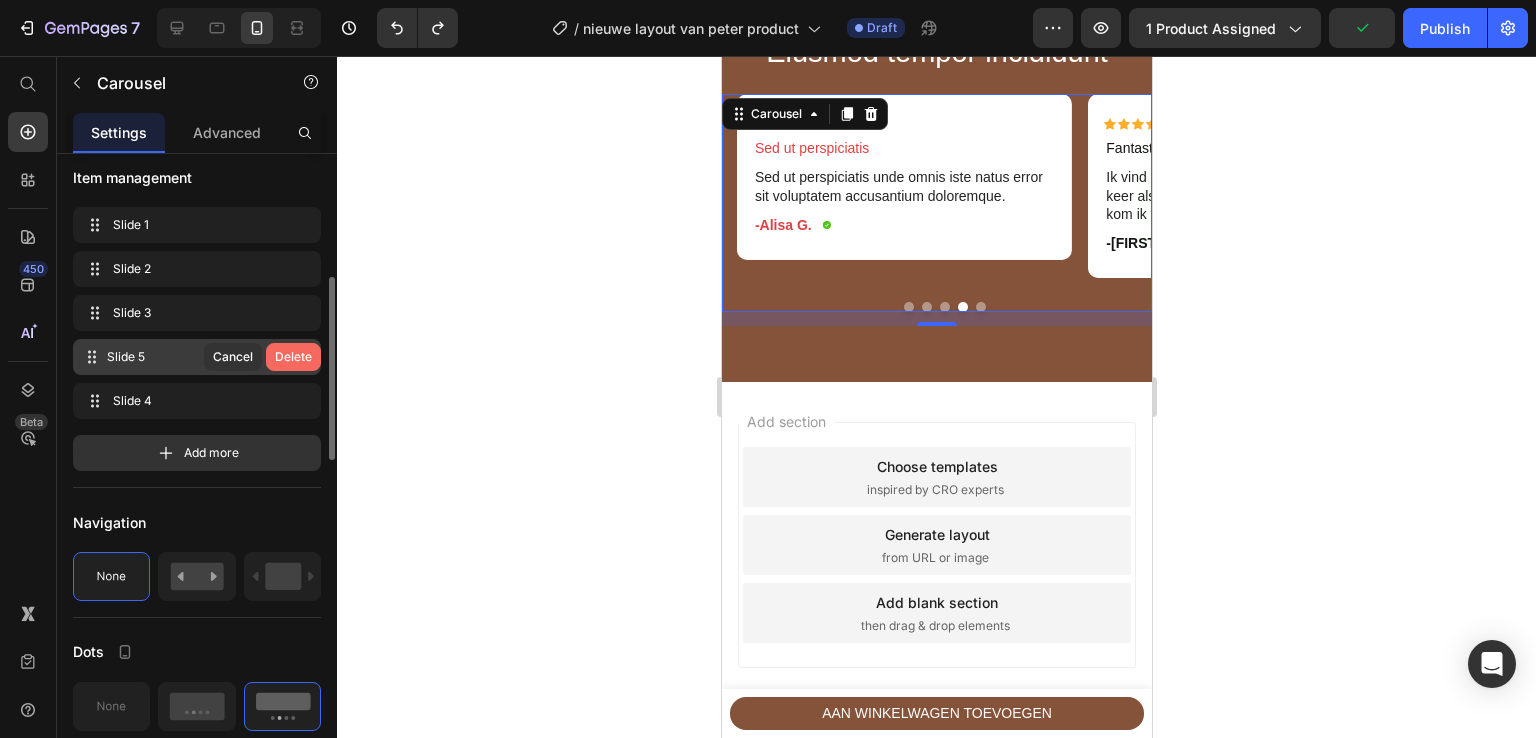 click on "Delete" at bounding box center [293, 357] 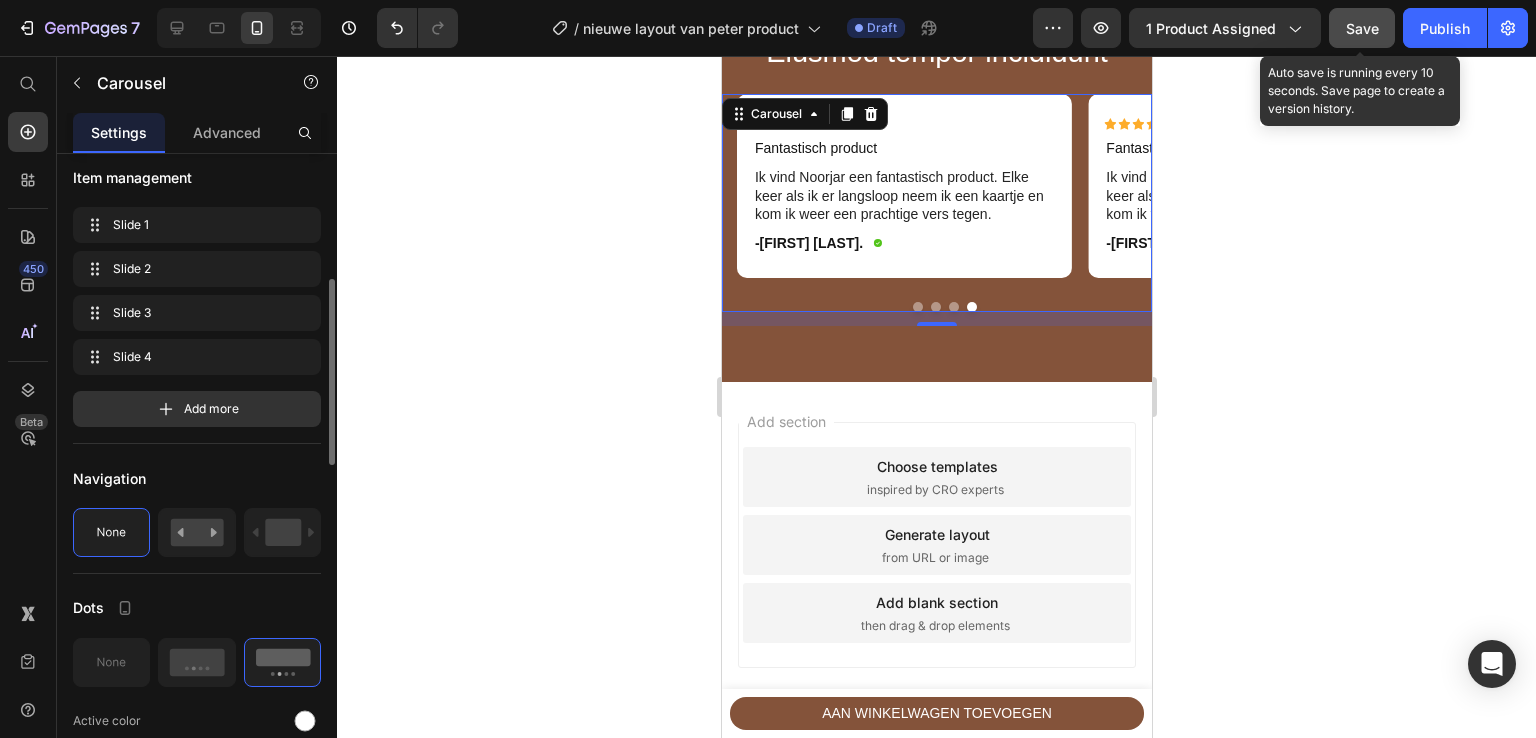 click on "Save" at bounding box center (1362, 28) 